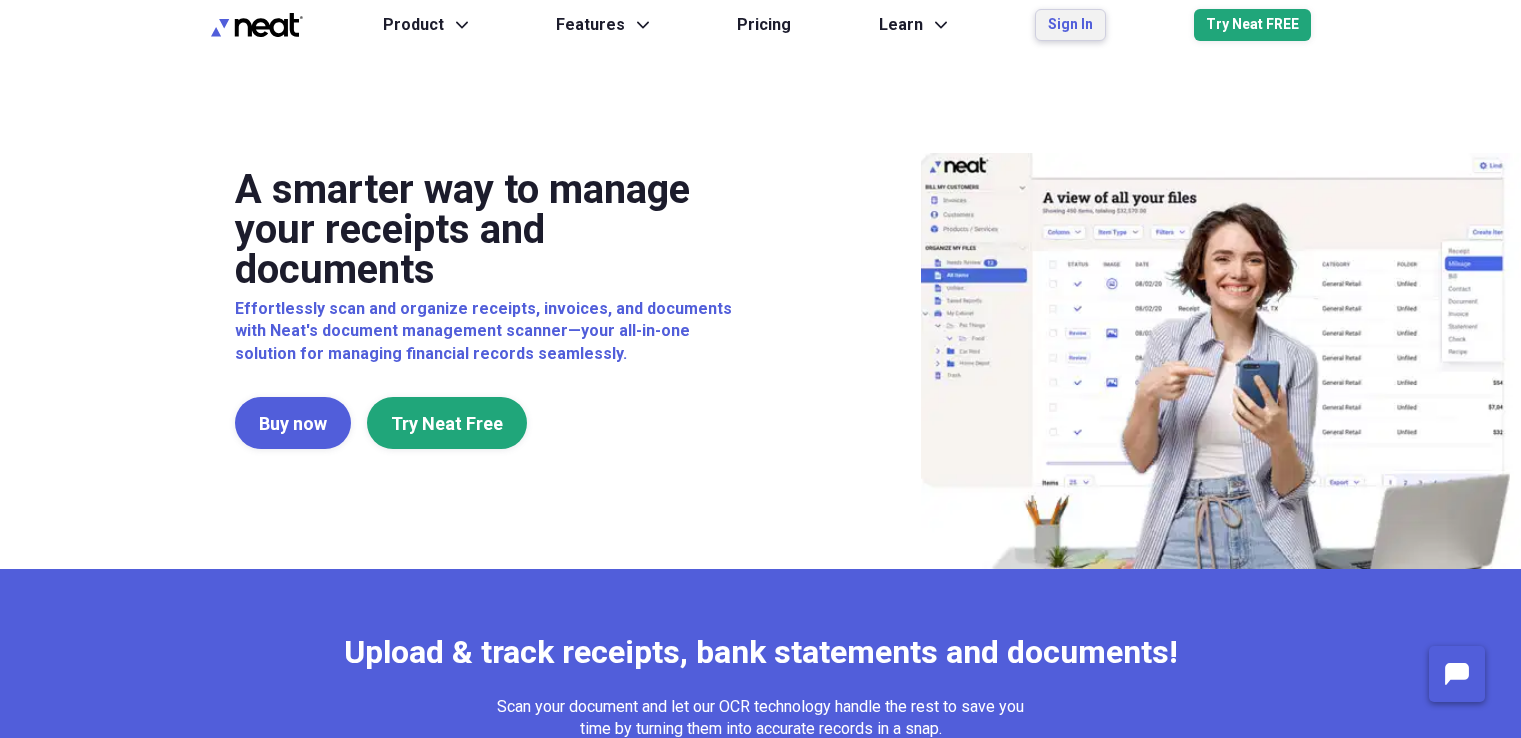 scroll, scrollTop: 0, scrollLeft: 0, axis: both 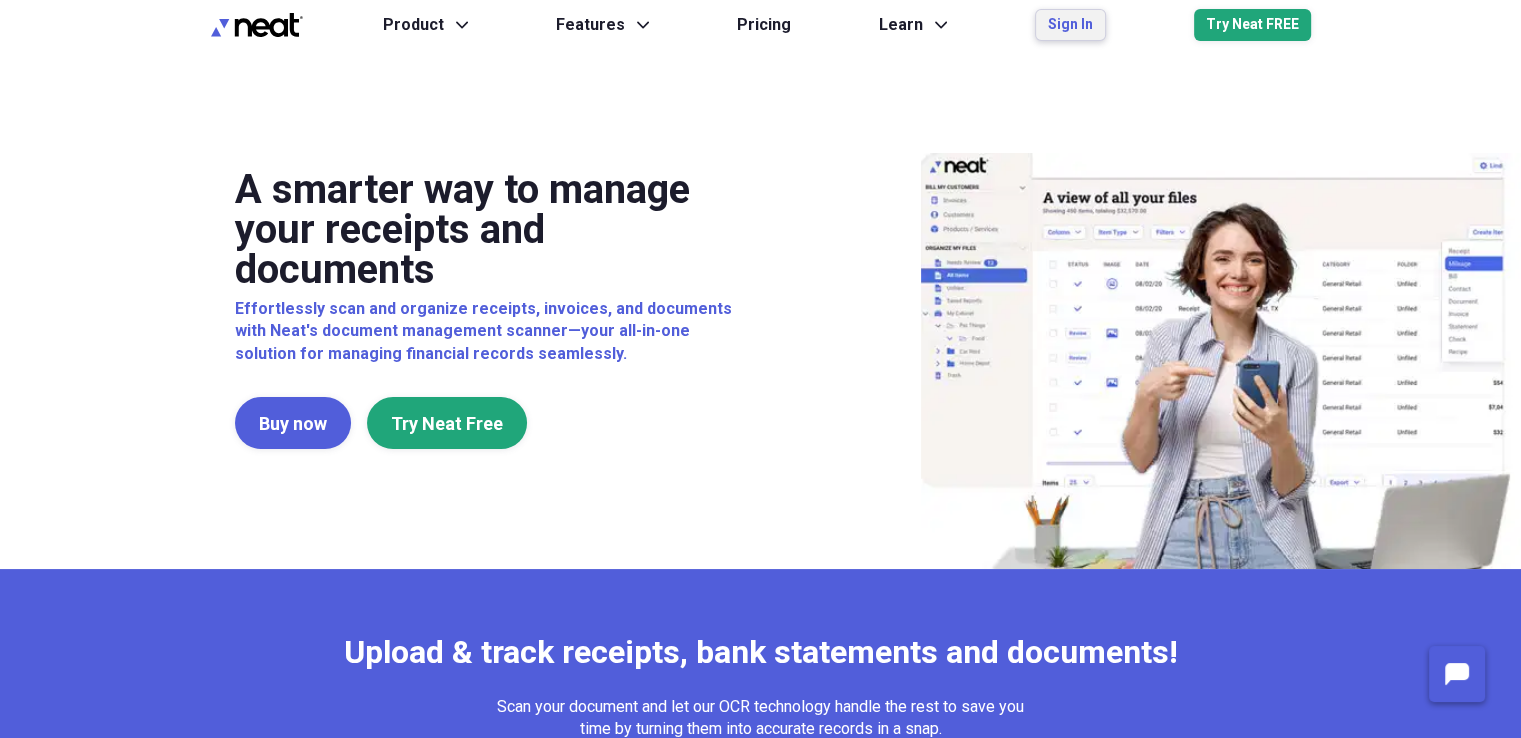 click on "Sign In" at bounding box center [1070, 25] 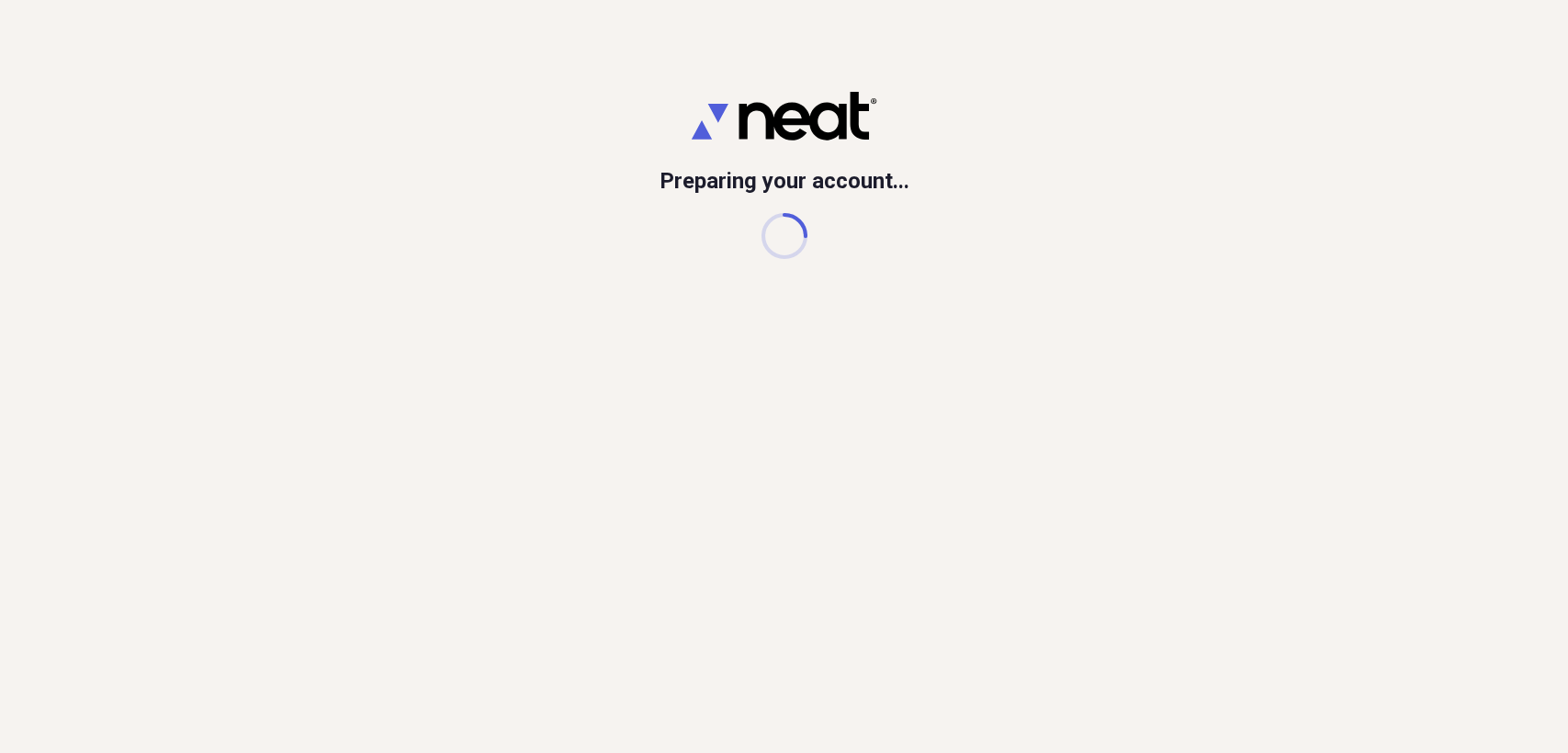 scroll, scrollTop: 0, scrollLeft: 0, axis: both 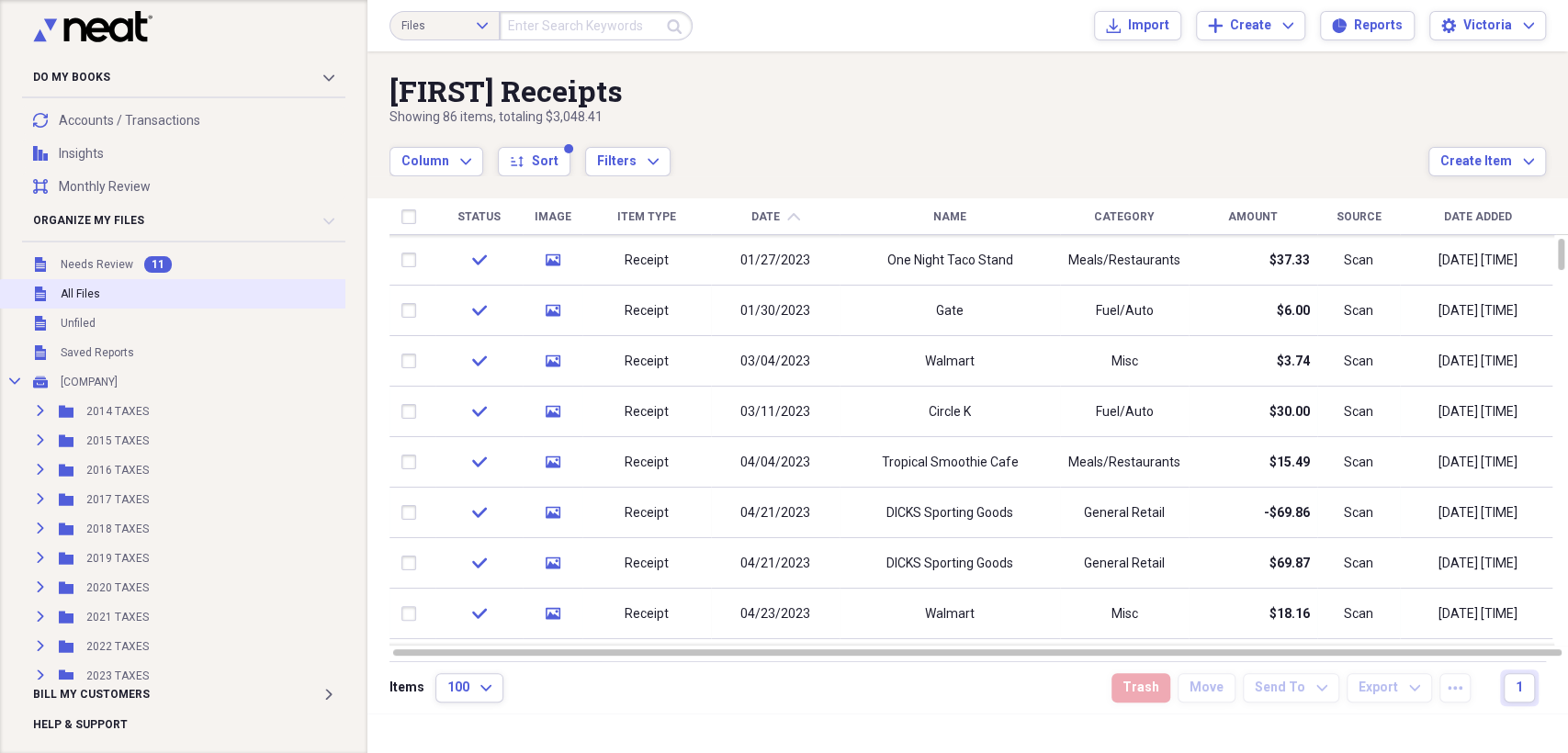 click on "All Files" at bounding box center (80, 294) 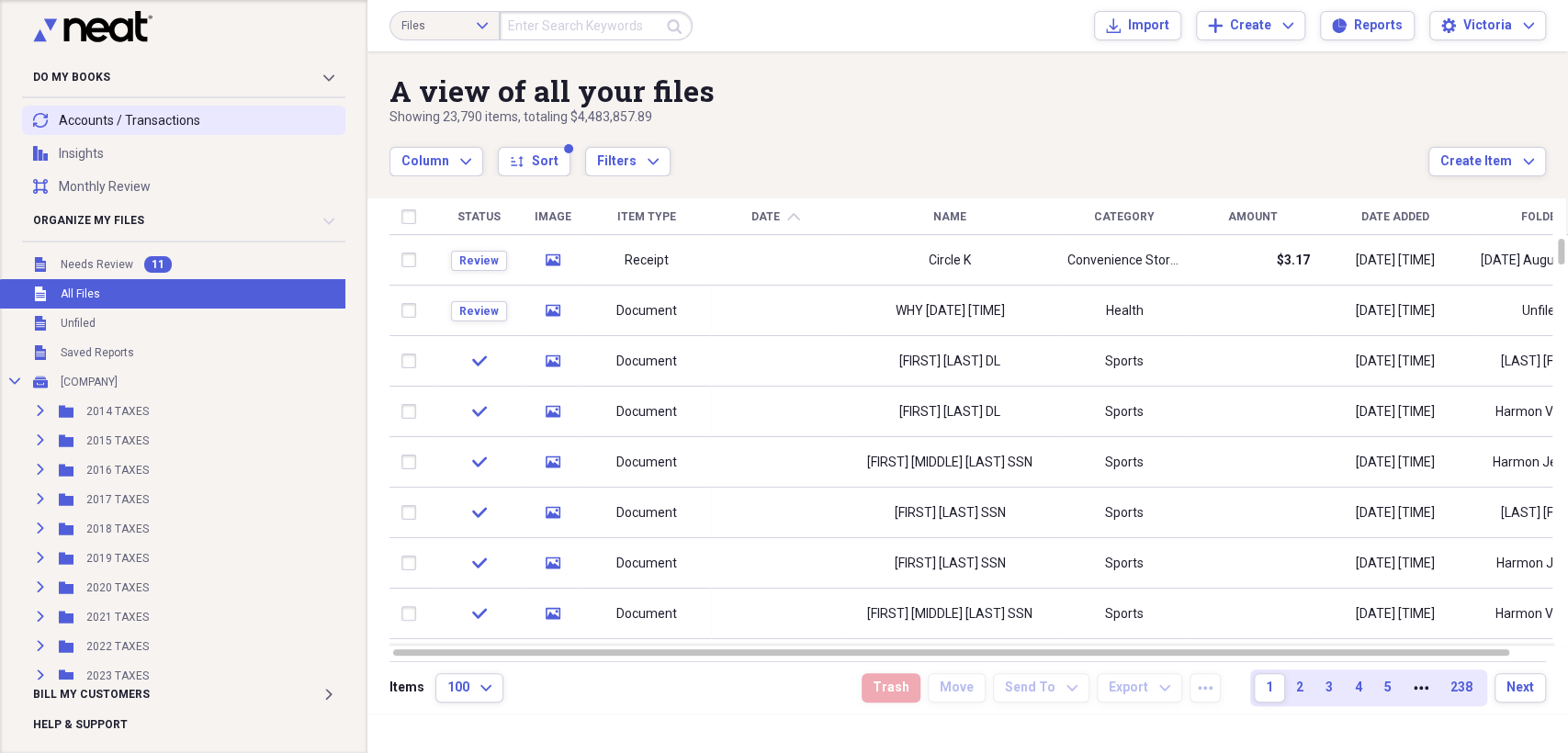 click on "transactions Accounts / Transactions" at bounding box center (184, 120) 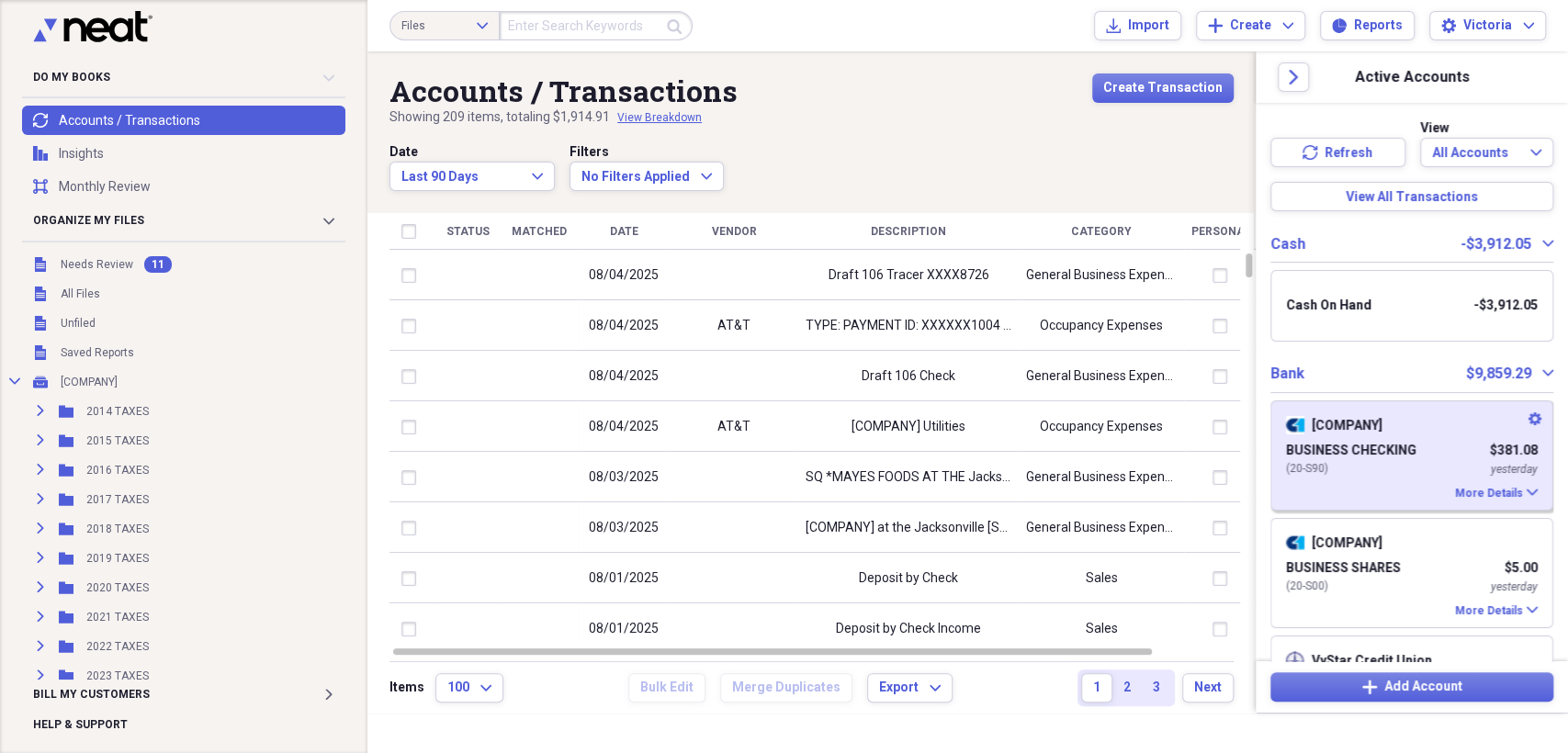 click on "[COMPANY] [COMPANY] [AMOUNT] ( 20-S90 ) yesterday More Details Expand" at bounding box center [1412, 455] 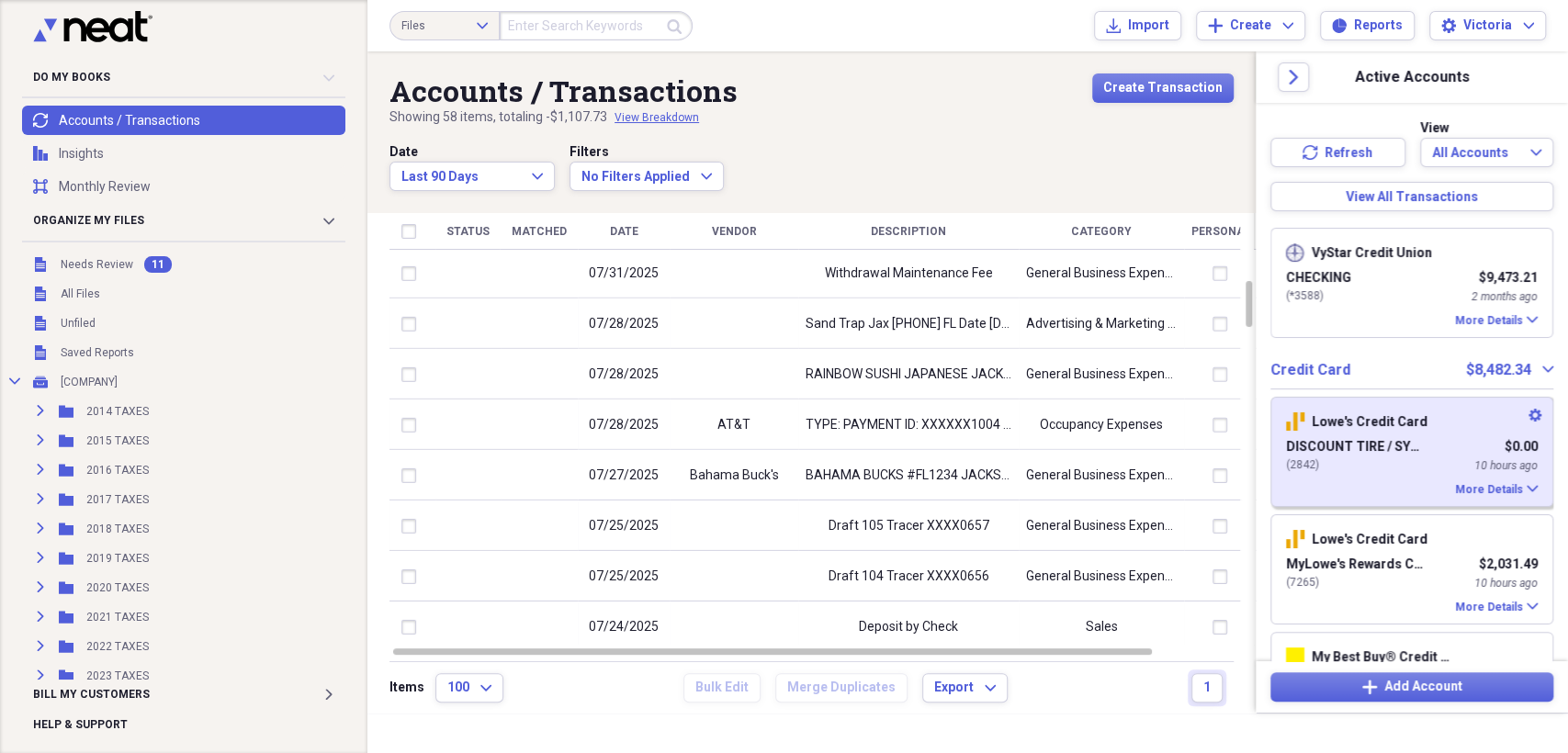 scroll, scrollTop: 510, scrollLeft: 0, axis: vertical 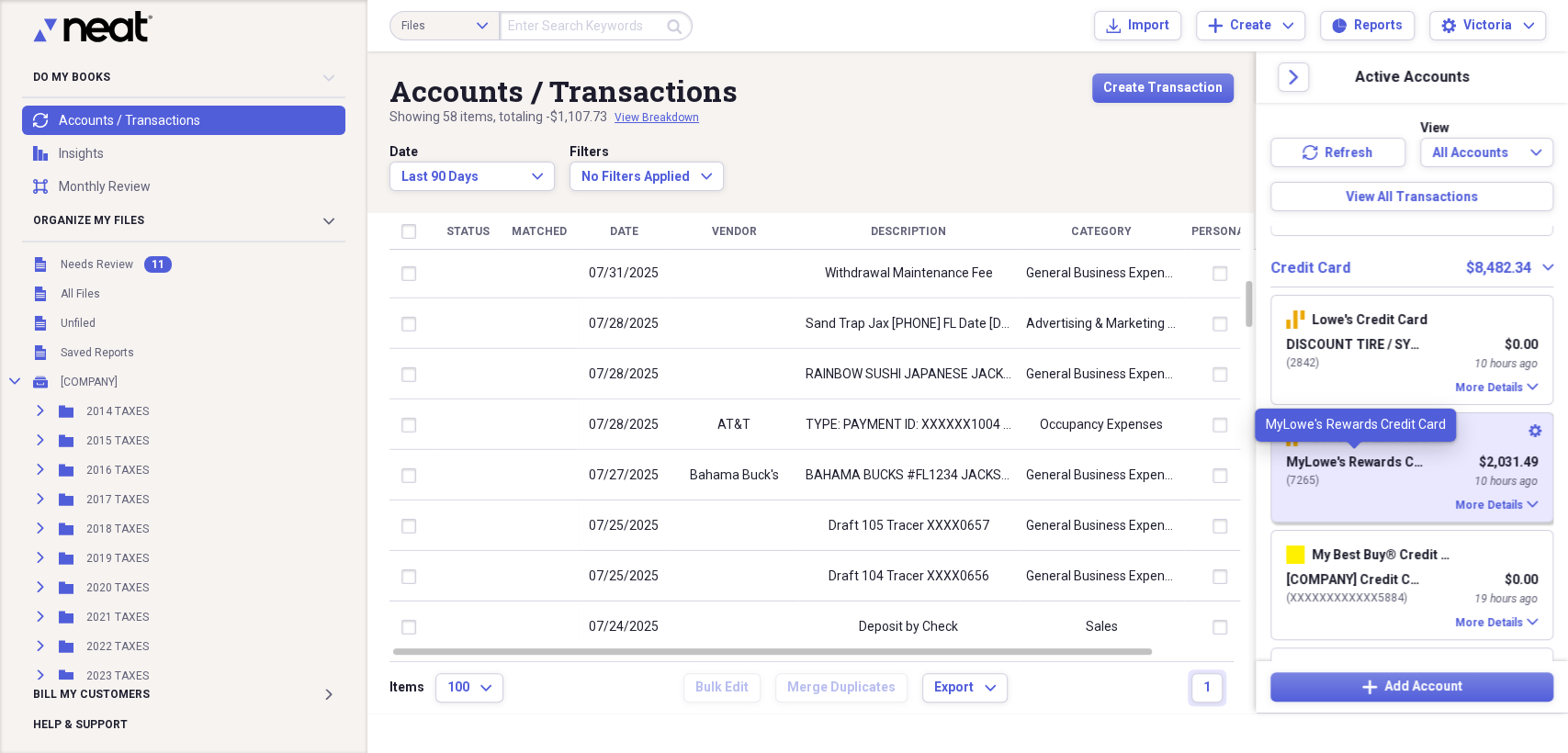 click on "MyLowe's Rewards Credit Card" at bounding box center (1355, 463) 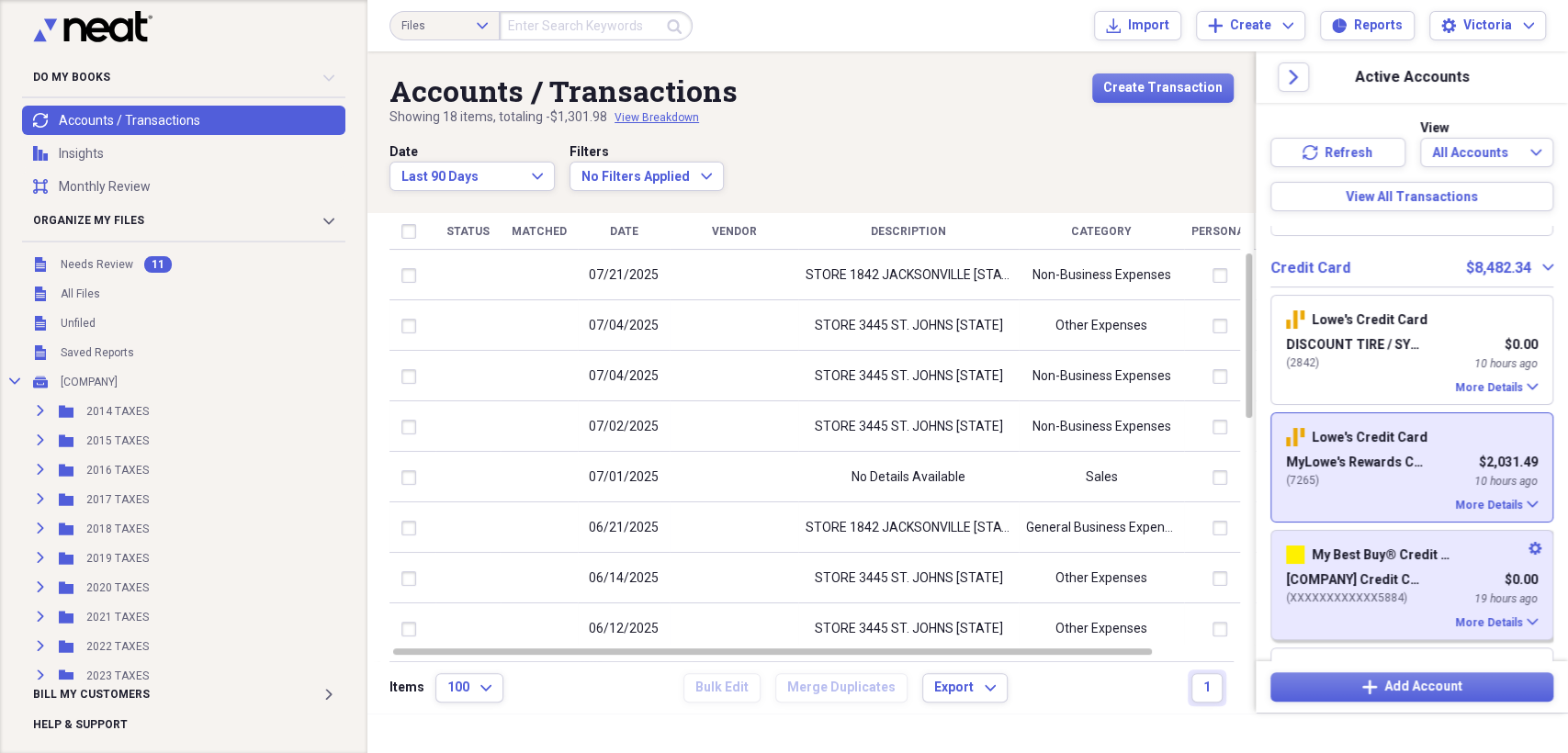 click on "[COMPANY] Credit Card Settings [COMPANY] Credit Card [AMOUNT] ( XXXXXXXXXXXX5884 ) 19 hours ago More Details Expand" at bounding box center [1412, 585] 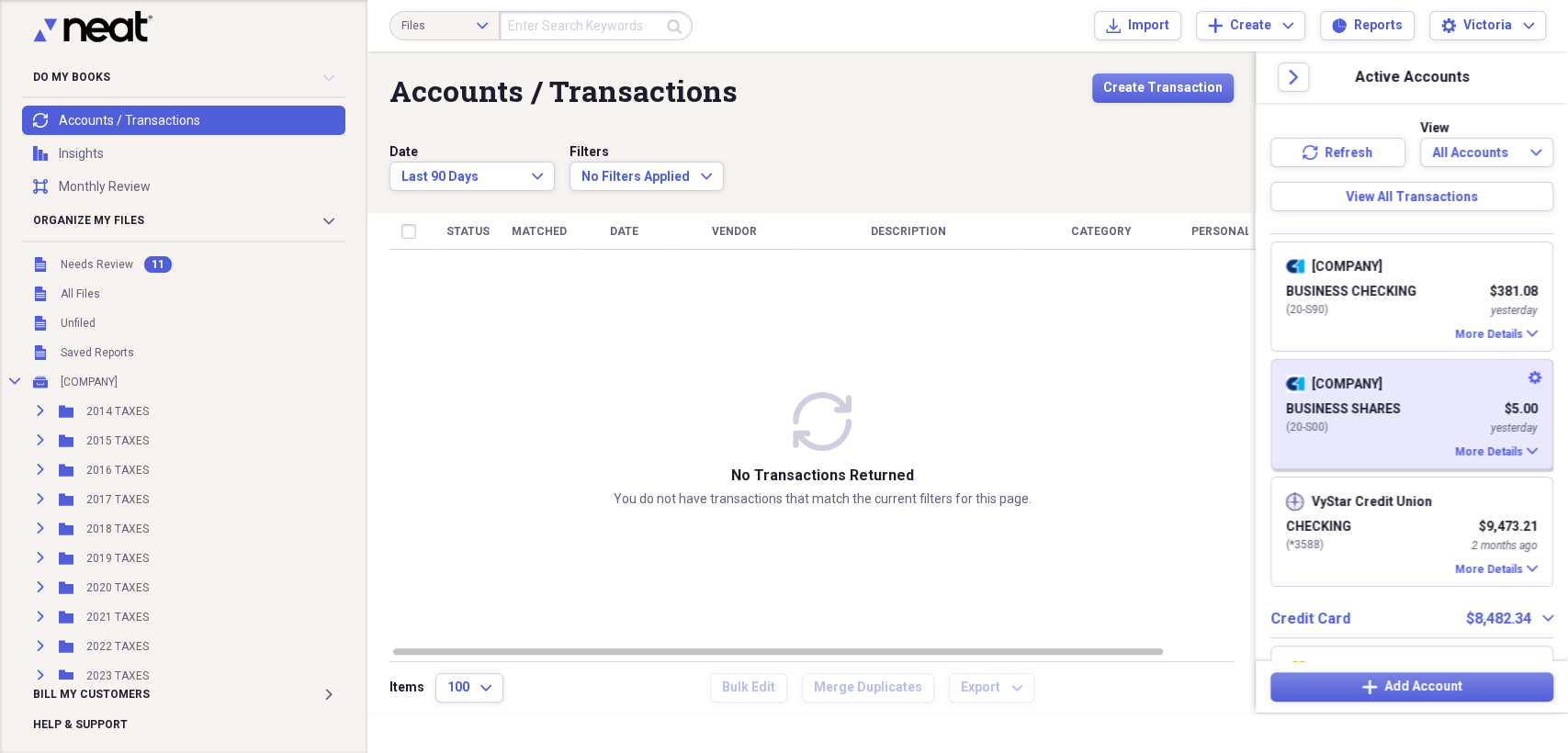 scroll, scrollTop: 204, scrollLeft: 0, axis: vertical 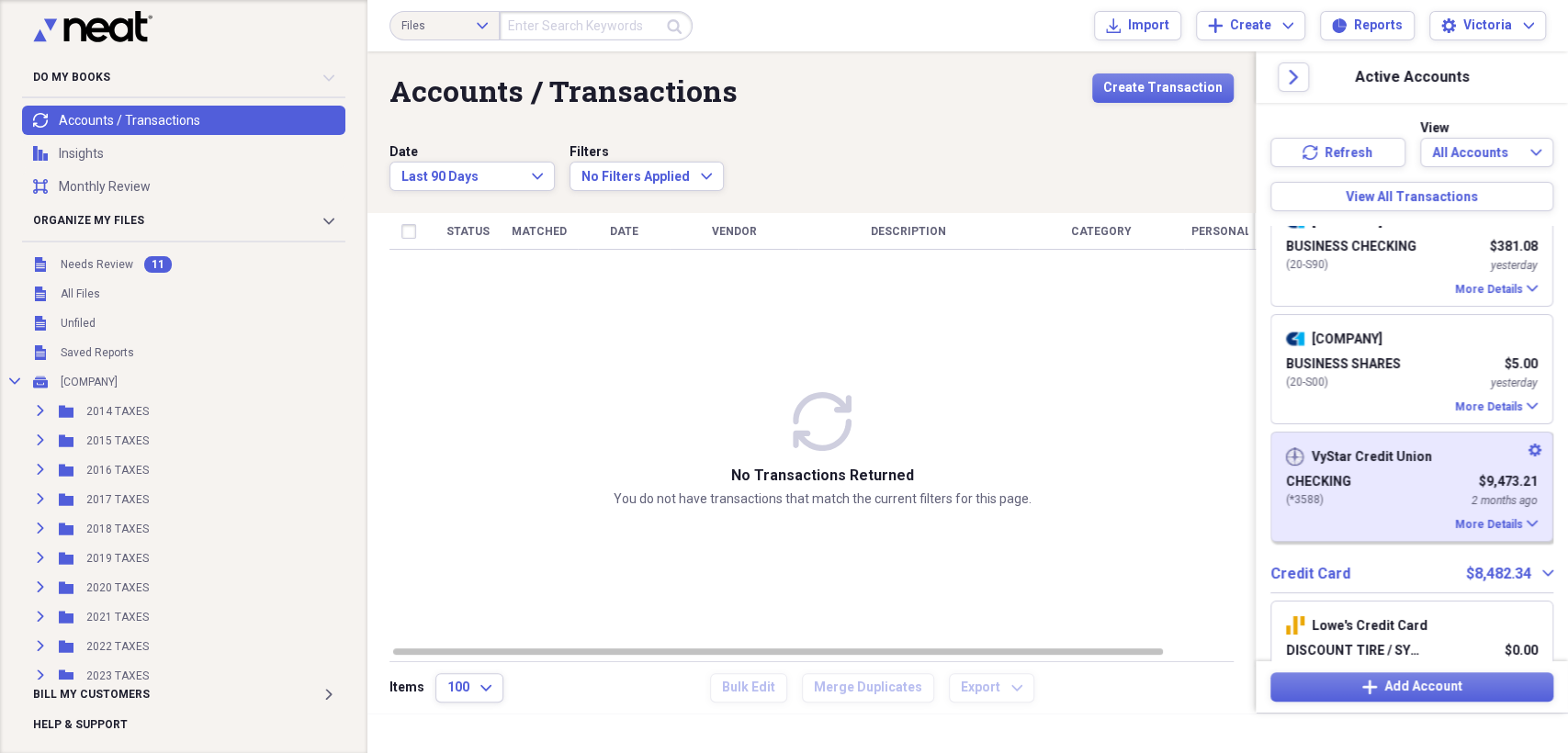 click on "( *3588 ) 2 months ago" at bounding box center [1412, 500] 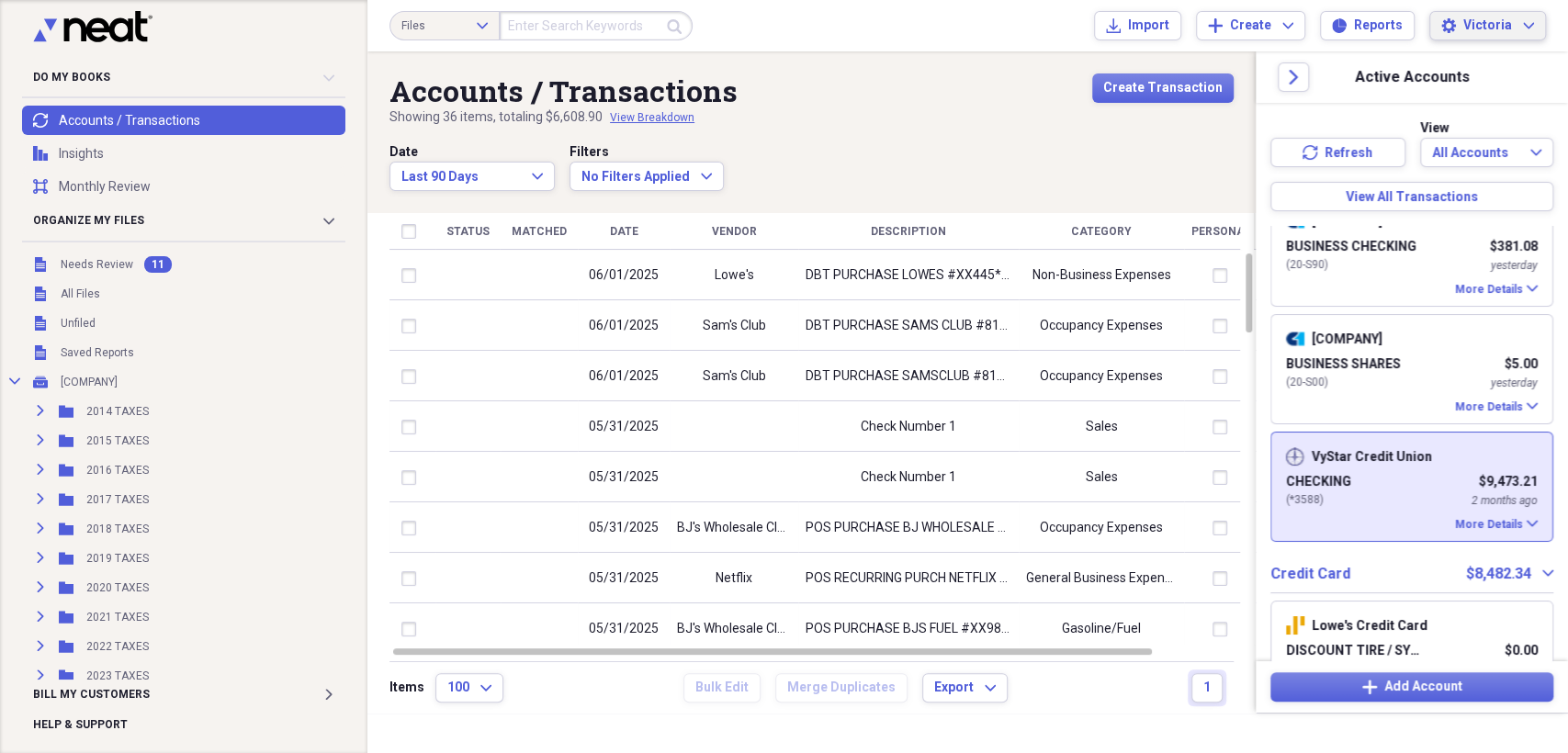 click on "Victoria" at bounding box center (1487, 26) 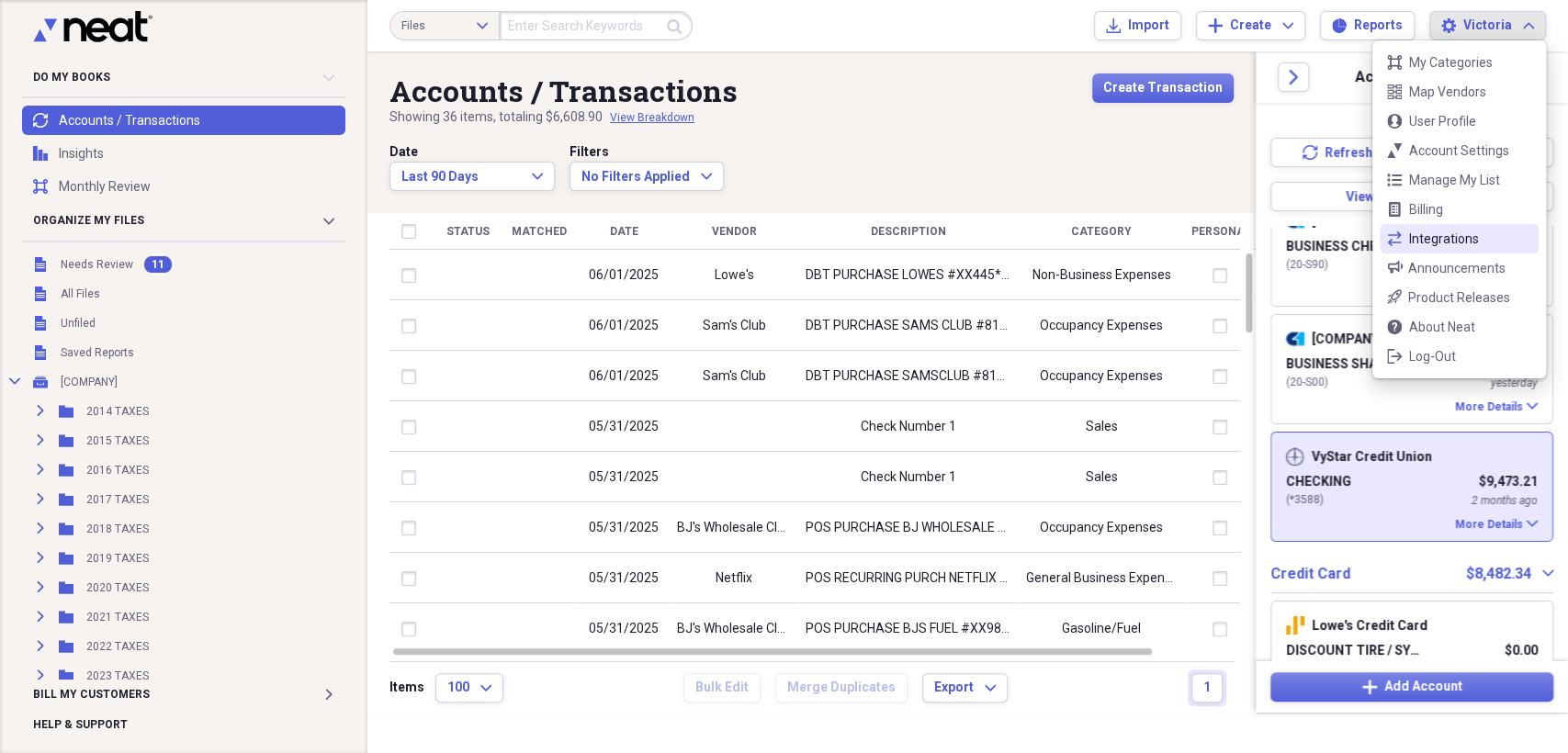 click on "Integrations" at bounding box center (1459, 239) 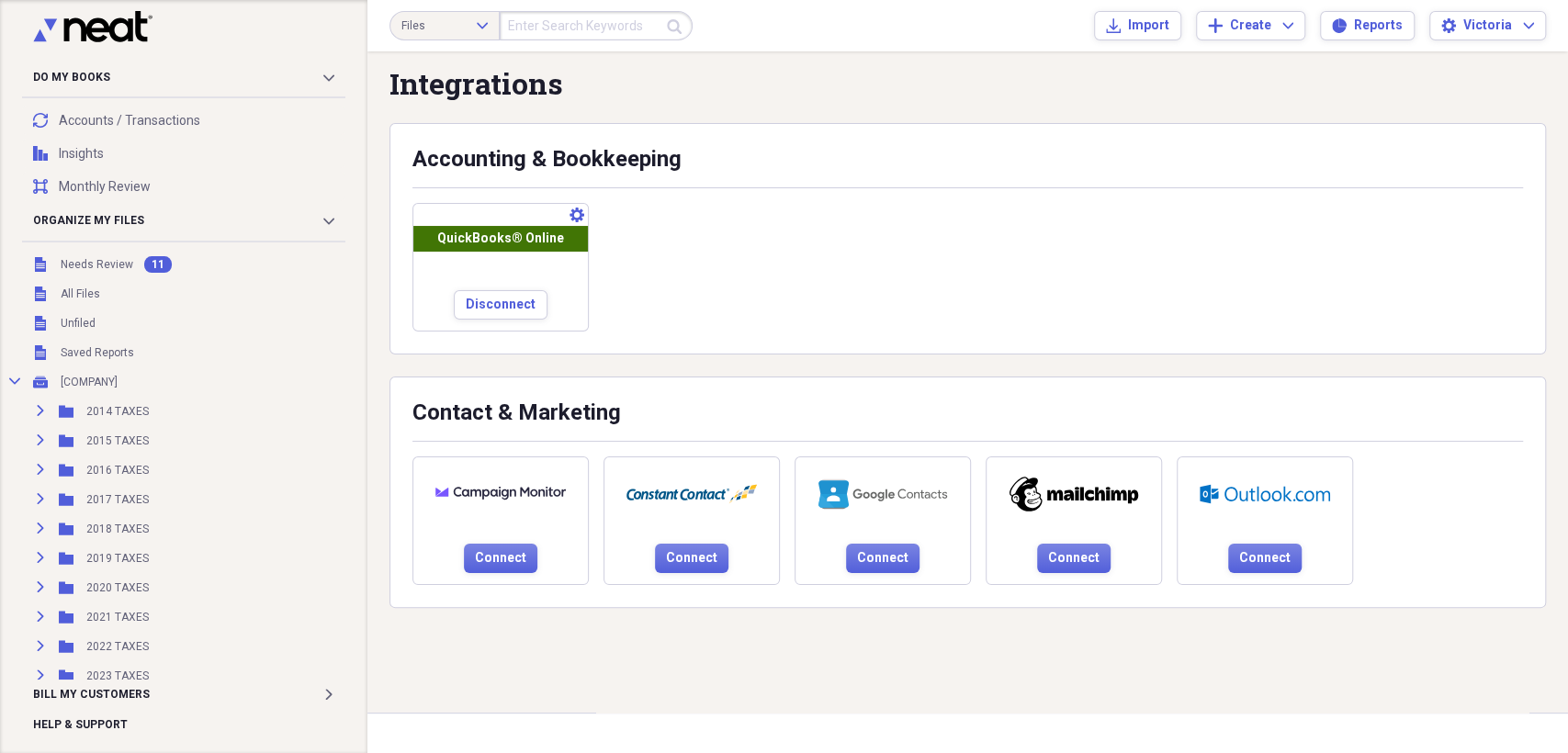 click on "QuickBooks® Online" at bounding box center [501, 239] 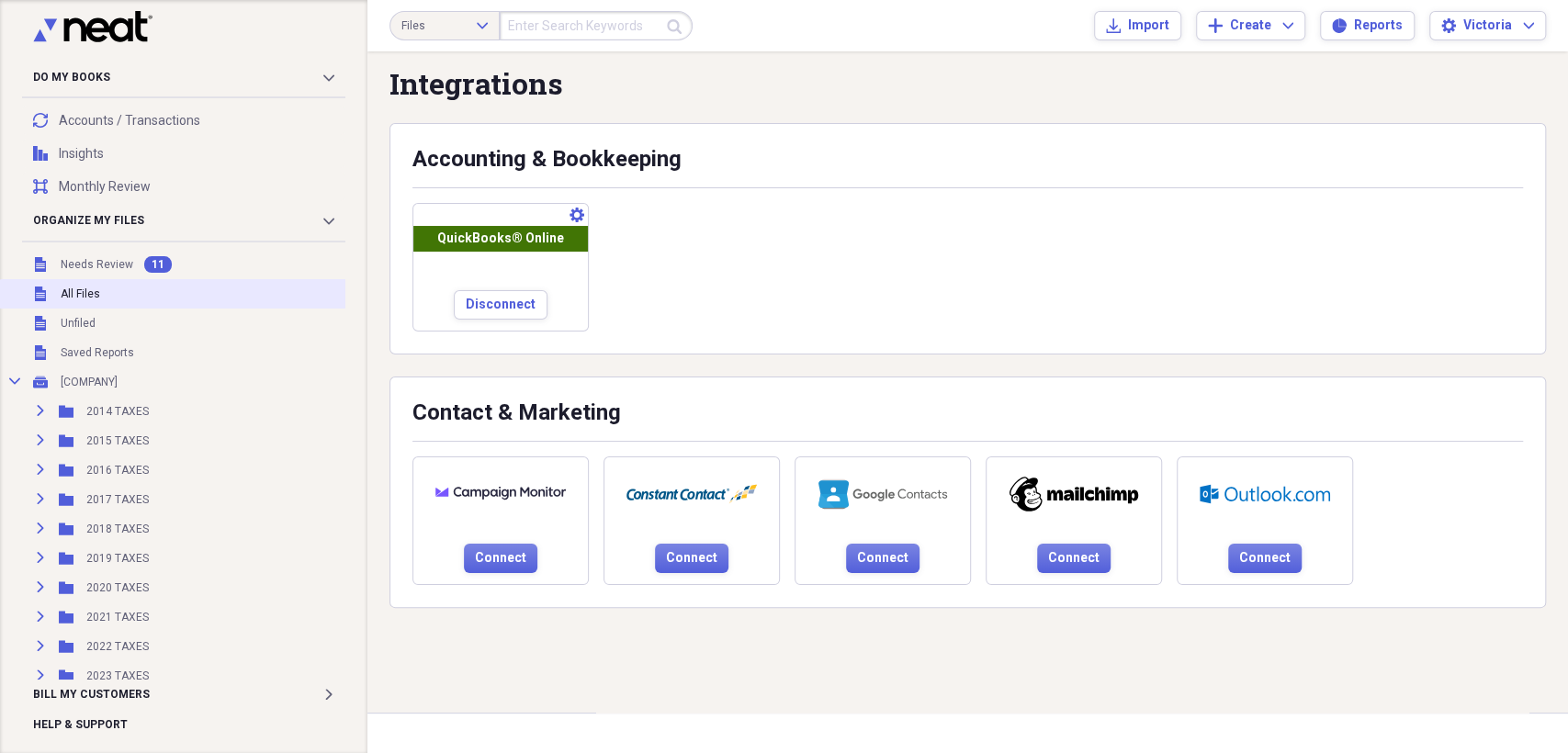 click on "All Files" at bounding box center (80, 294) 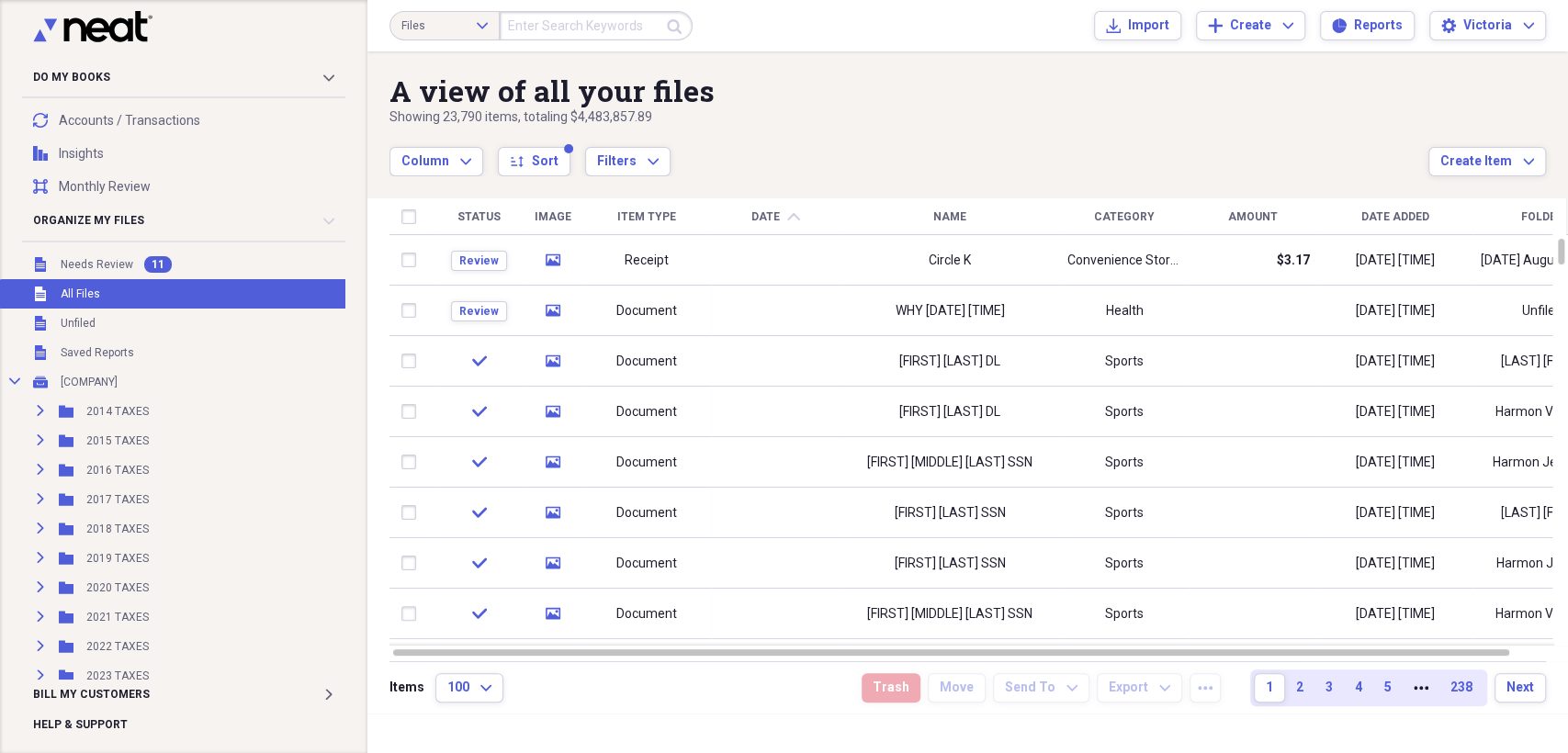 click on "All Files" at bounding box center (80, 294) 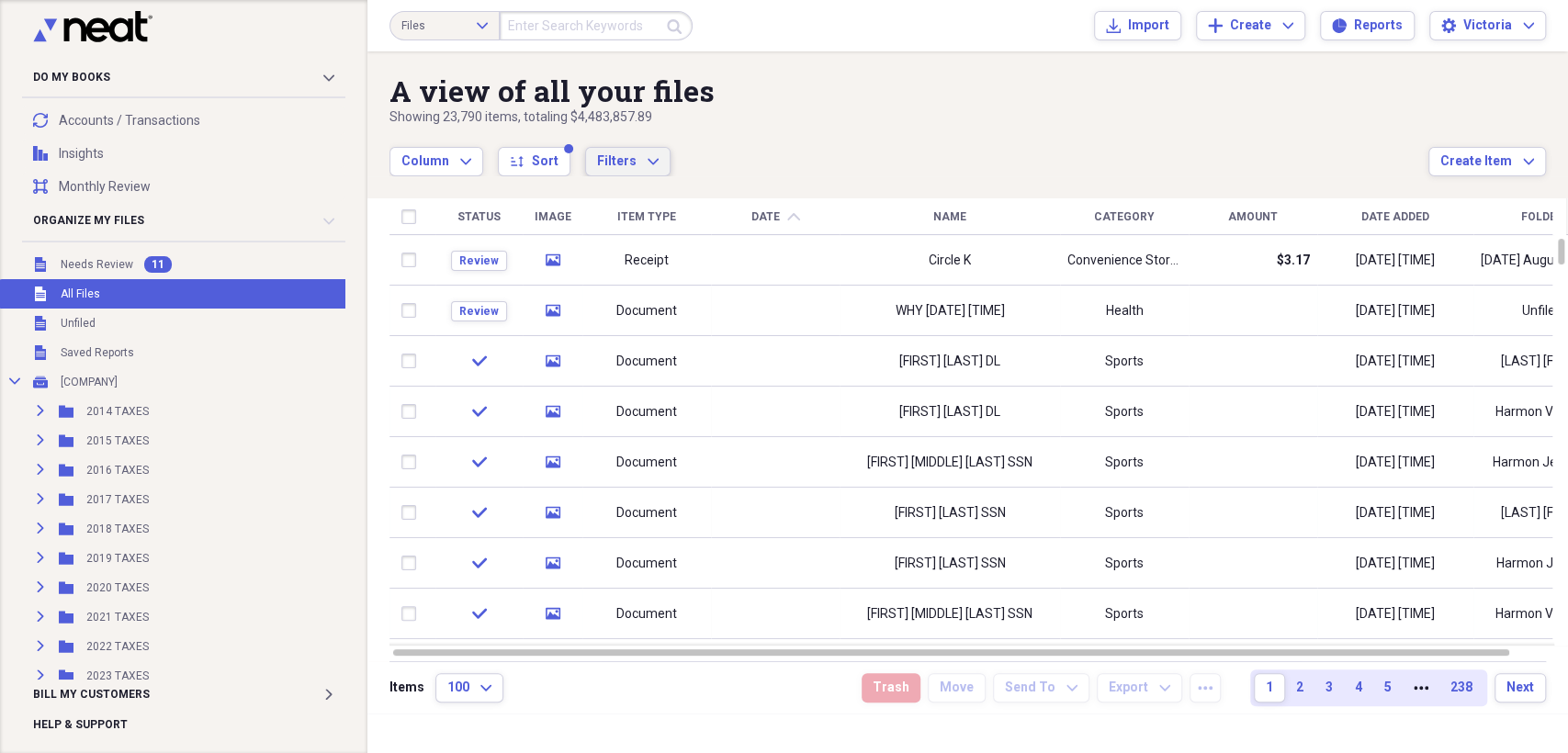 click on "Expand" 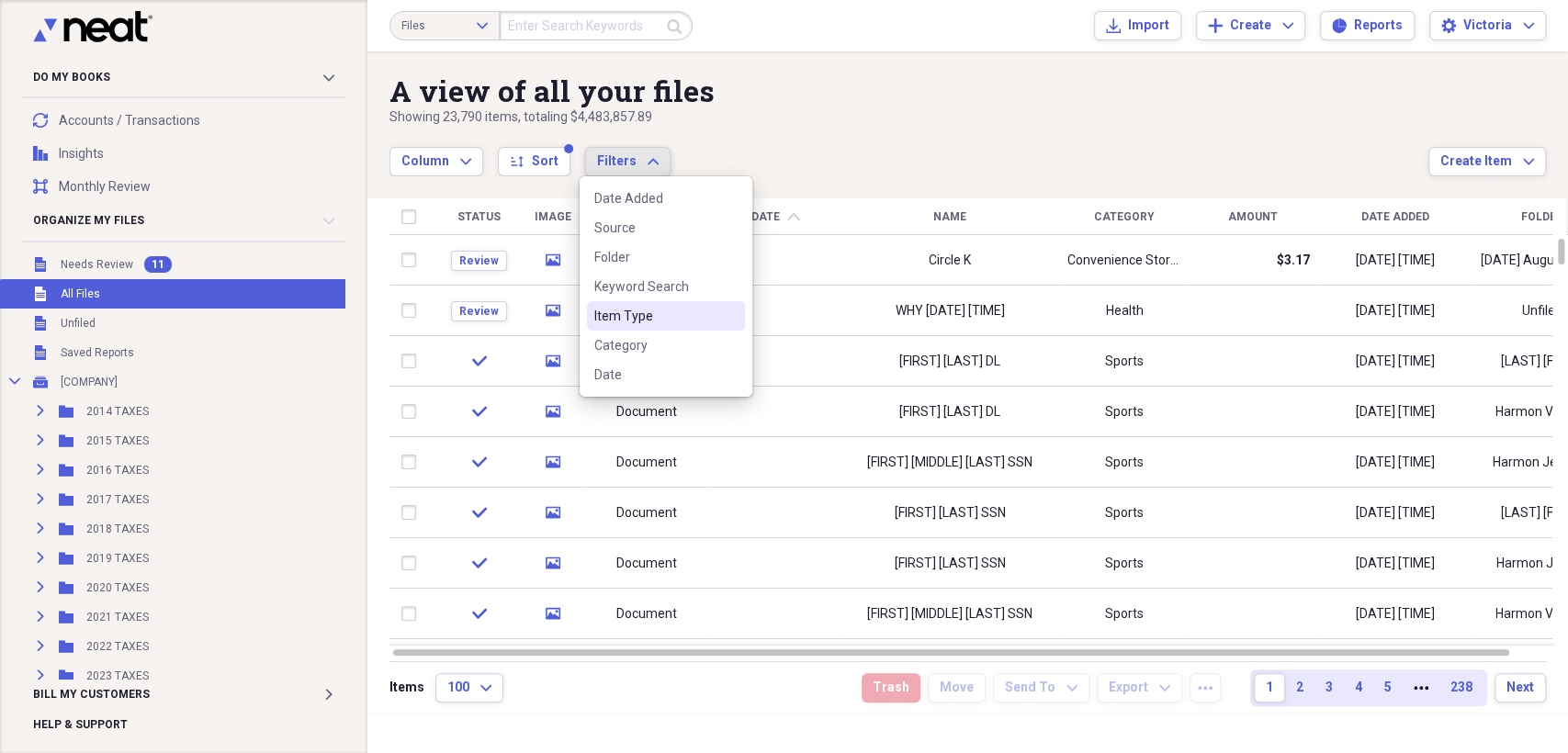 click on "Item Type" at bounding box center [655, 316] 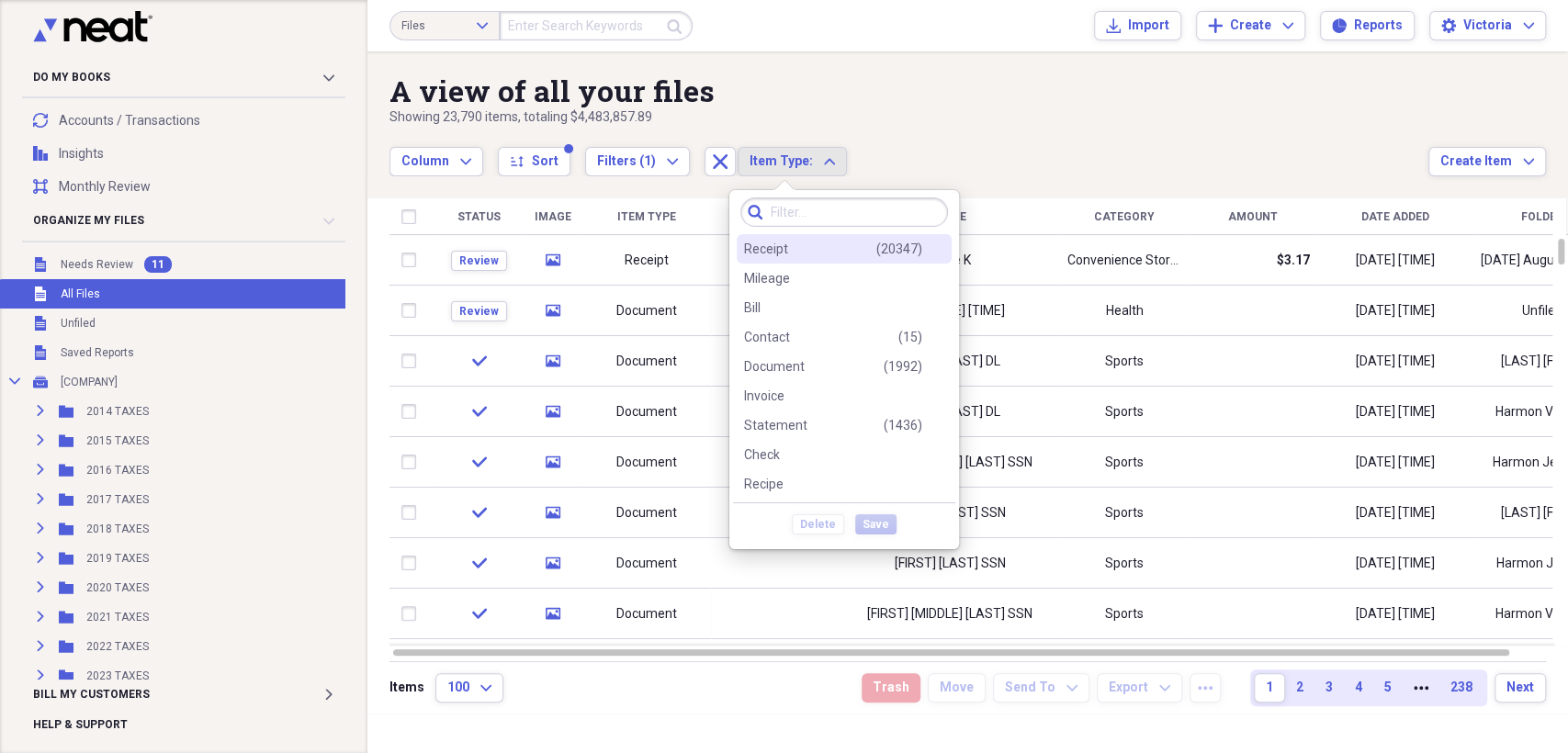 click on "Receipt" at bounding box center [766, 249] 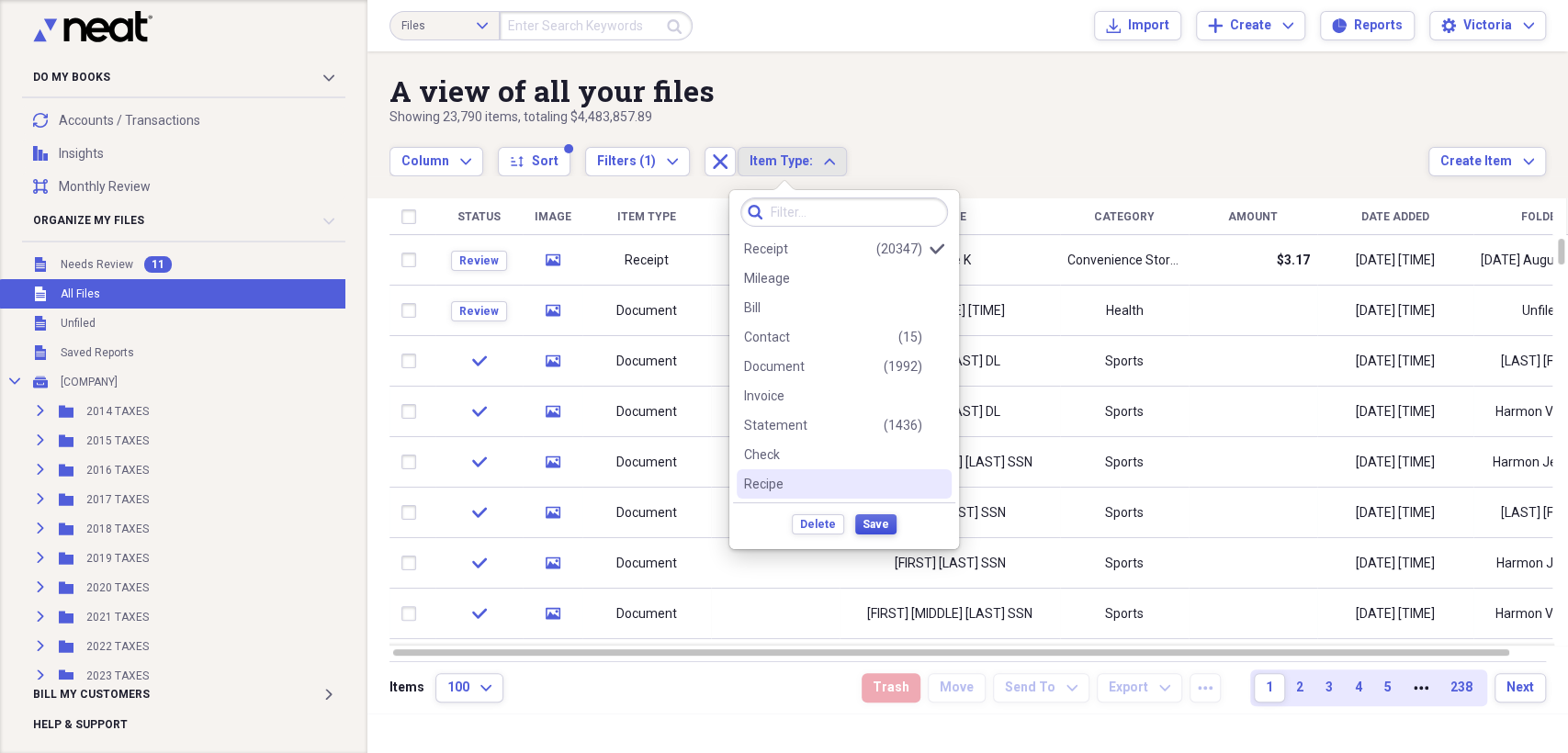click on "Save" at bounding box center [875, 524] 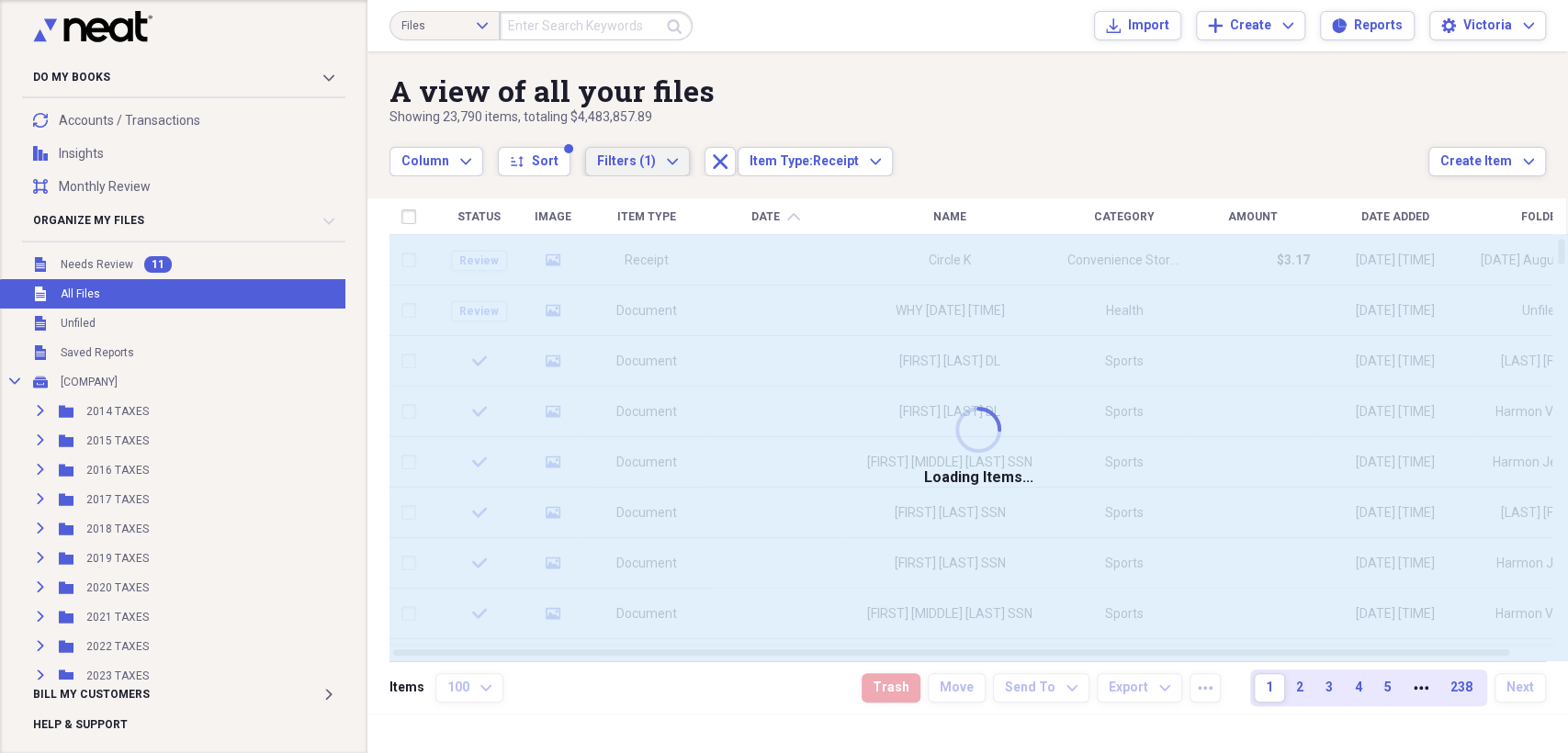 click on "Filters (1)" at bounding box center [626, 161] 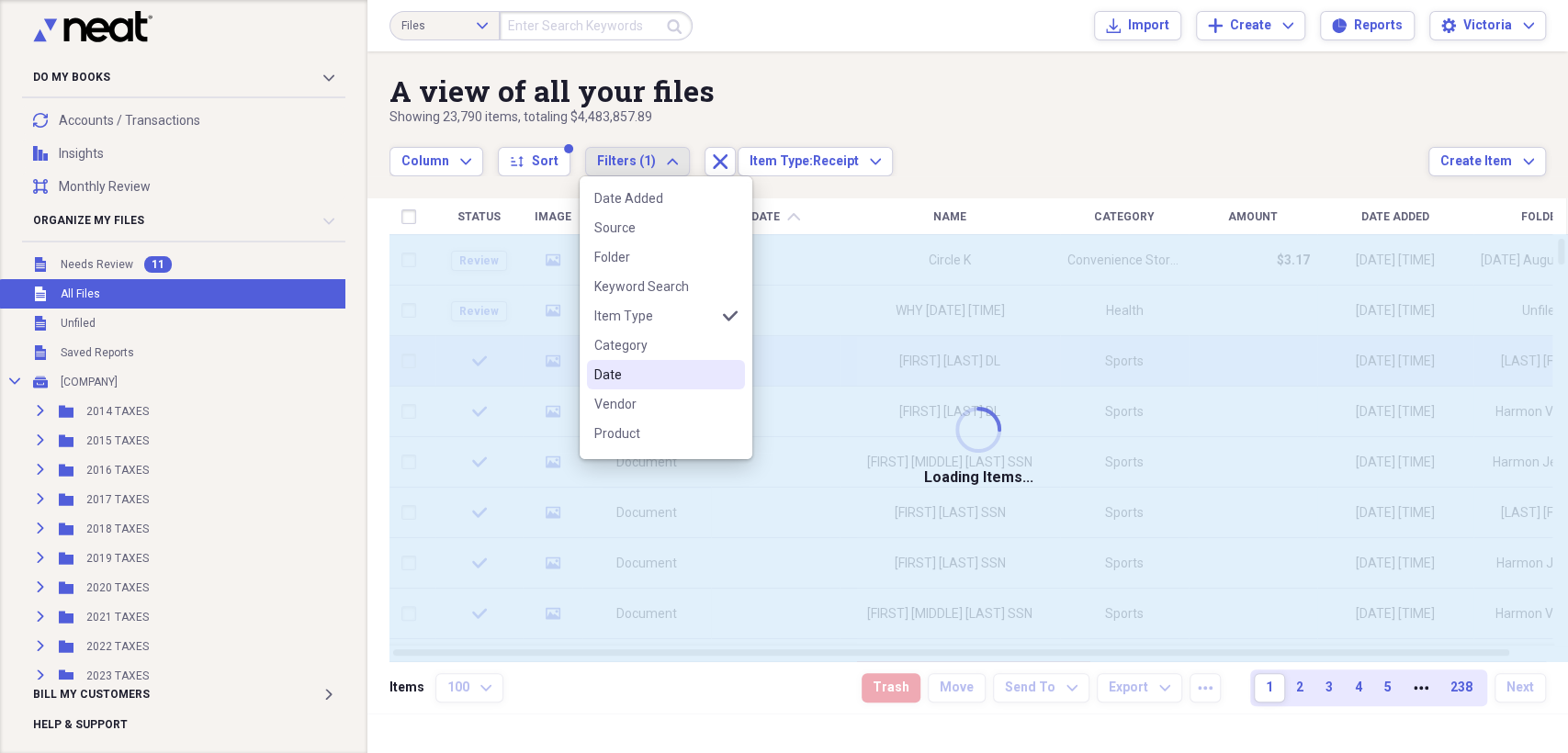 click on "Date" at bounding box center [666, 375] 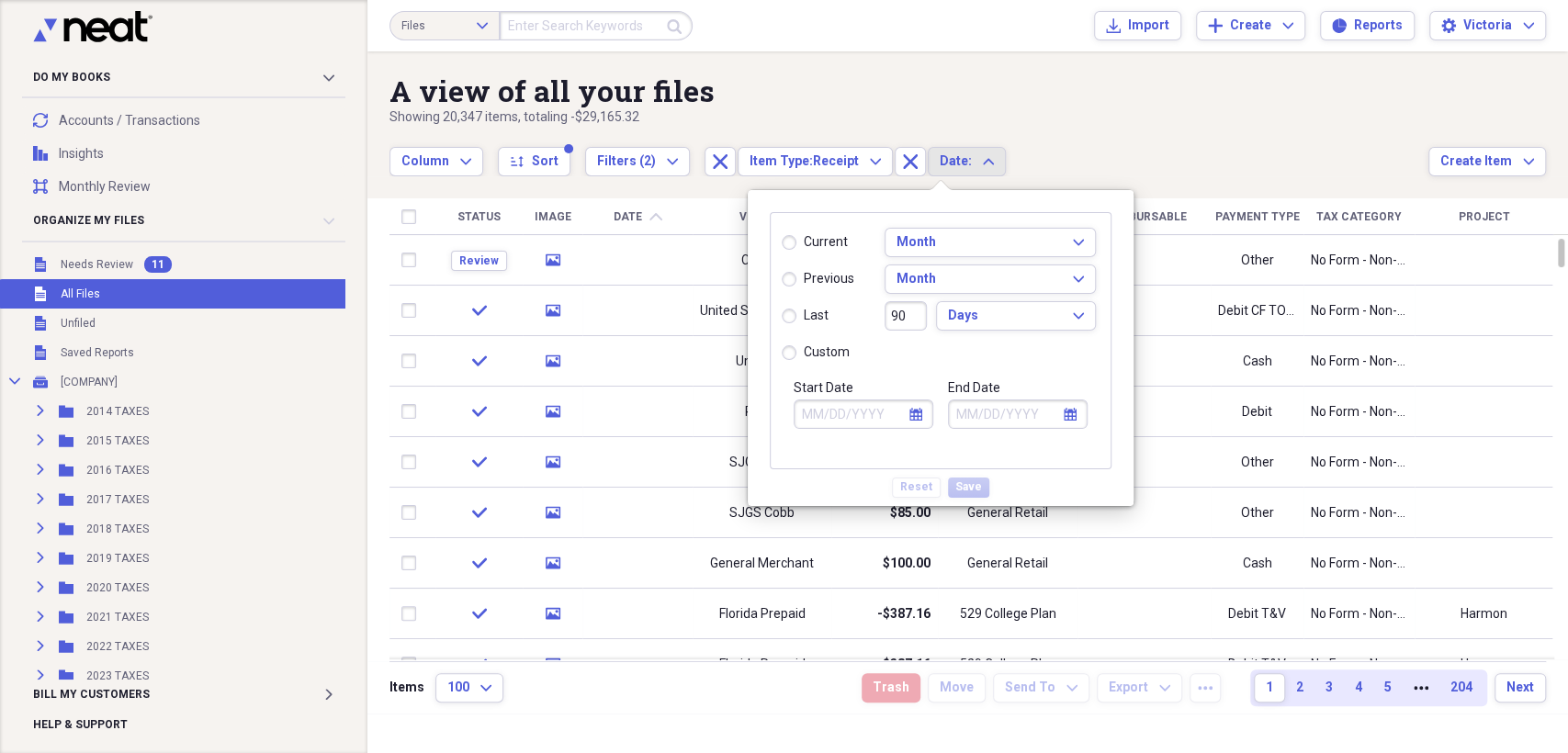 click on "Start Date" at bounding box center [863, 414] 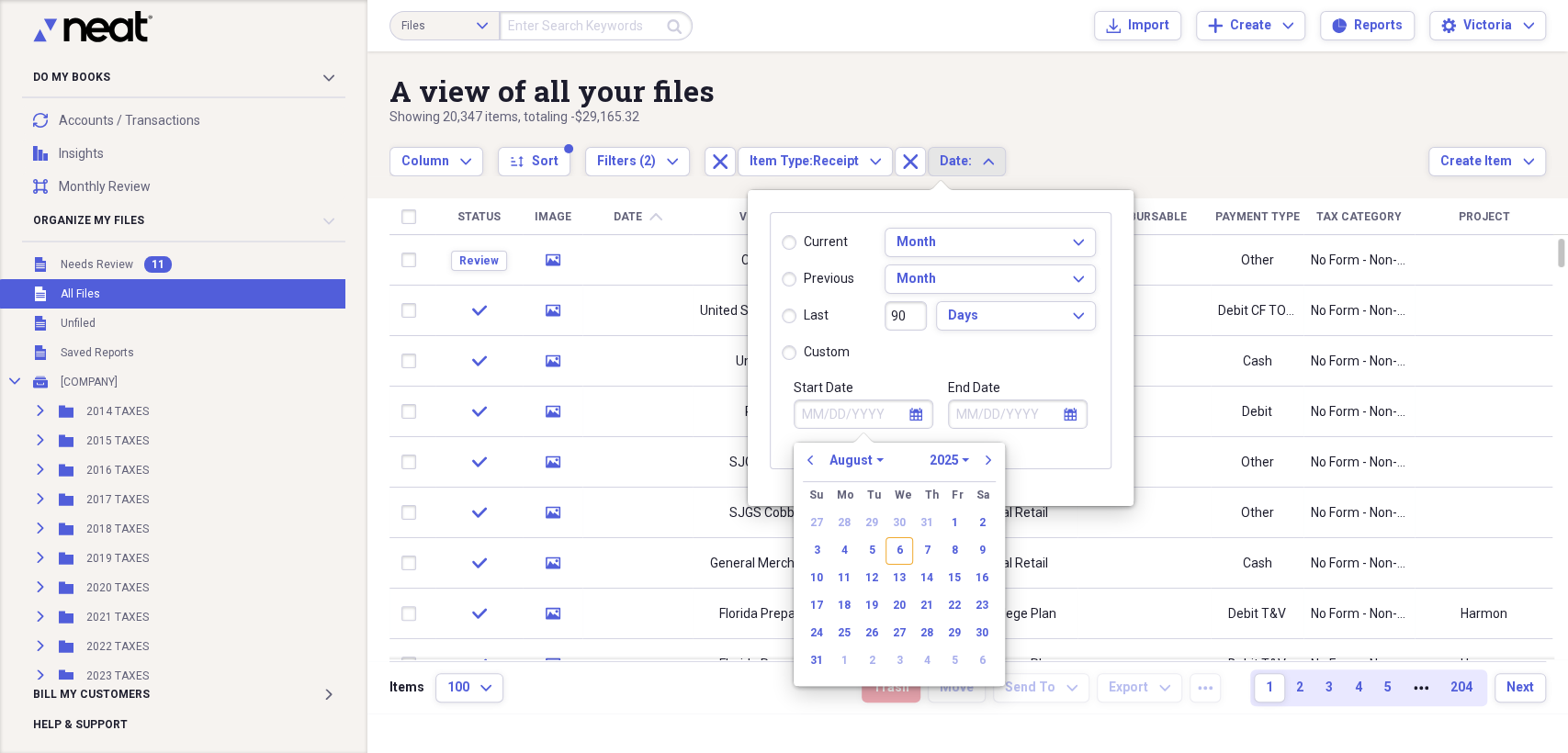 radio on "true" 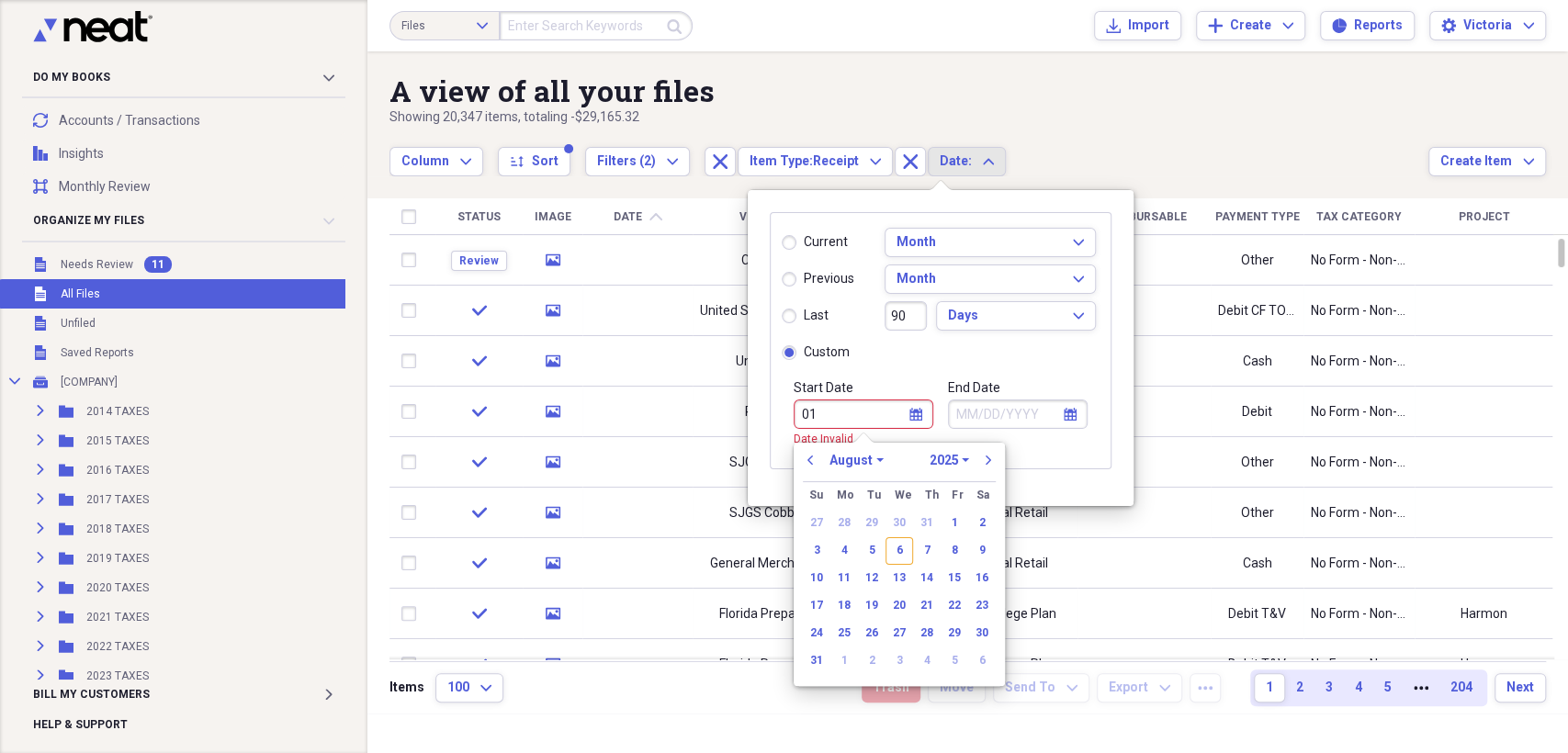 type on "0" 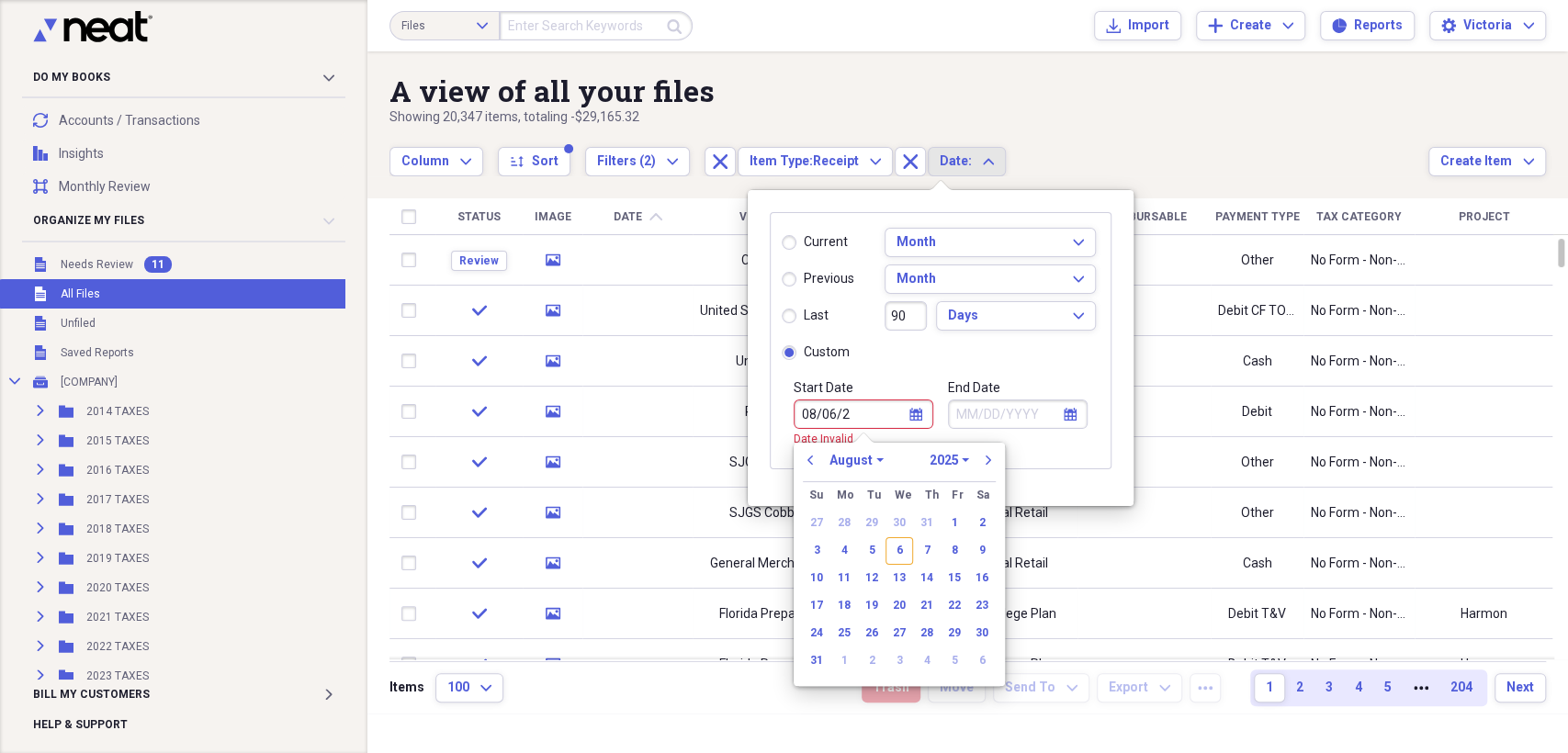type on "08/06/20" 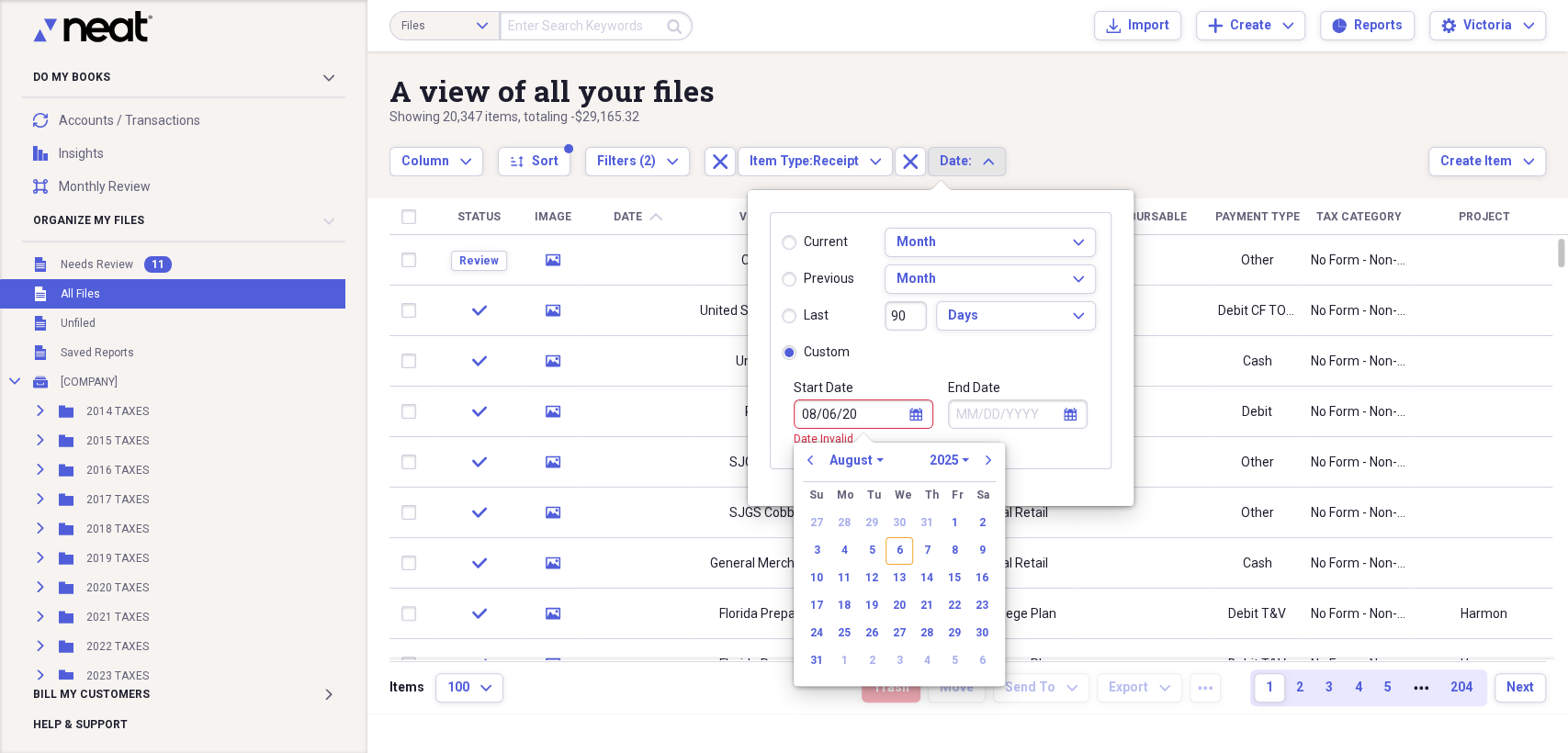 select on "2020" 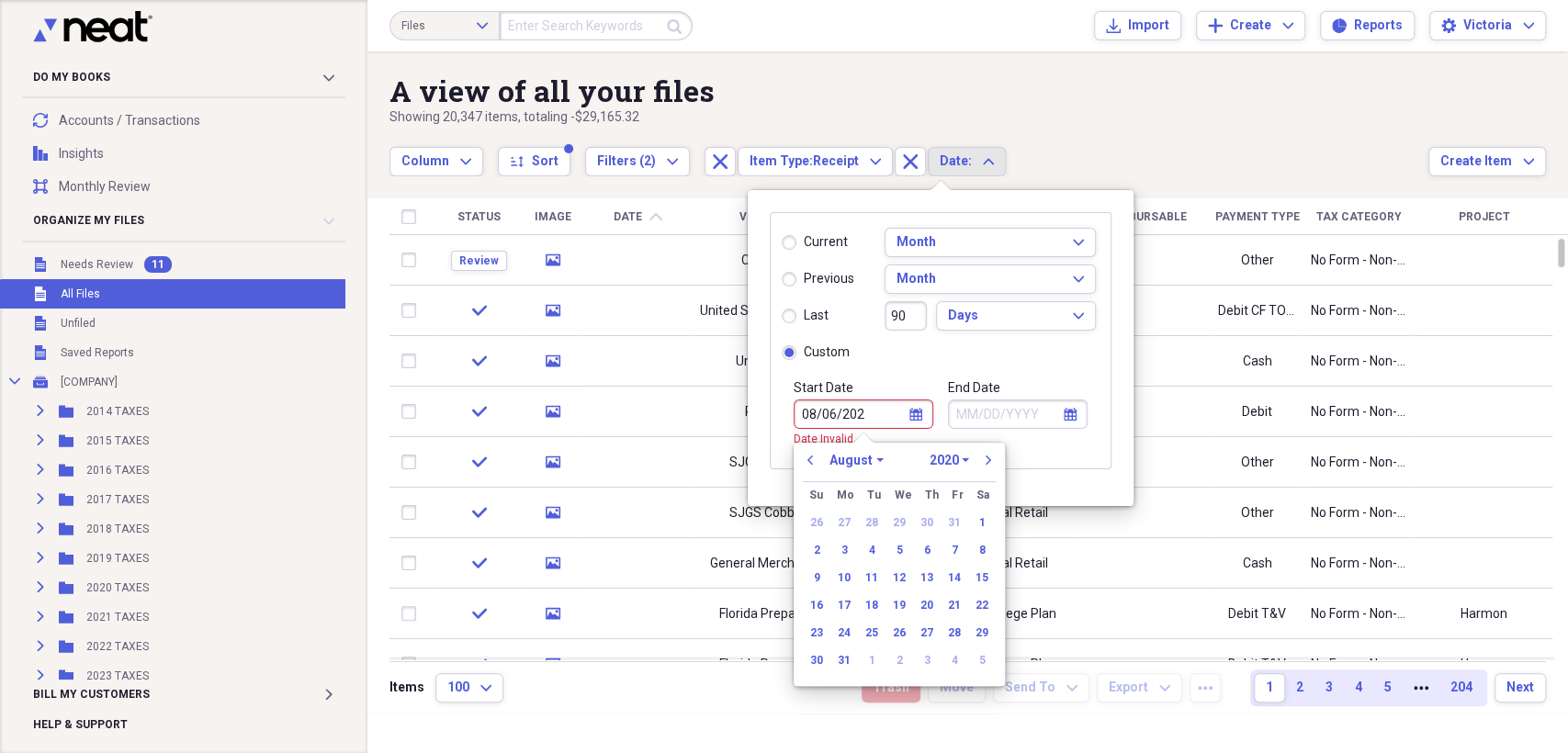 type on "08/06/2025" 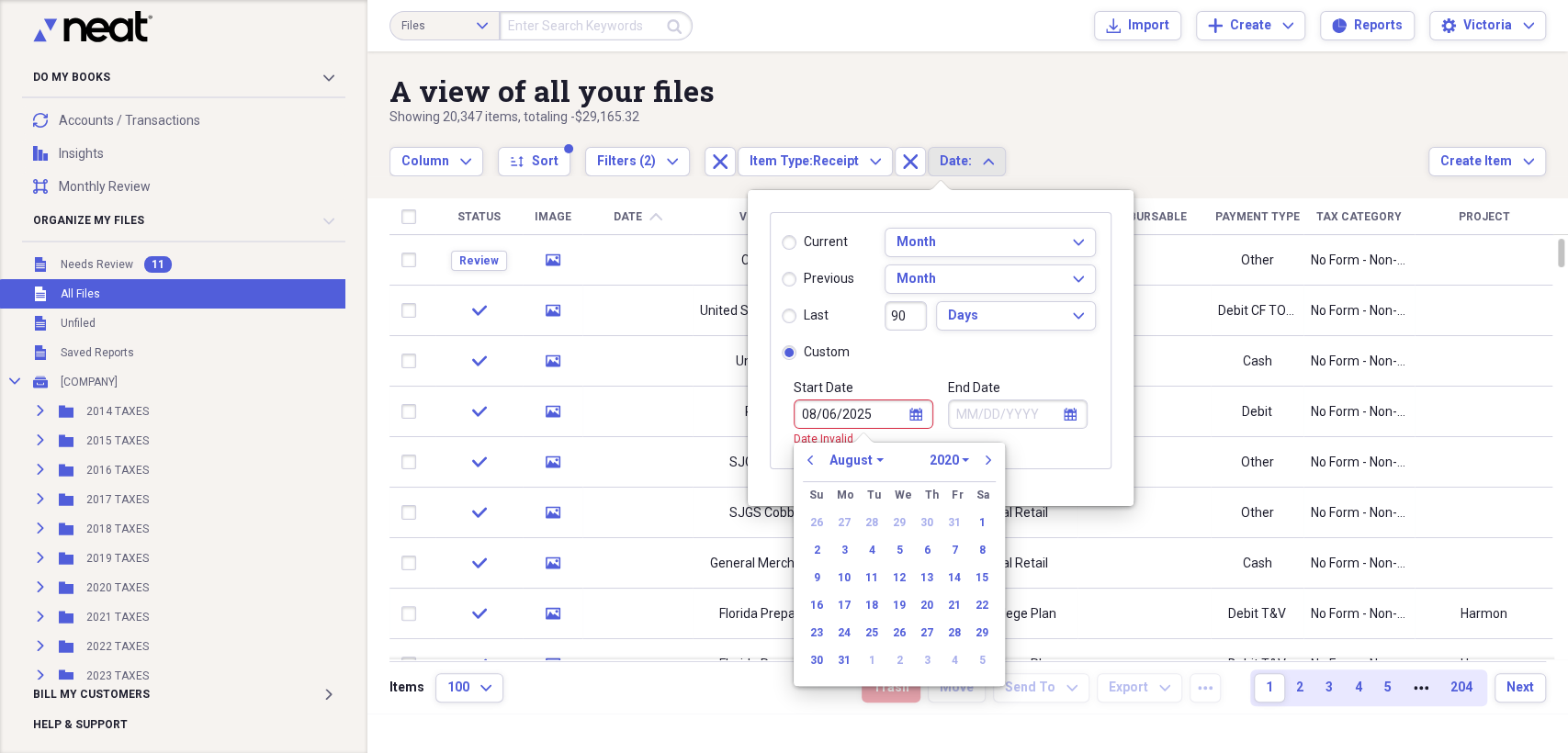 select on "2025" 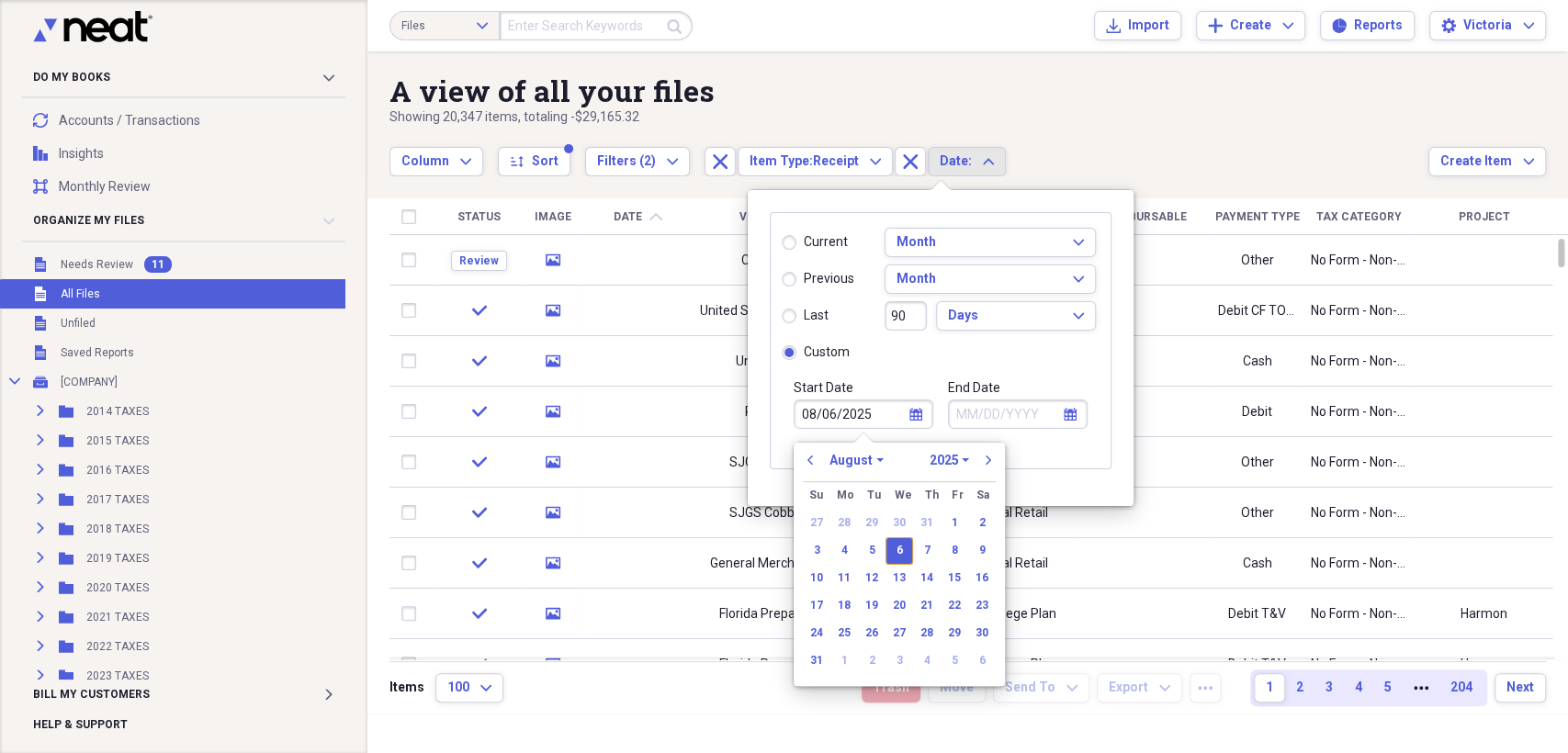 type on "08/06/2025" 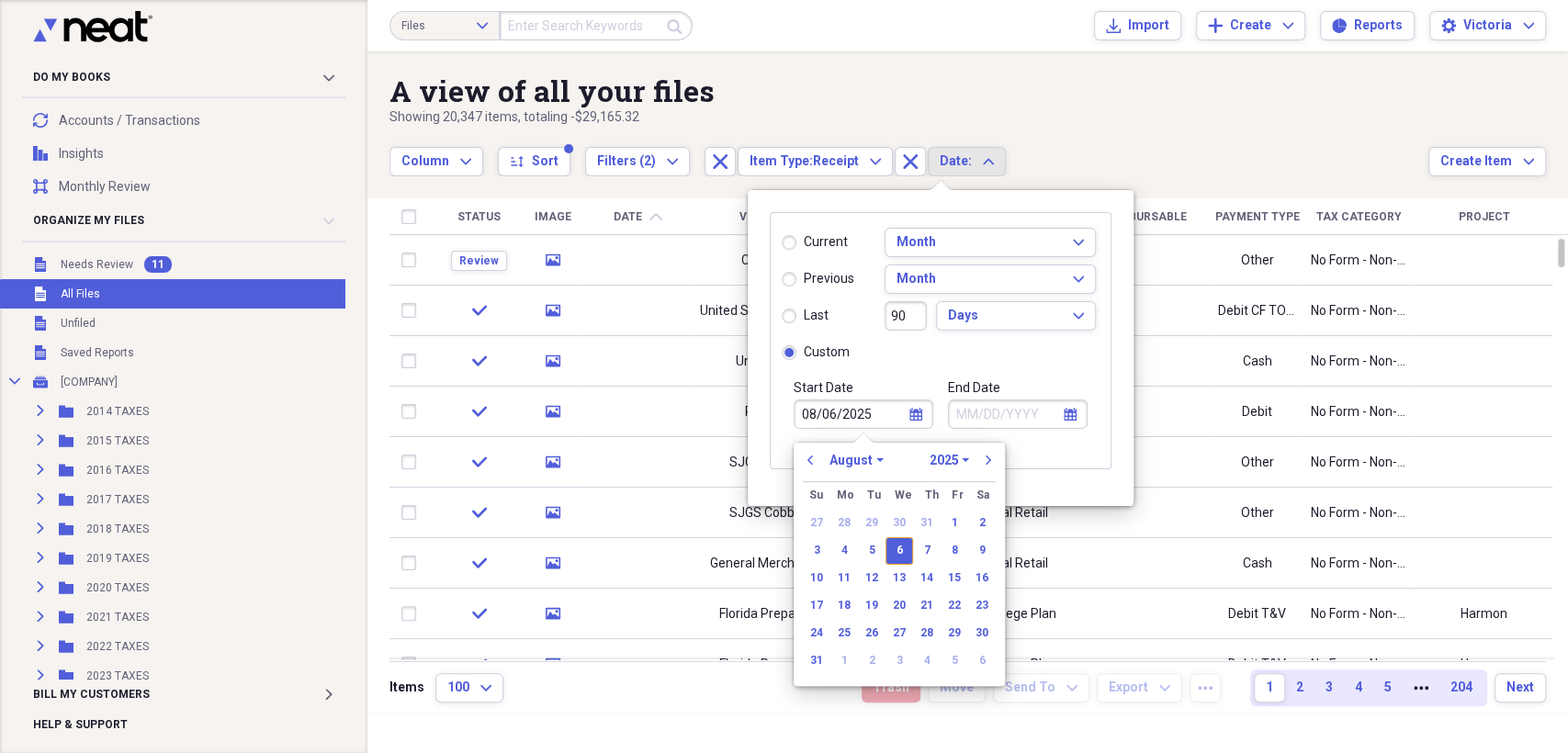 click on "End Date" at bounding box center [1018, 414] 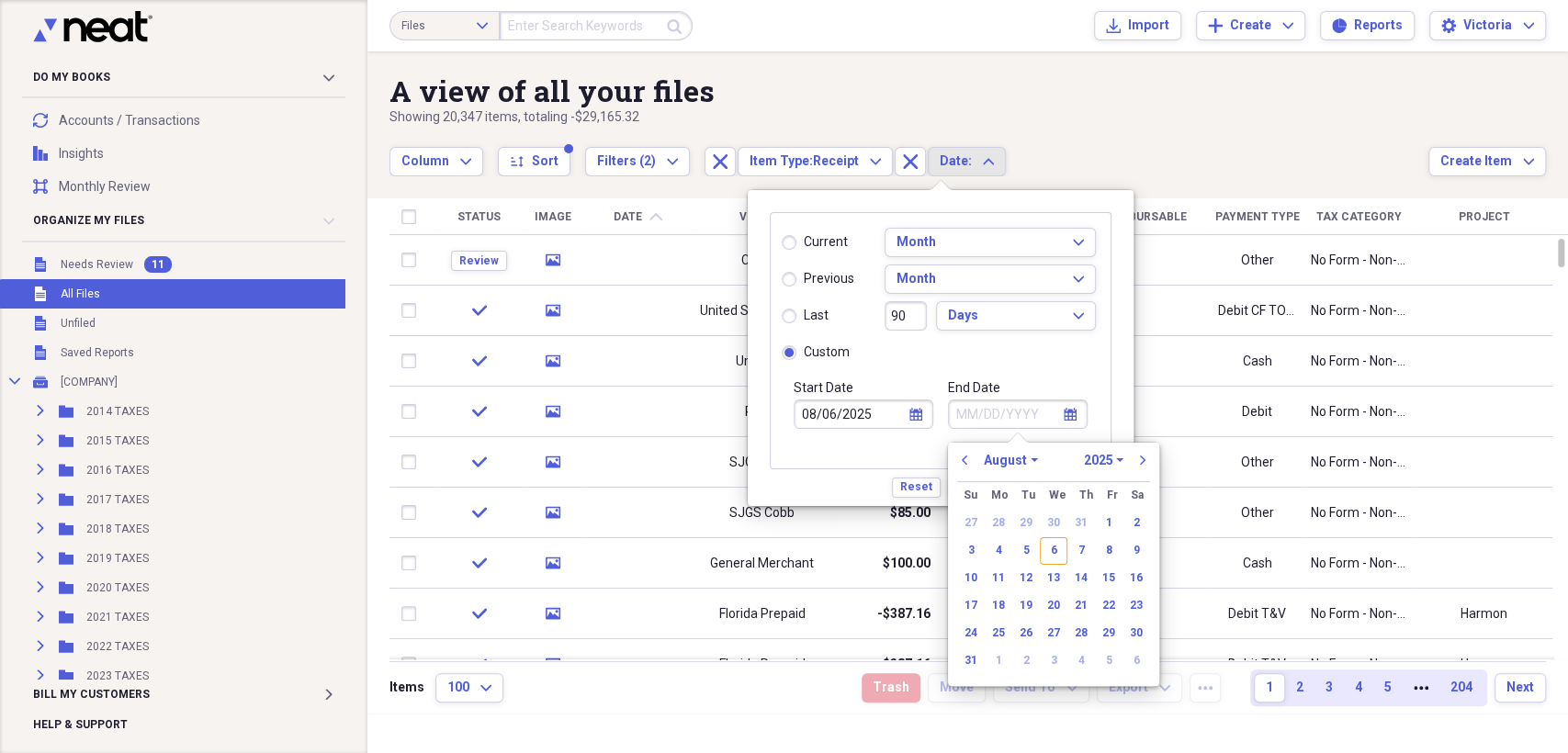 click on "08/06/2025" at bounding box center [863, 414] 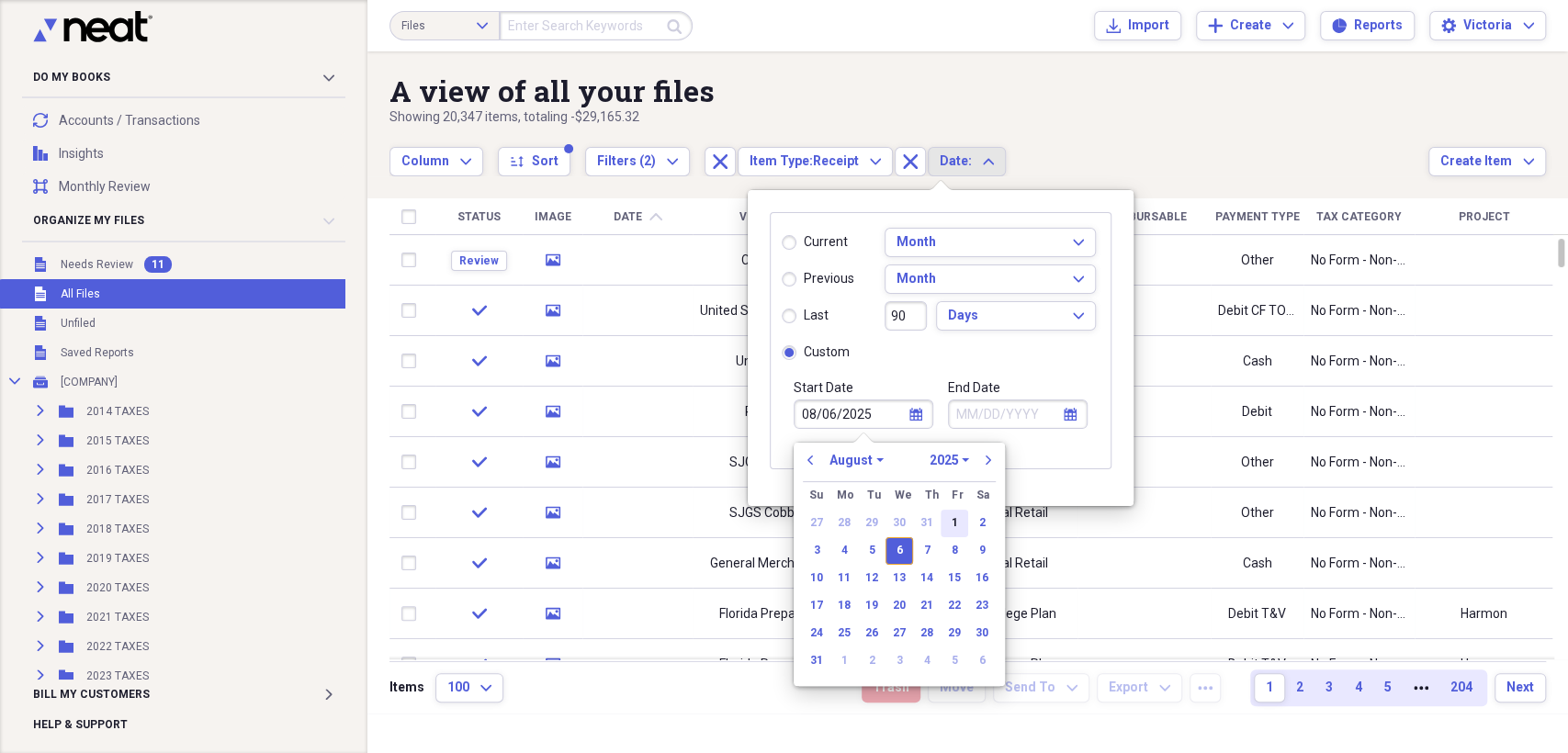 click on "1" at bounding box center [954, 523] 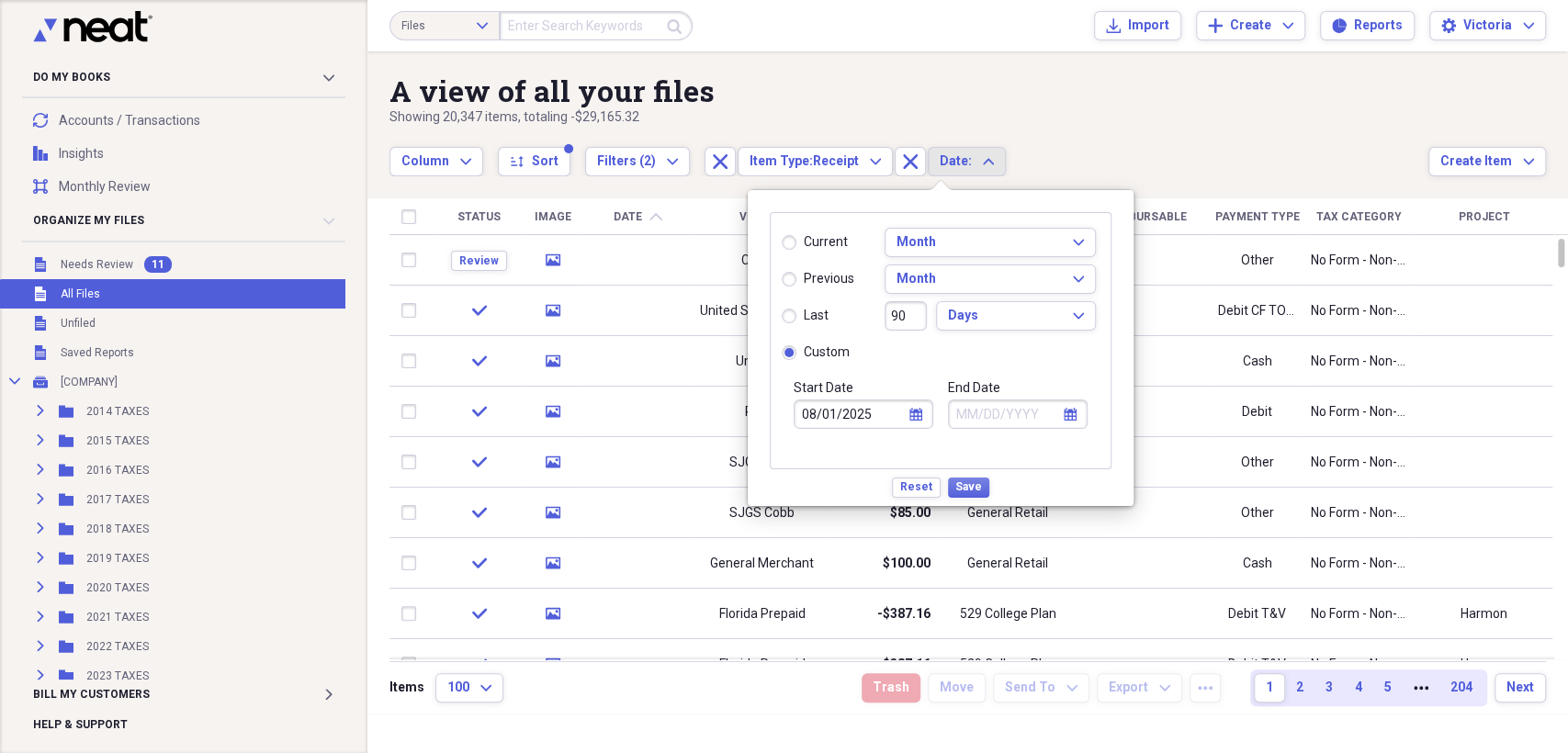 click on "End Date" at bounding box center [1018, 414] 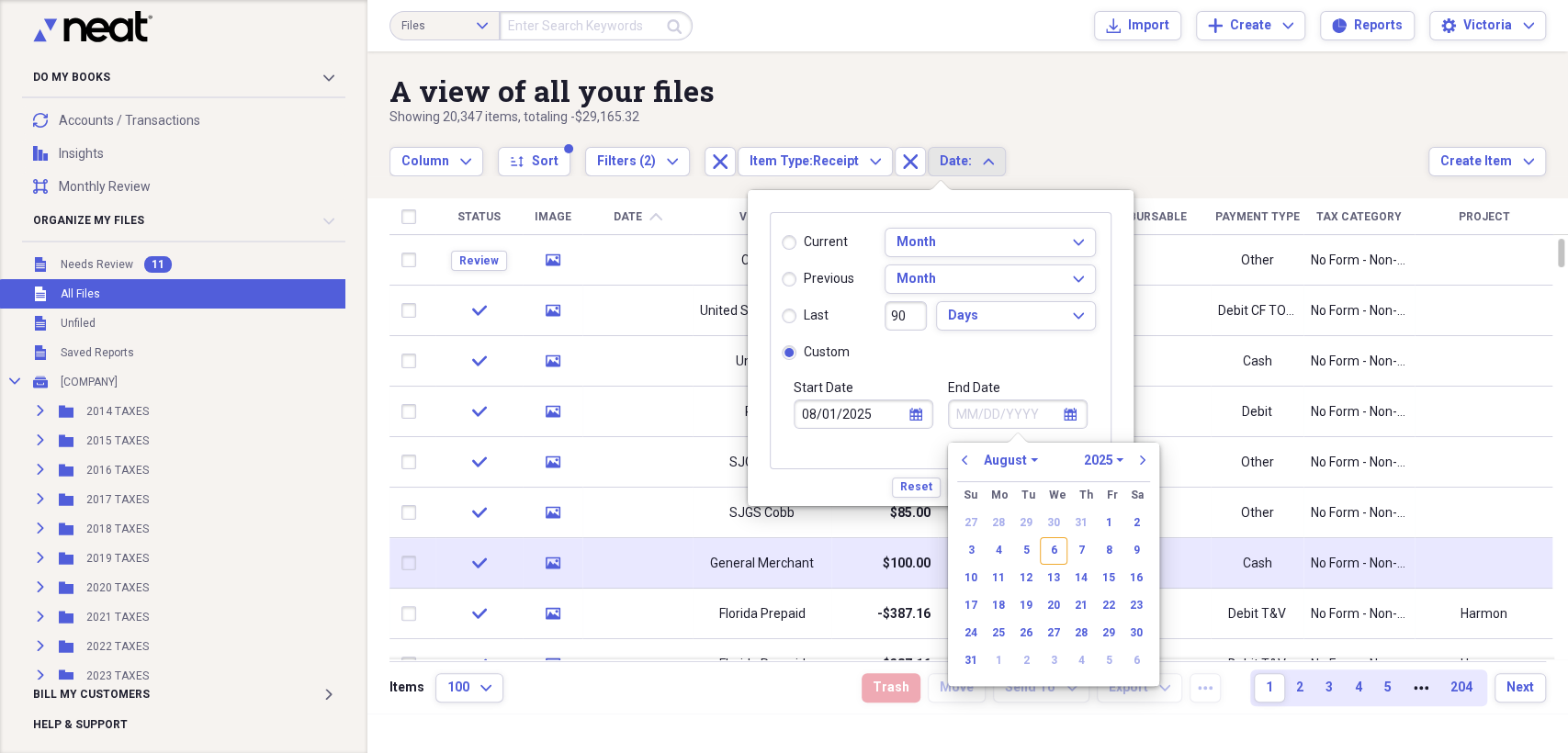 click on "6" at bounding box center [1054, 551] 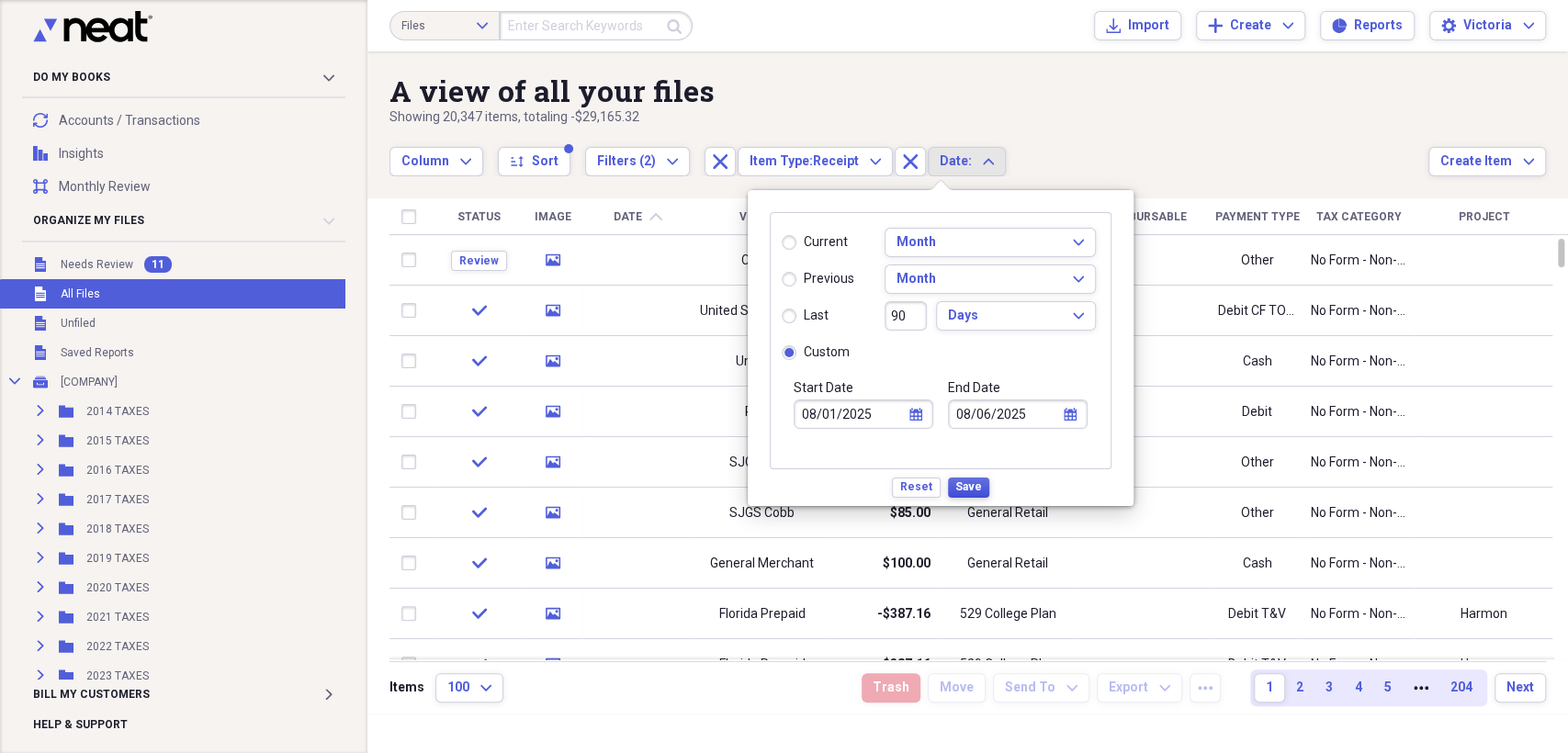 click on "Save" at bounding box center (968, 487) 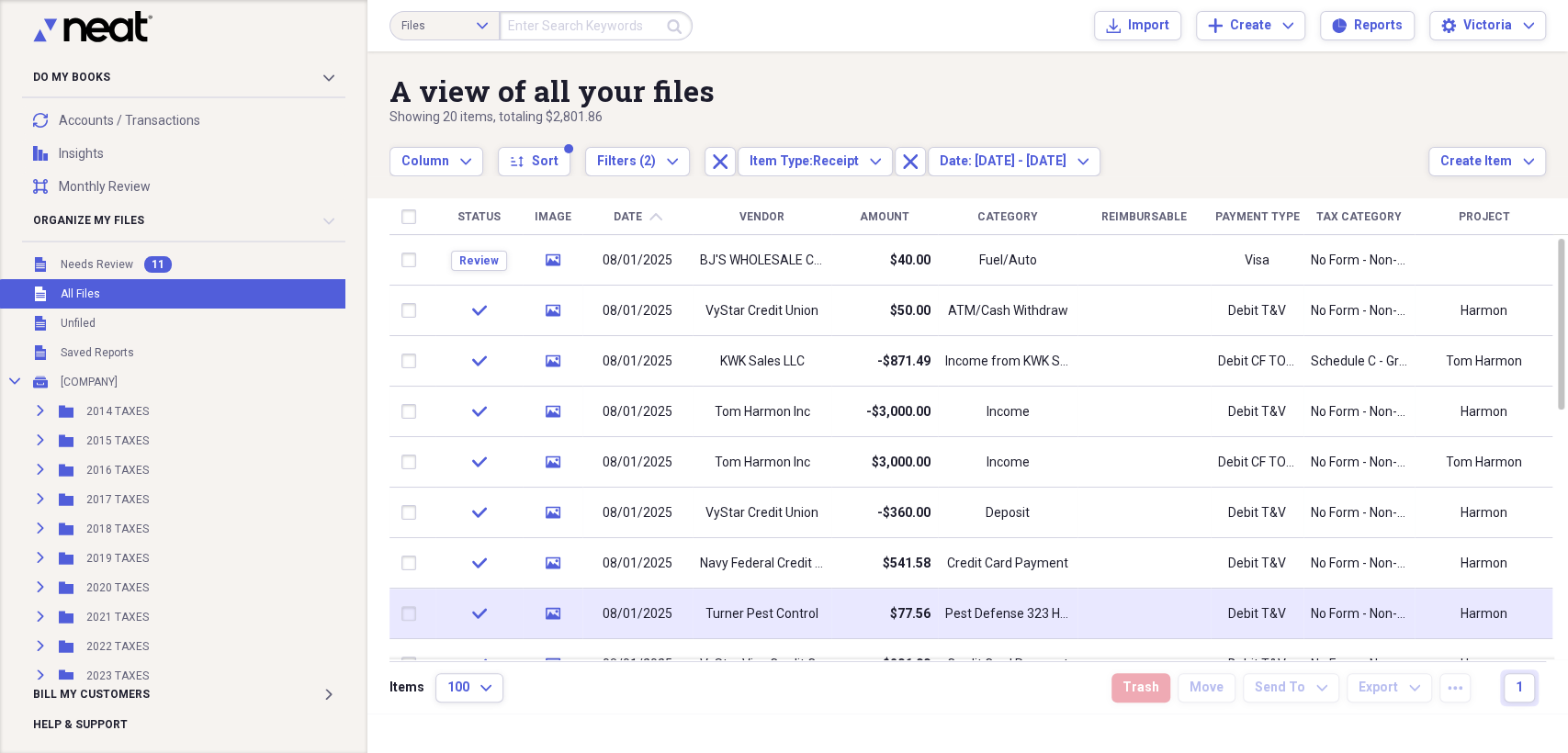 click on "$77.56" at bounding box center [885, 613] 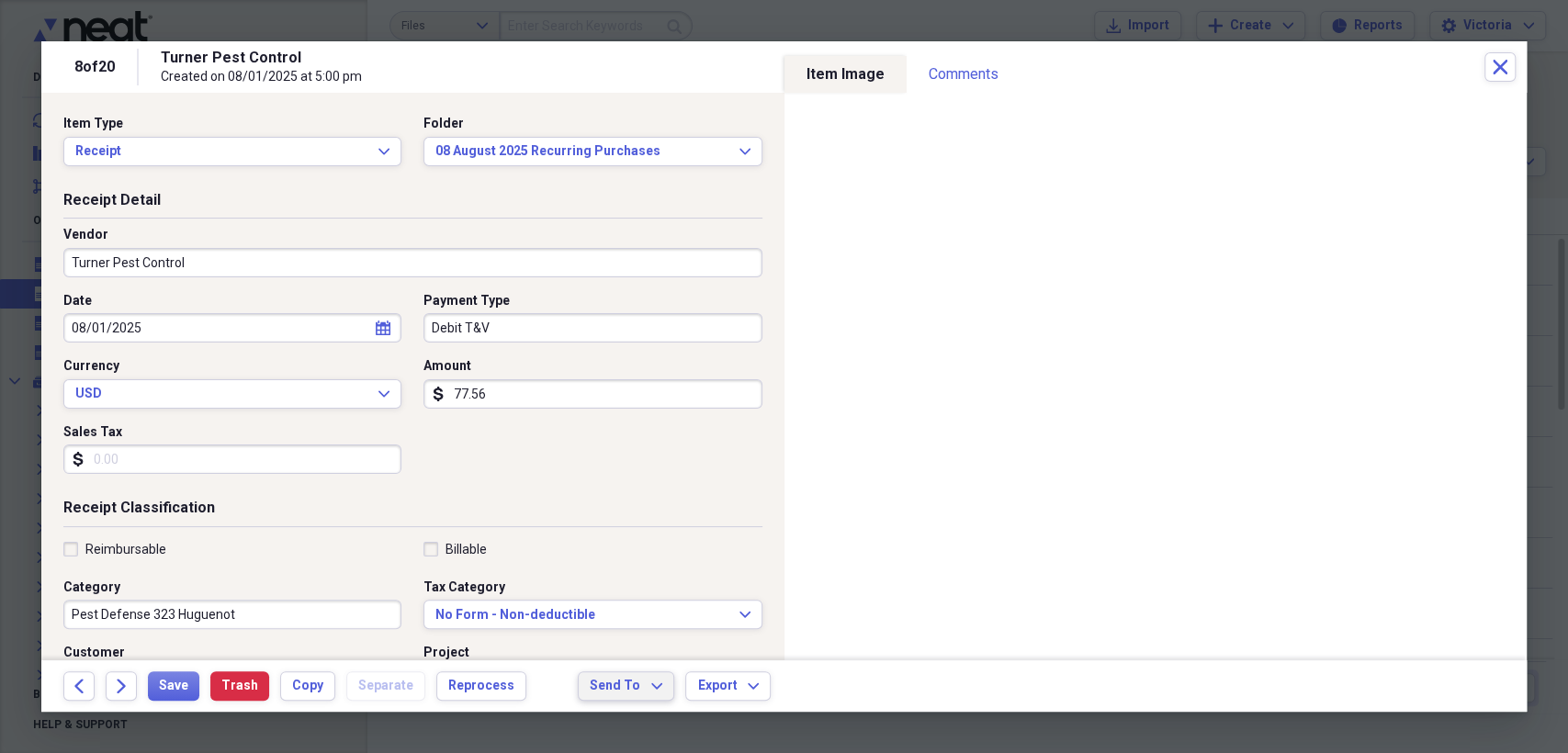 click on "Send To Expand" at bounding box center (626, 686) 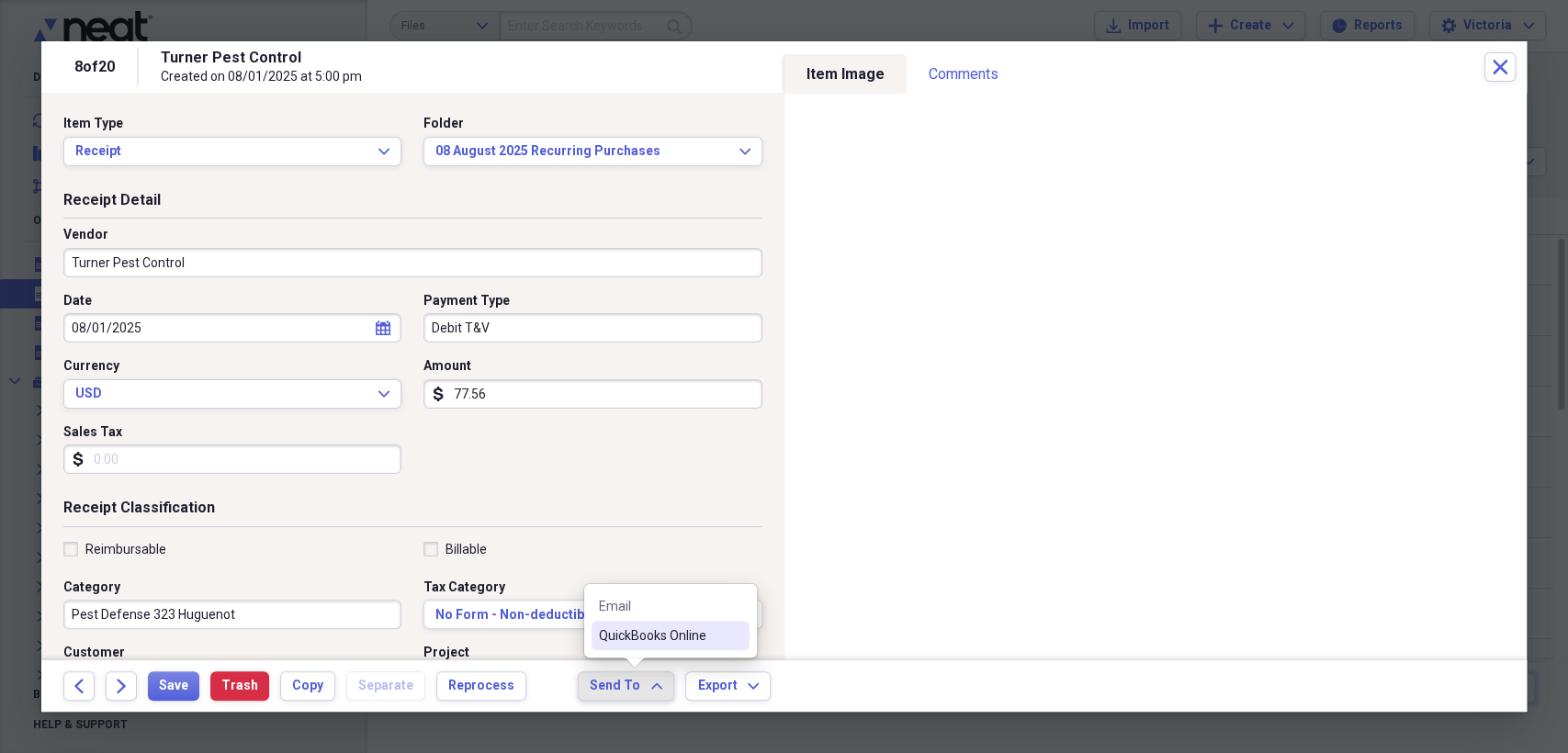 click on "QuickBooks Online" at bounding box center (660, 635) 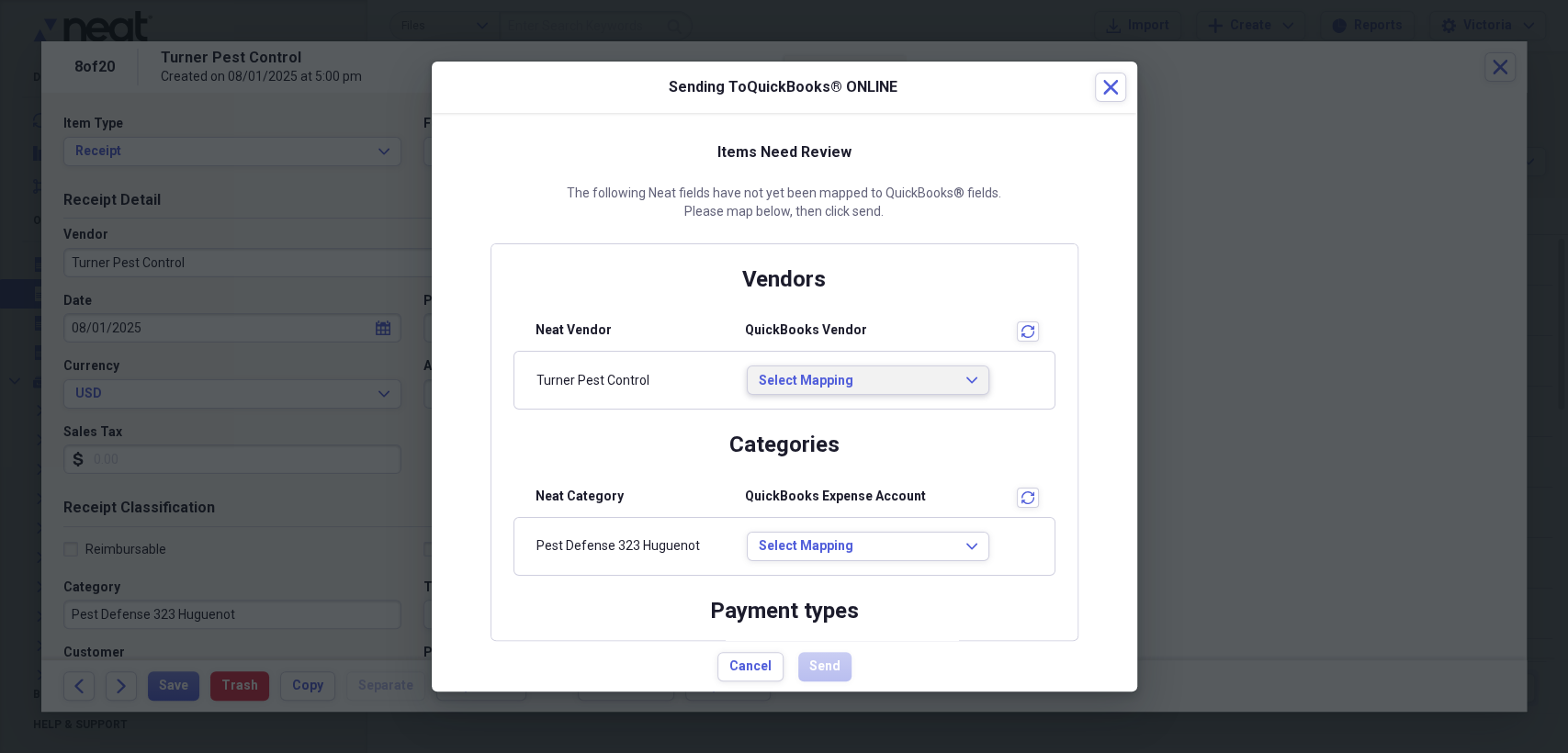 click on "Expand" 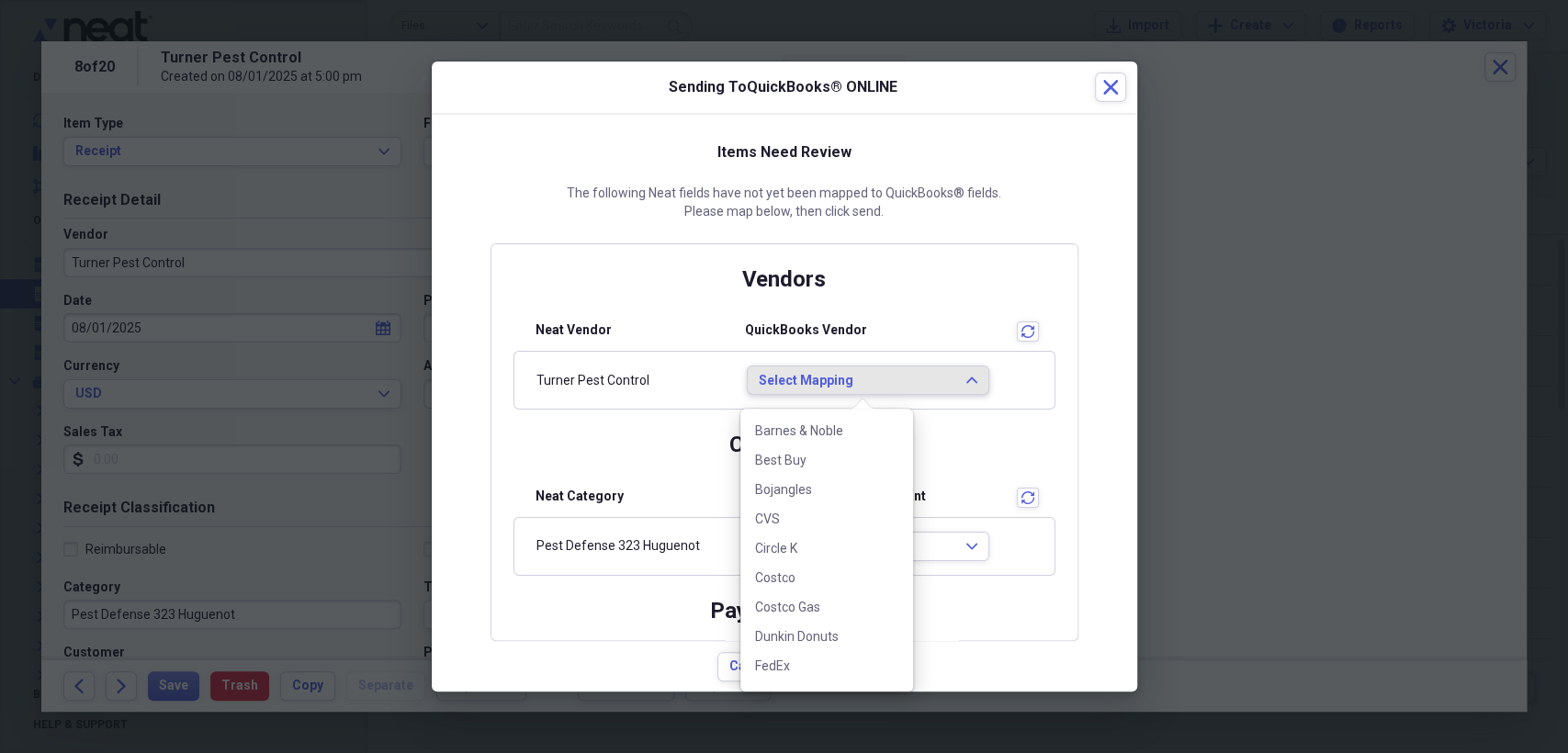 scroll, scrollTop: 0, scrollLeft: 0, axis: both 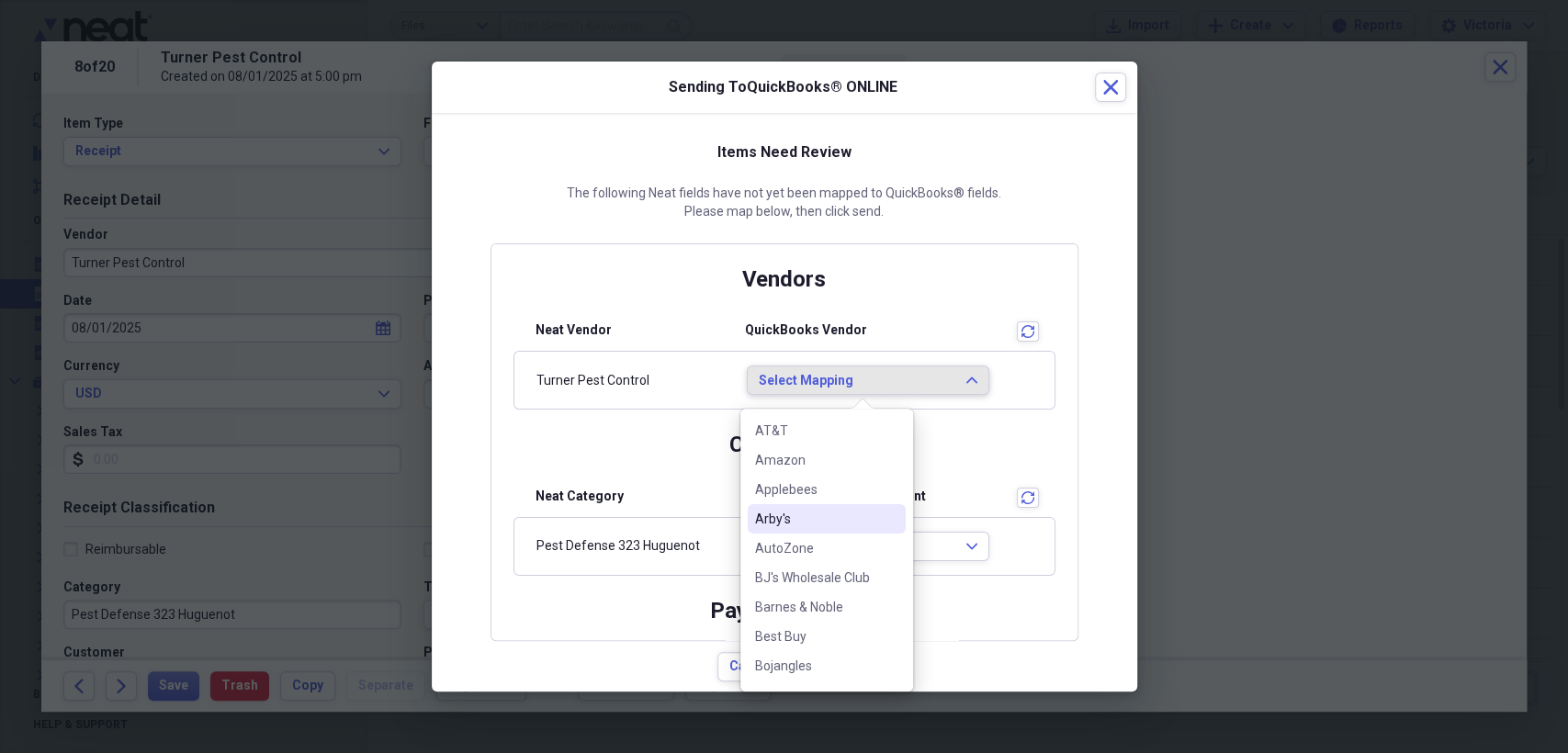 click on "[COMPANY] Select Mapping Expand" at bounding box center (784, 380) 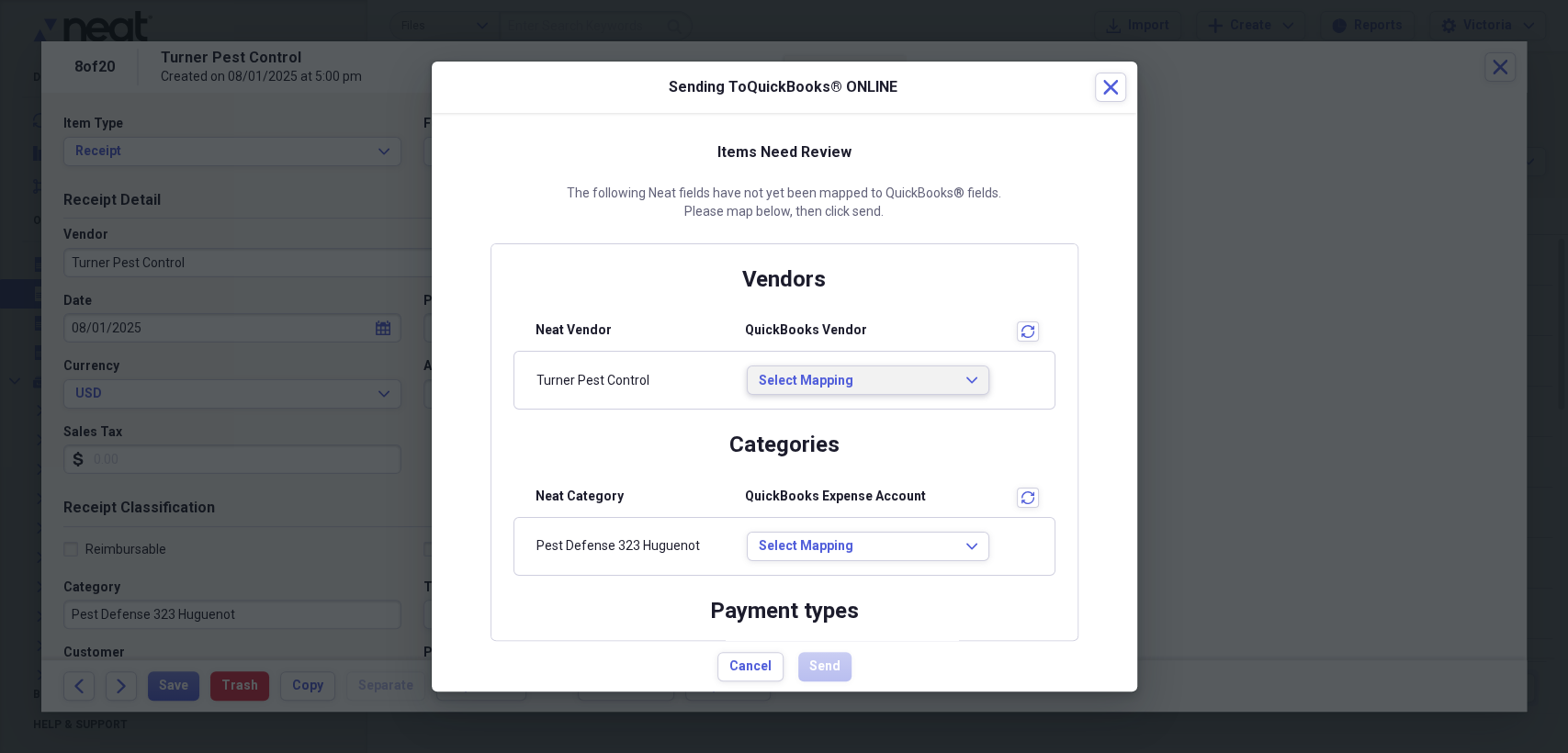 click on "Select Mapping" at bounding box center (857, 381) 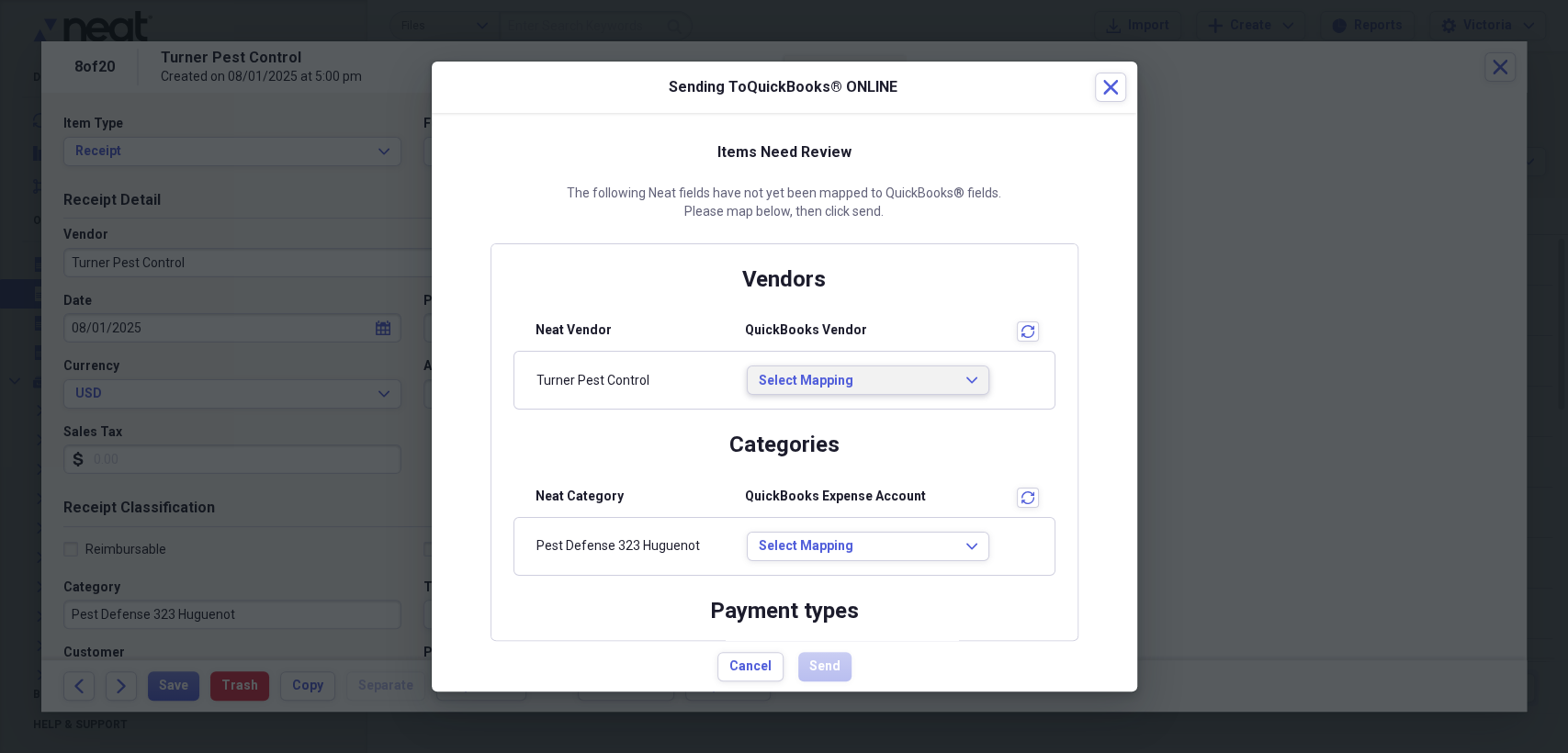 click on "[COMPANY] Select Mapping Expand" at bounding box center [784, 380] 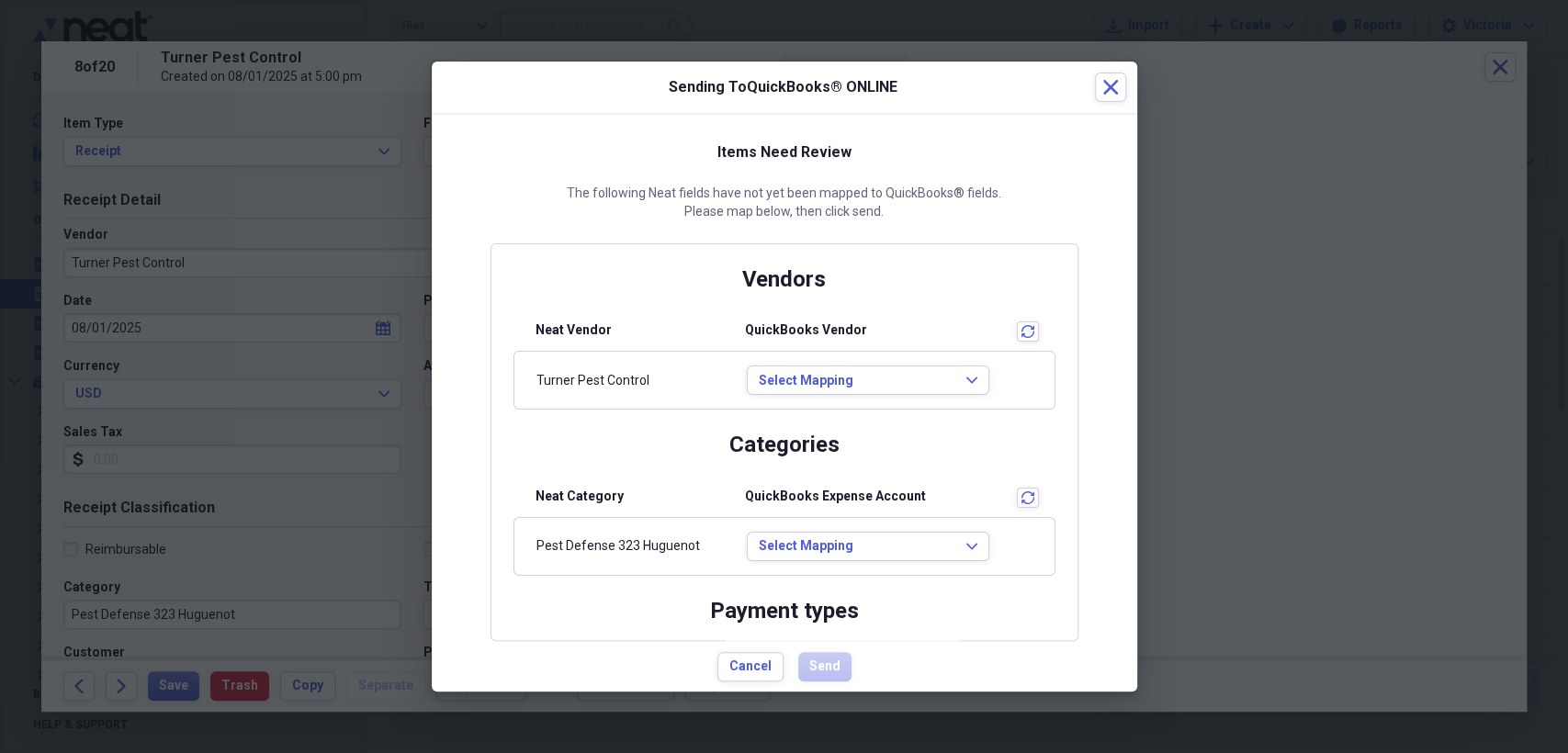 click on "Categories" at bounding box center [784, 452] 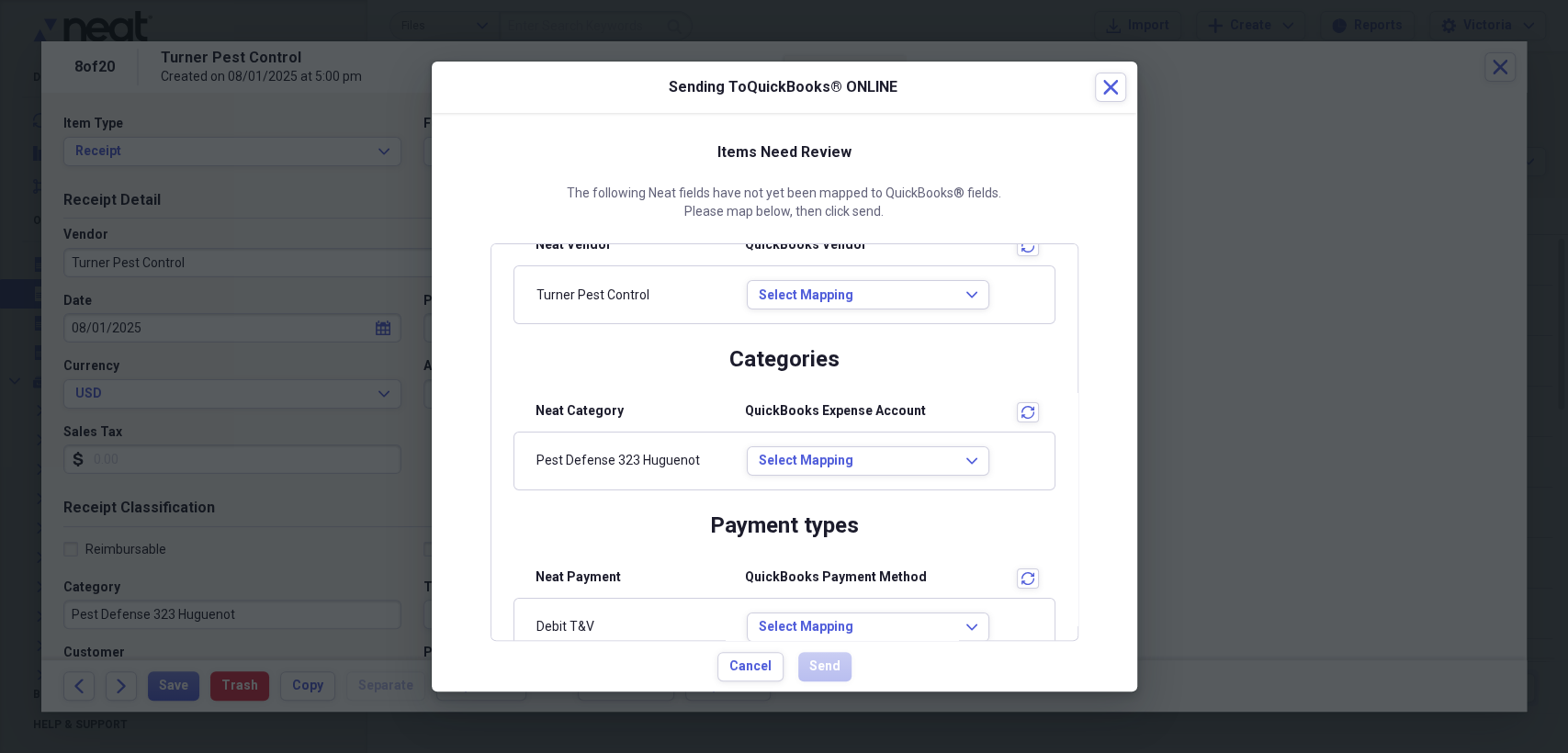scroll, scrollTop: 0, scrollLeft: 0, axis: both 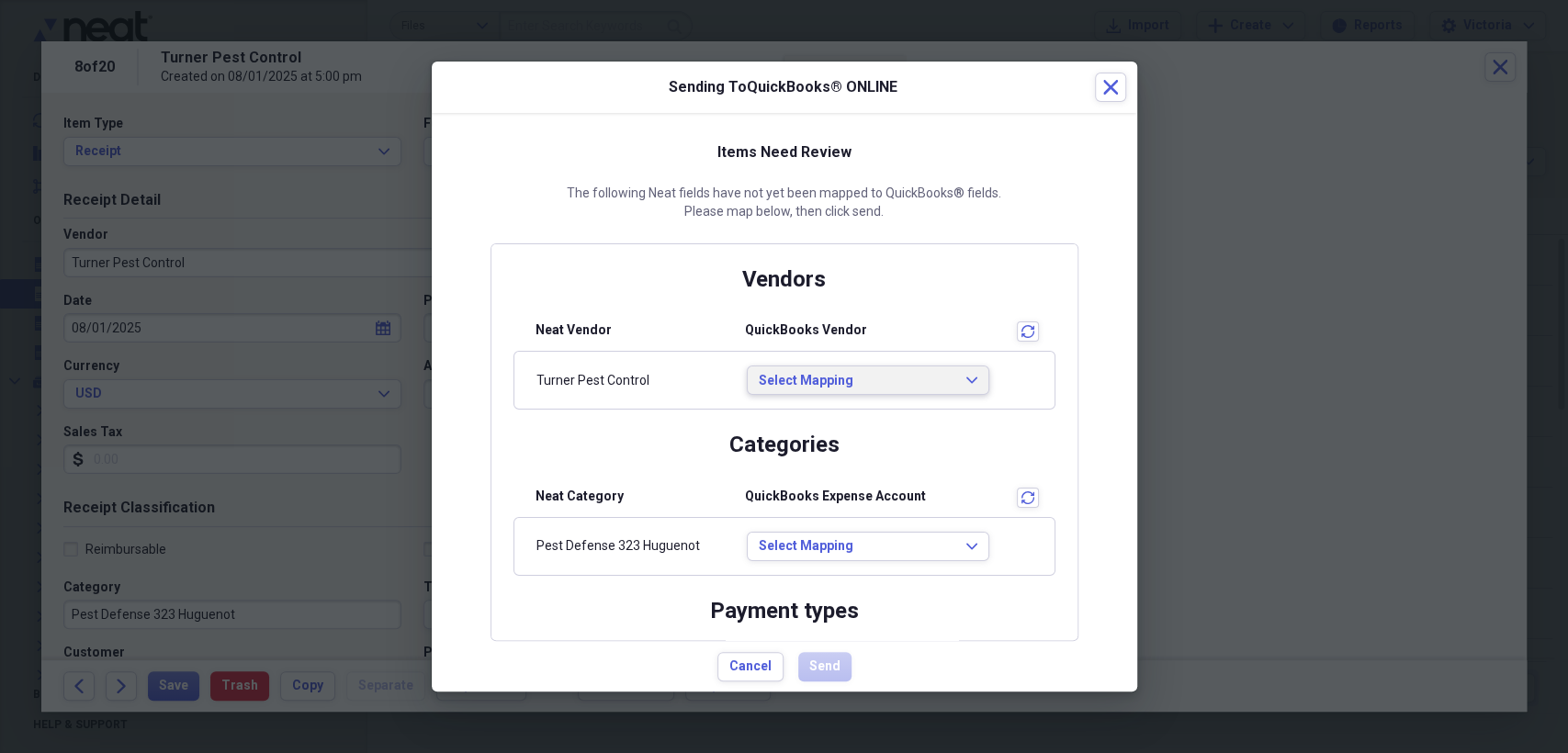 click on "Expand" 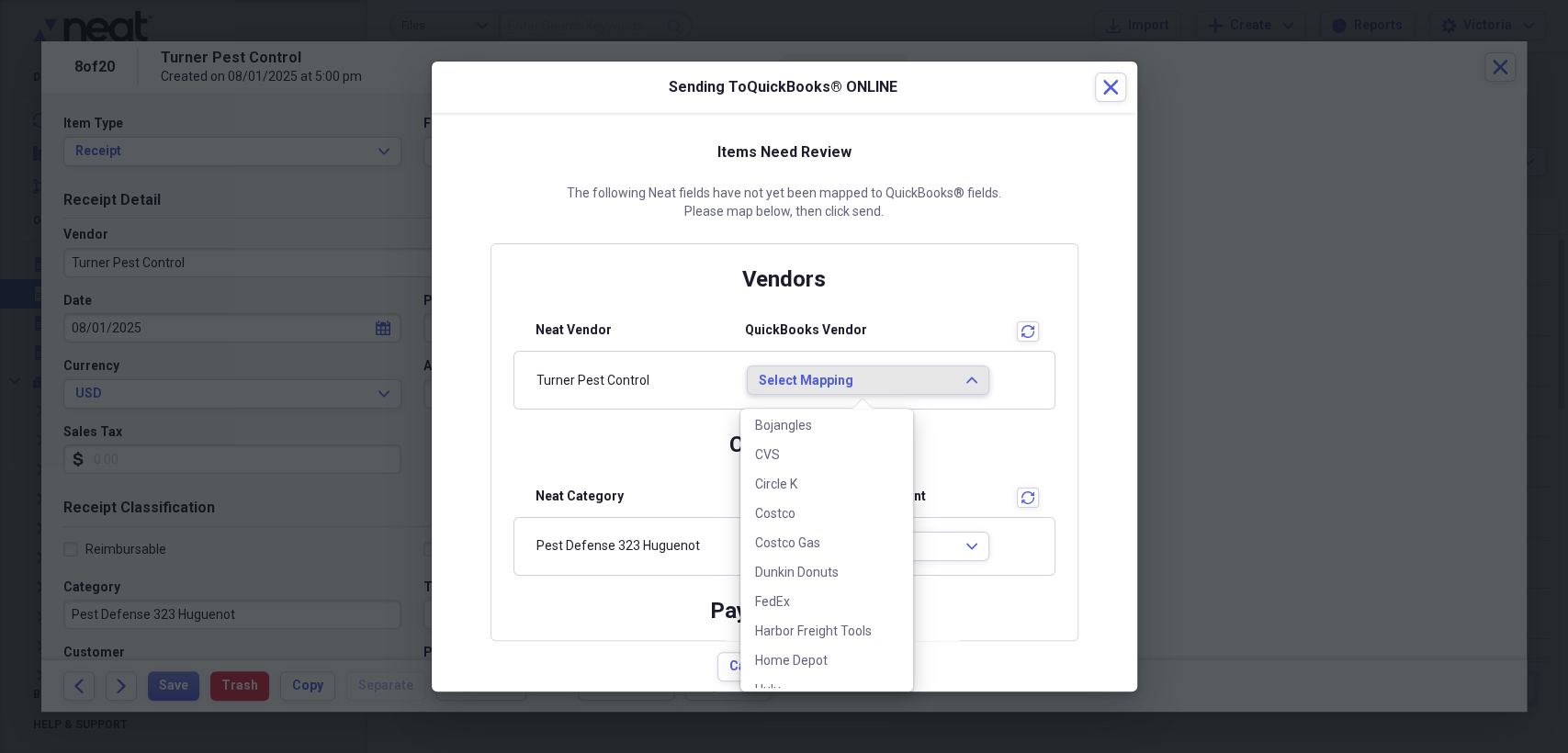 scroll, scrollTop: 0, scrollLeft: 0, axis: both 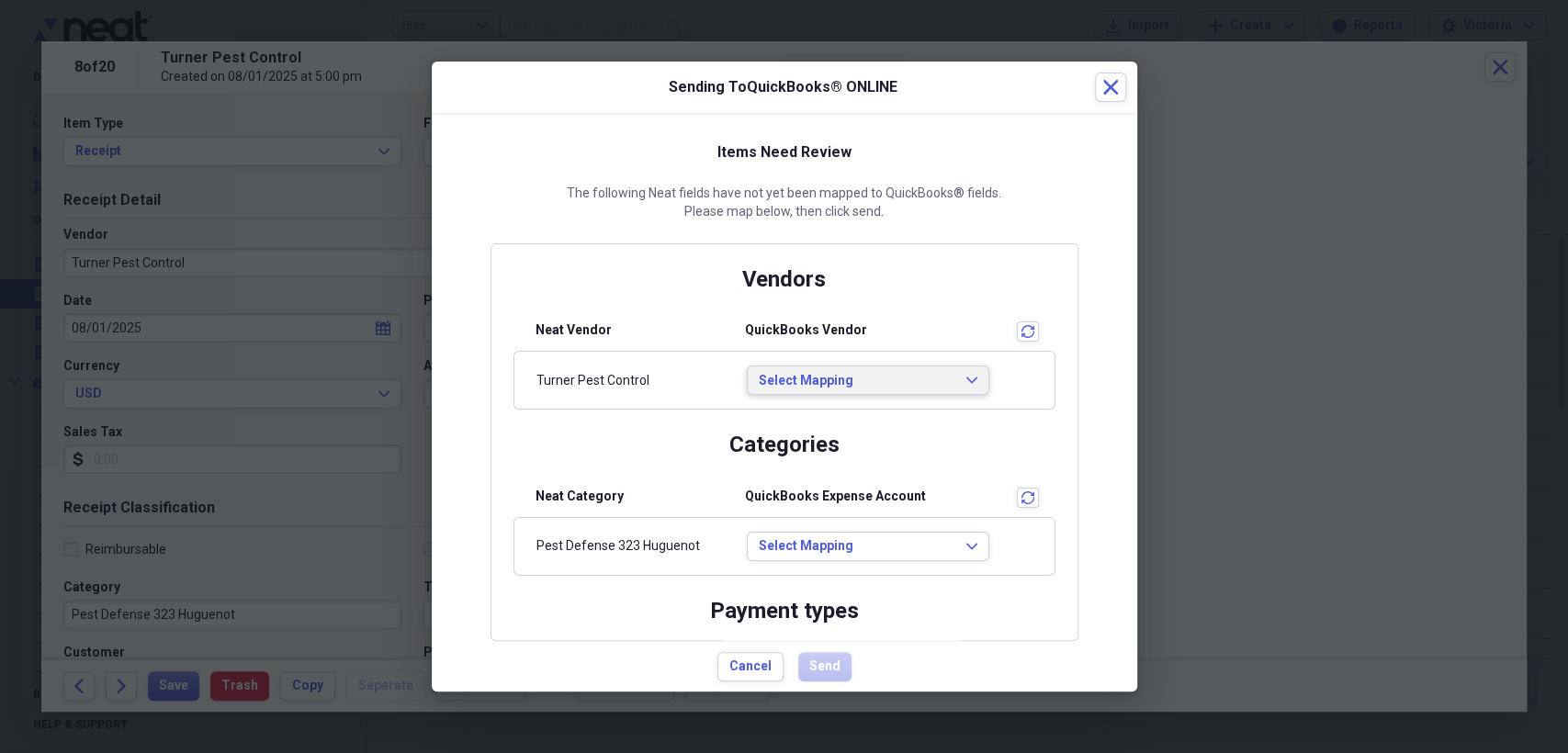click on "Vendors" at bounding box center (784, 287) 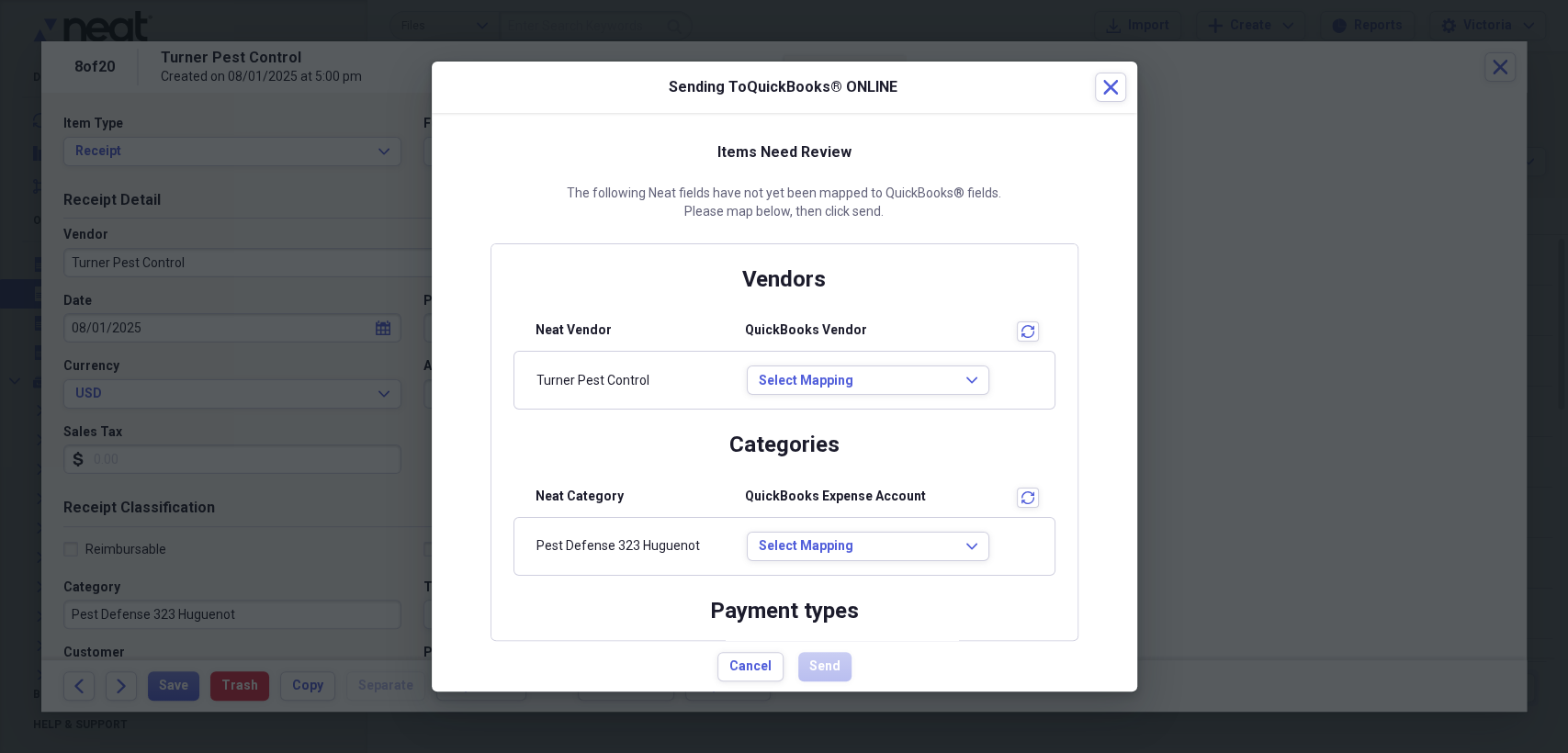 click on "Neat Category" at bounding box center [622, 502] 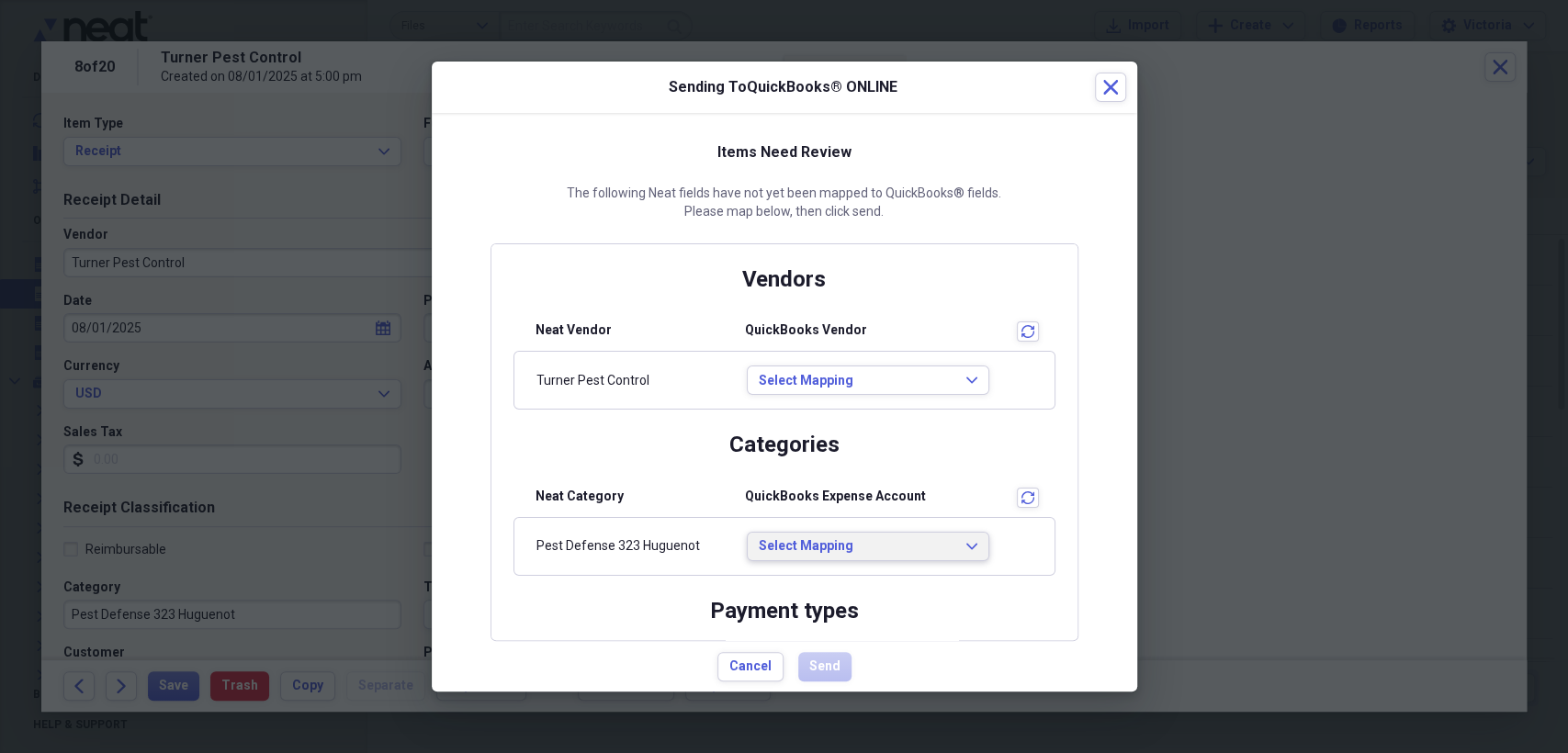 click on "Expand" 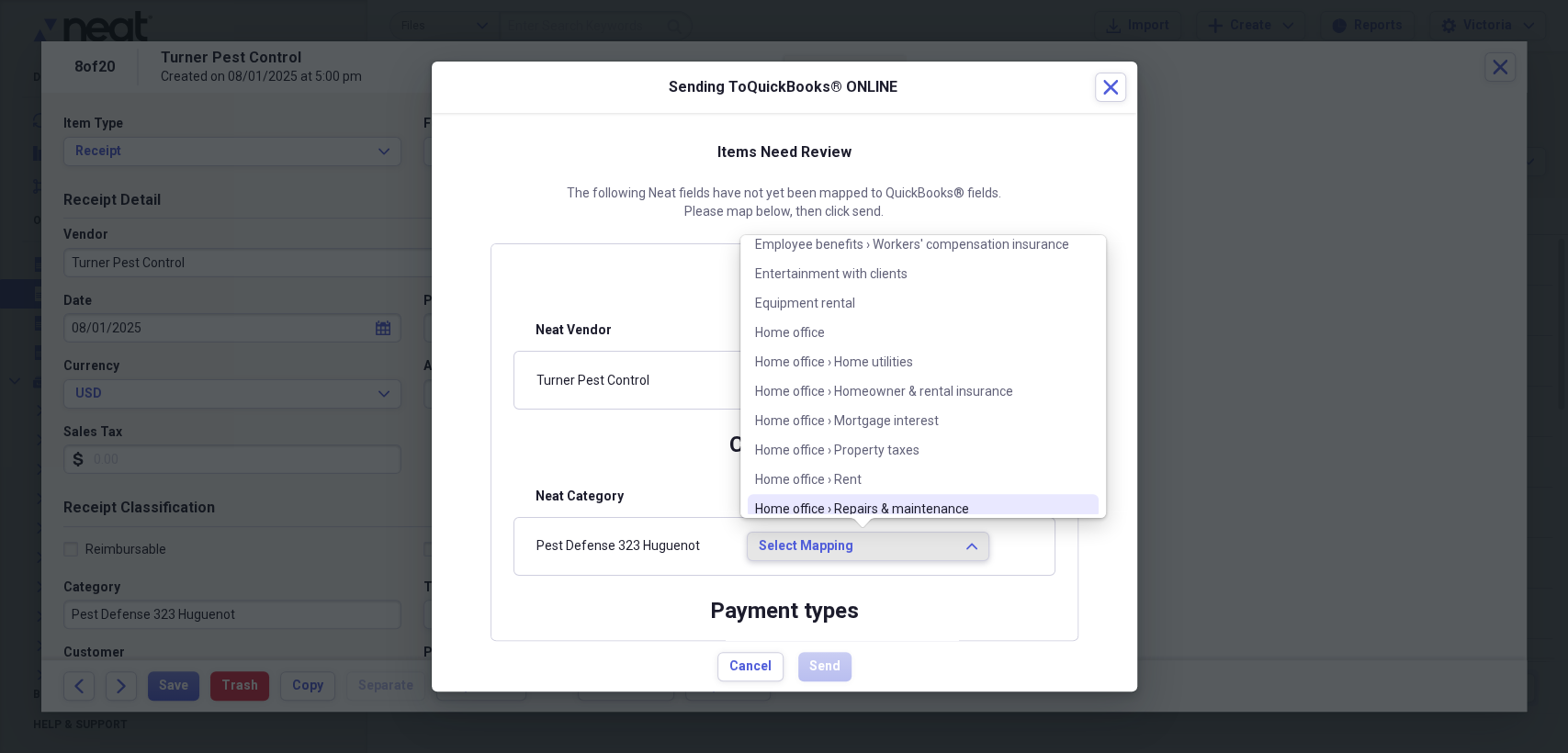 scroll, scrollTop: 408, scrollLeft: 0, axis: vertical 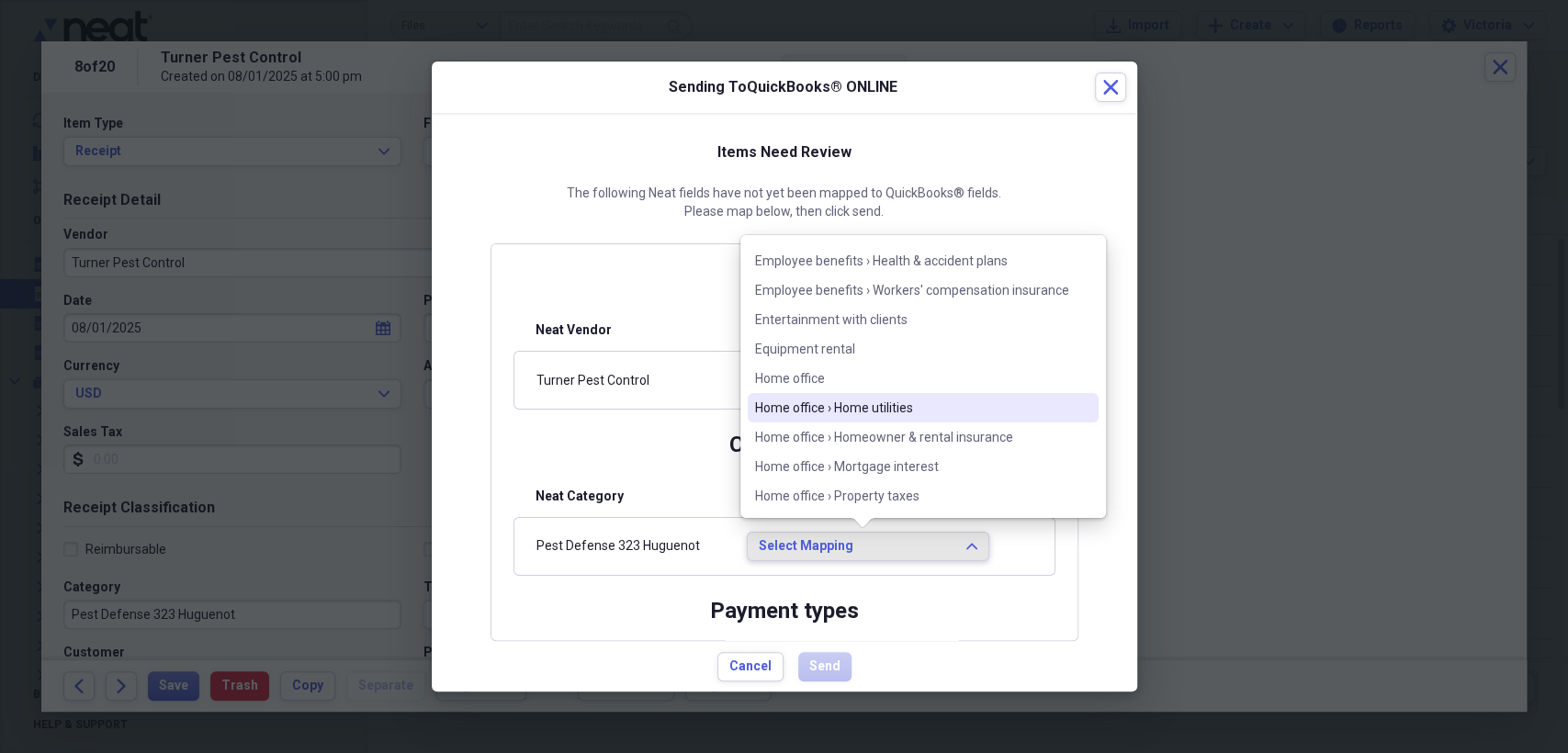 click on "Home office › Home utilities" at bounding box center [912, 408] 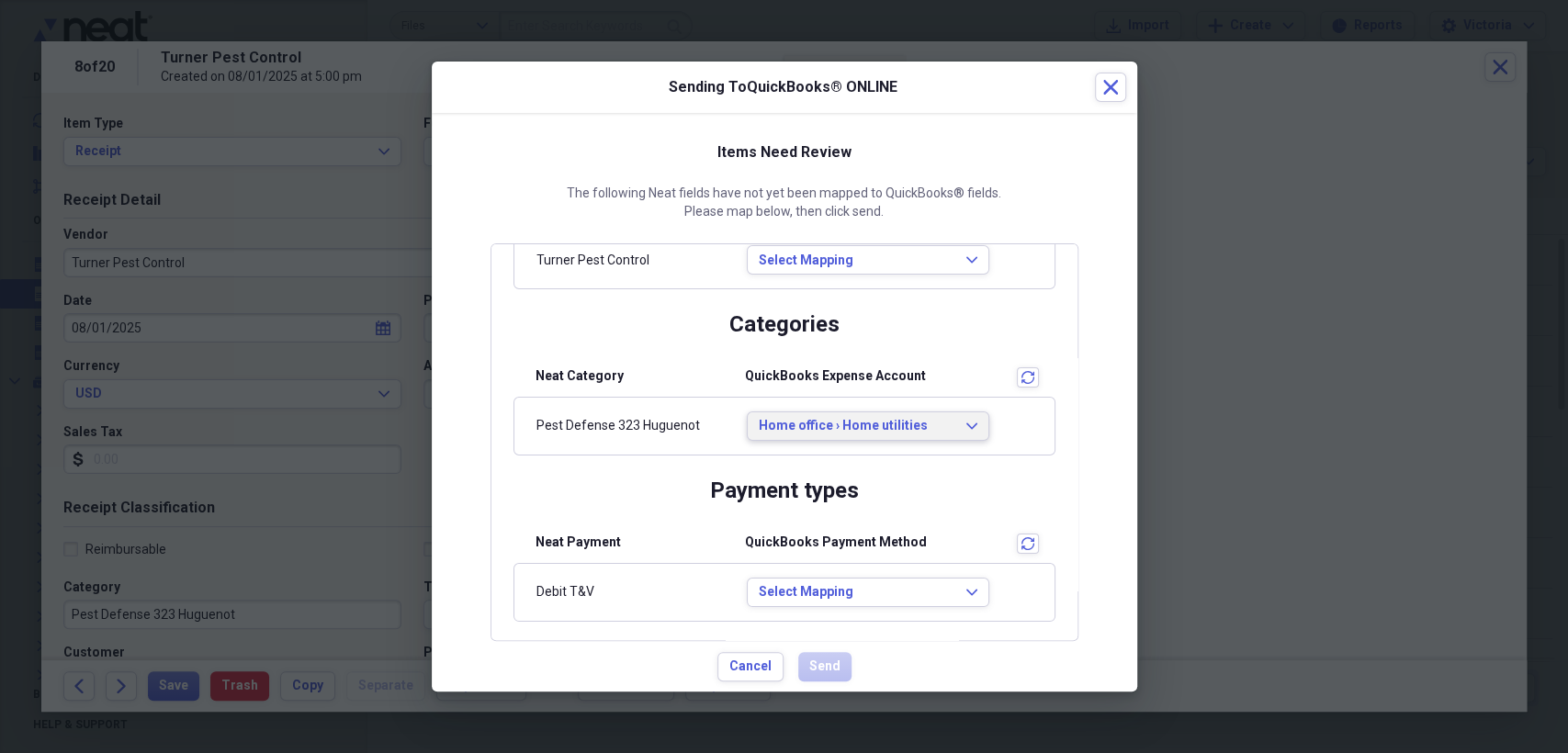 scroll, scrollTop: 204, scrollLeft: 0, axis: vertical 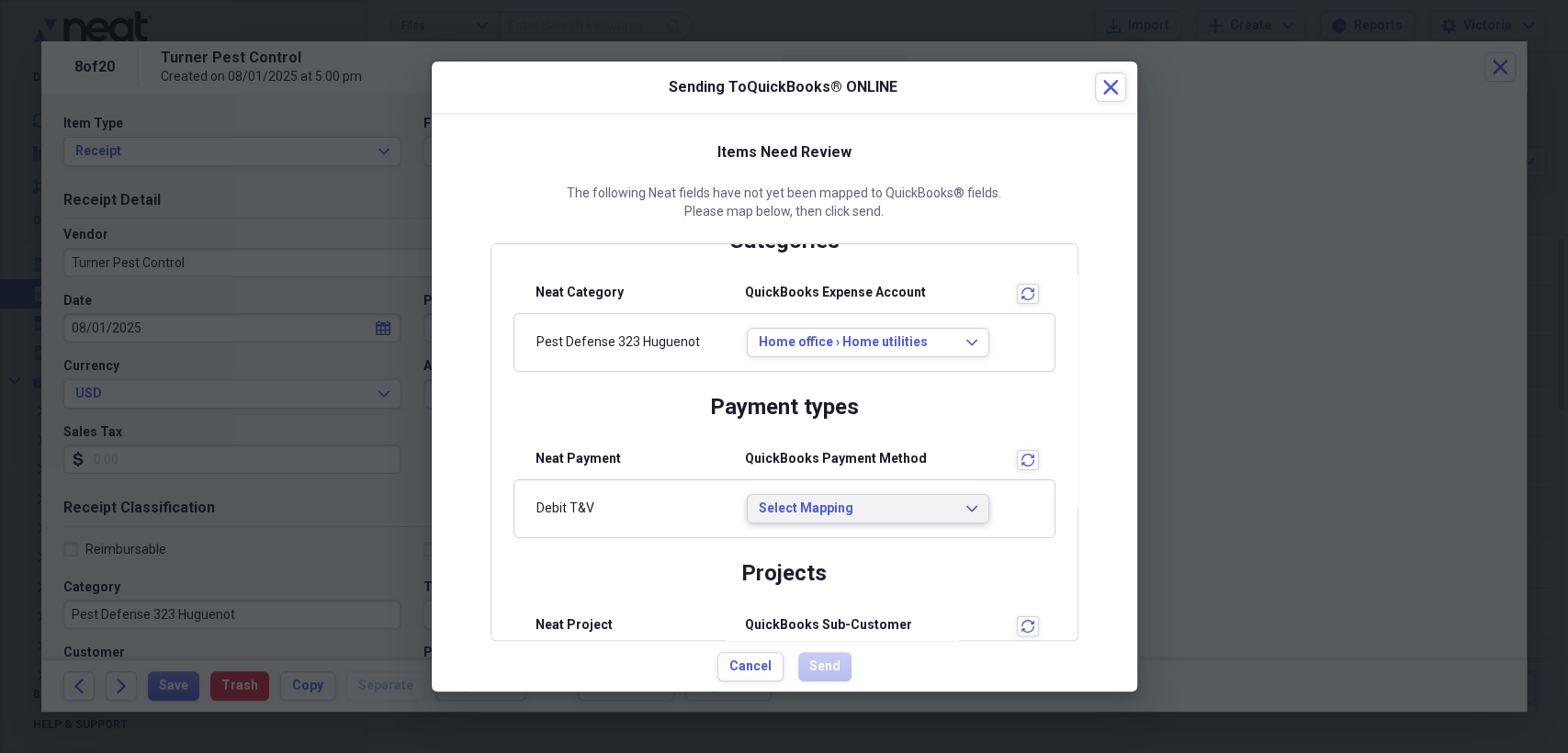 click on "Select Mapping" at bounding box center (857, 509) 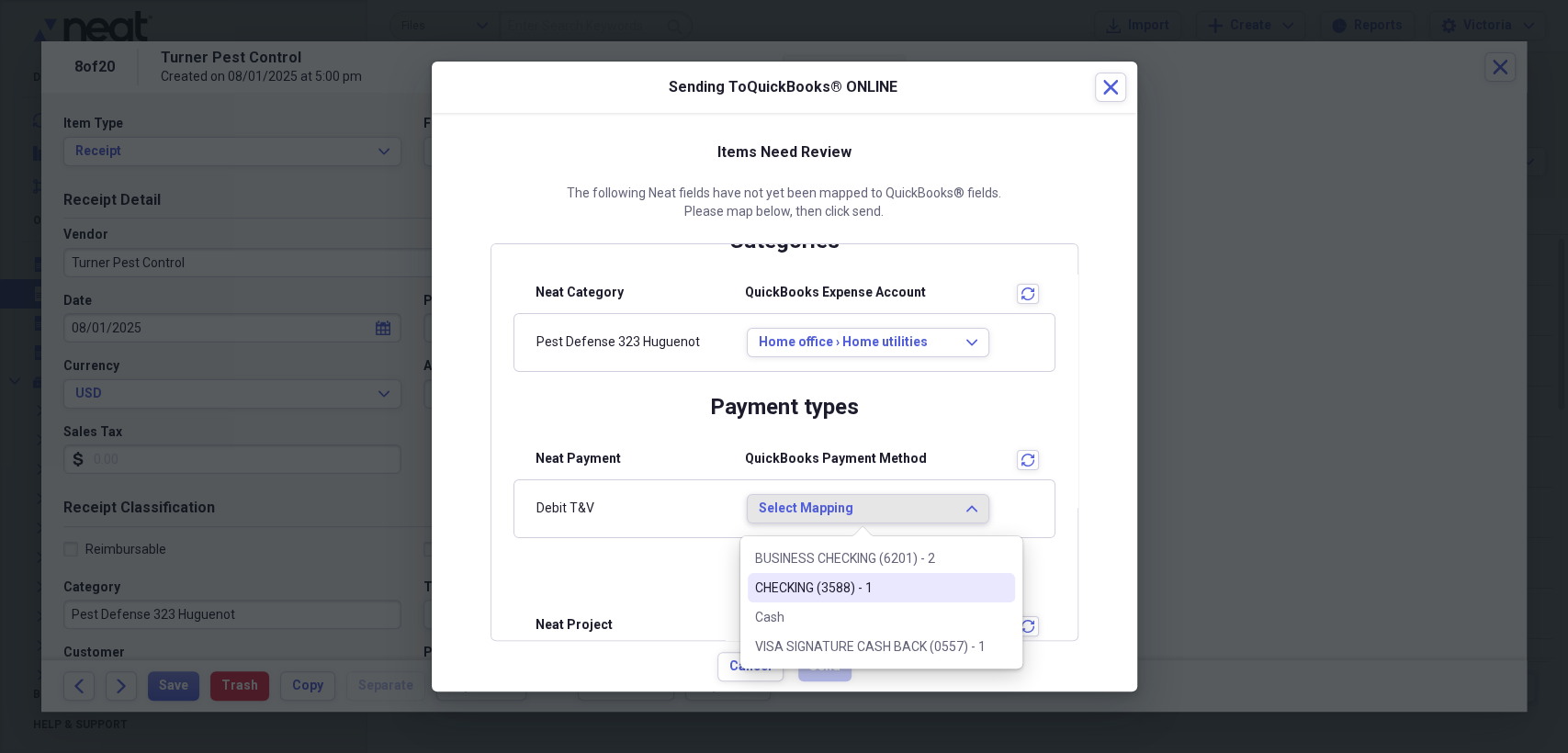 click on "CHECKING (3588) - 1" at bounding box center (881, 588) 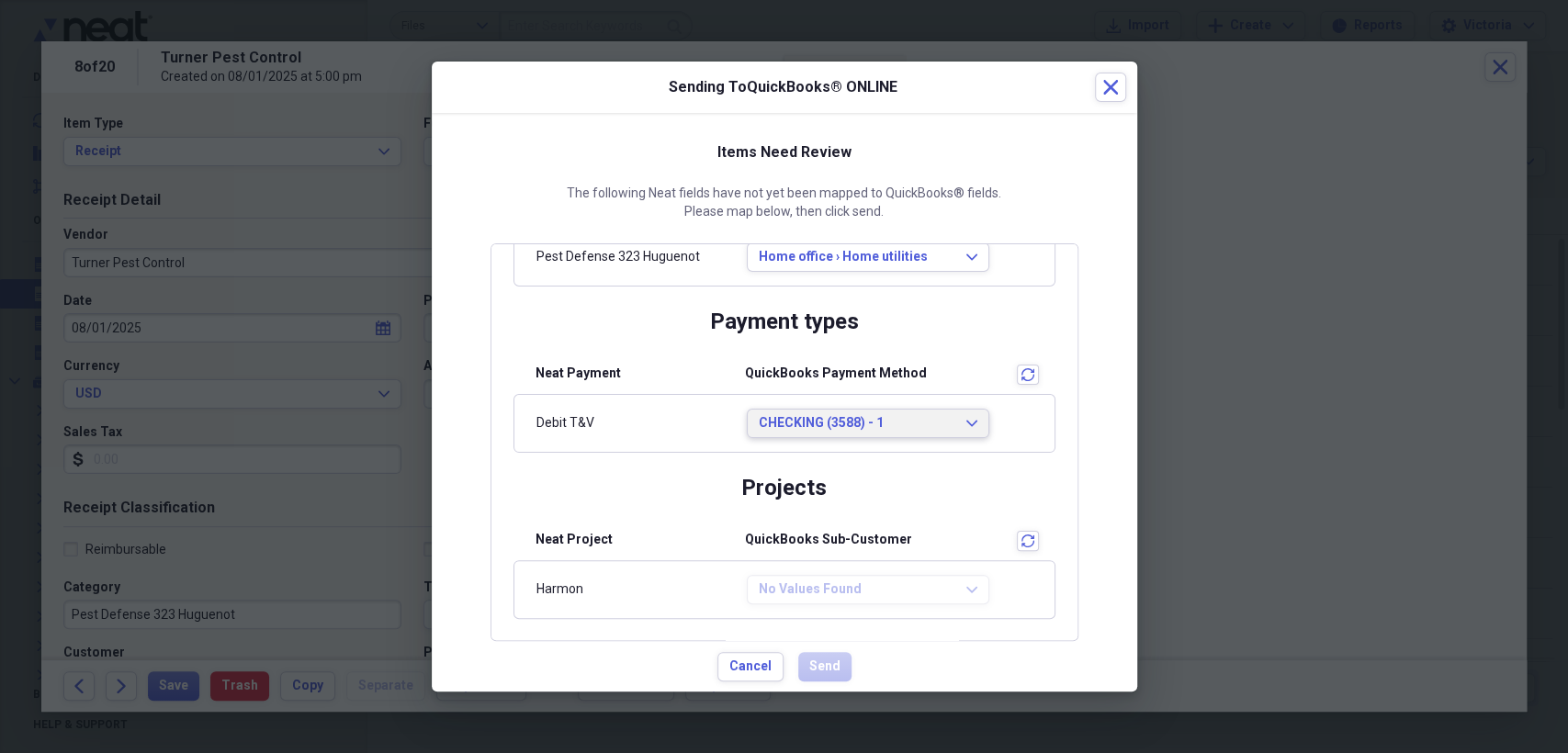 scroll, scrollTop: 0, scrollLeft: 0, axis: both 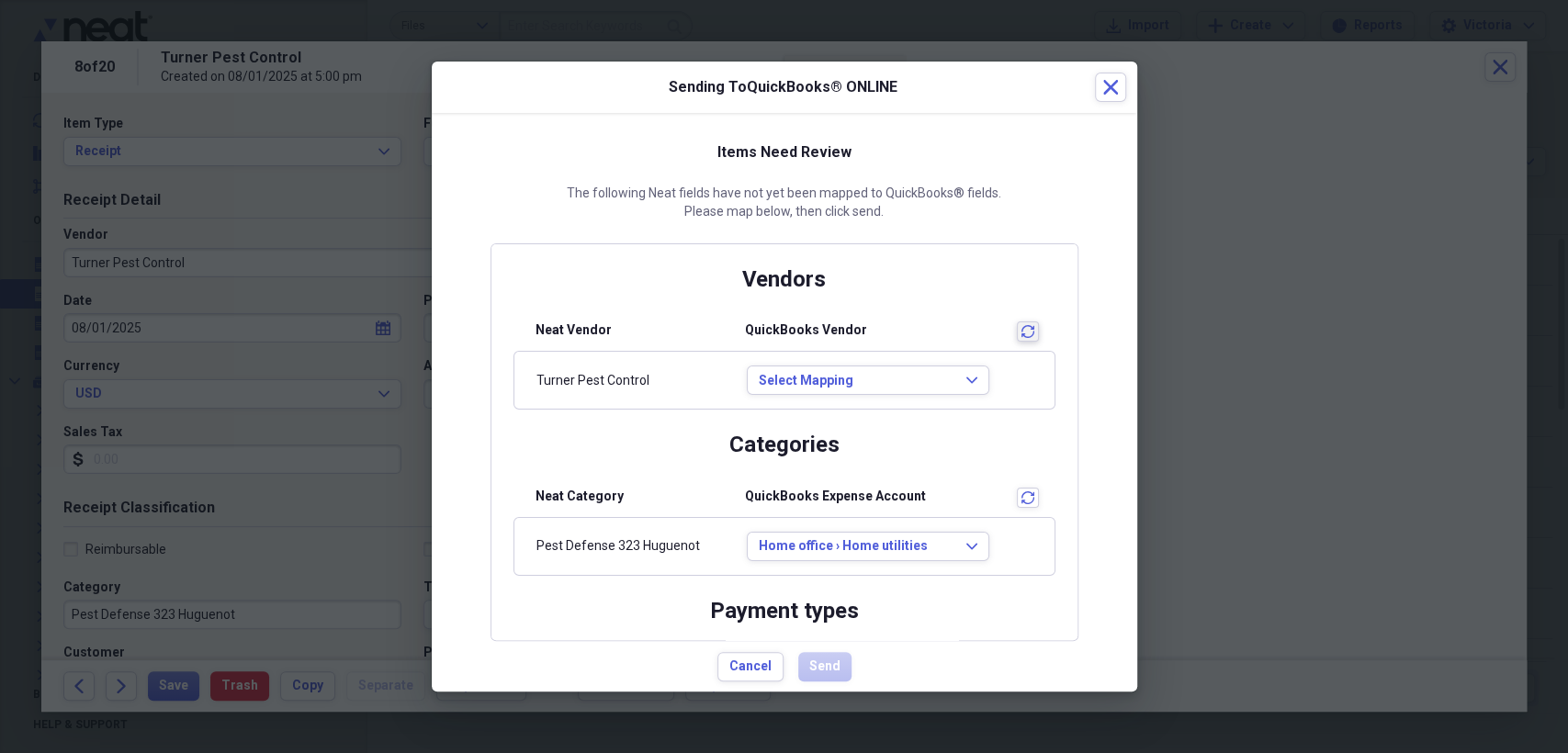 click on "transactions" 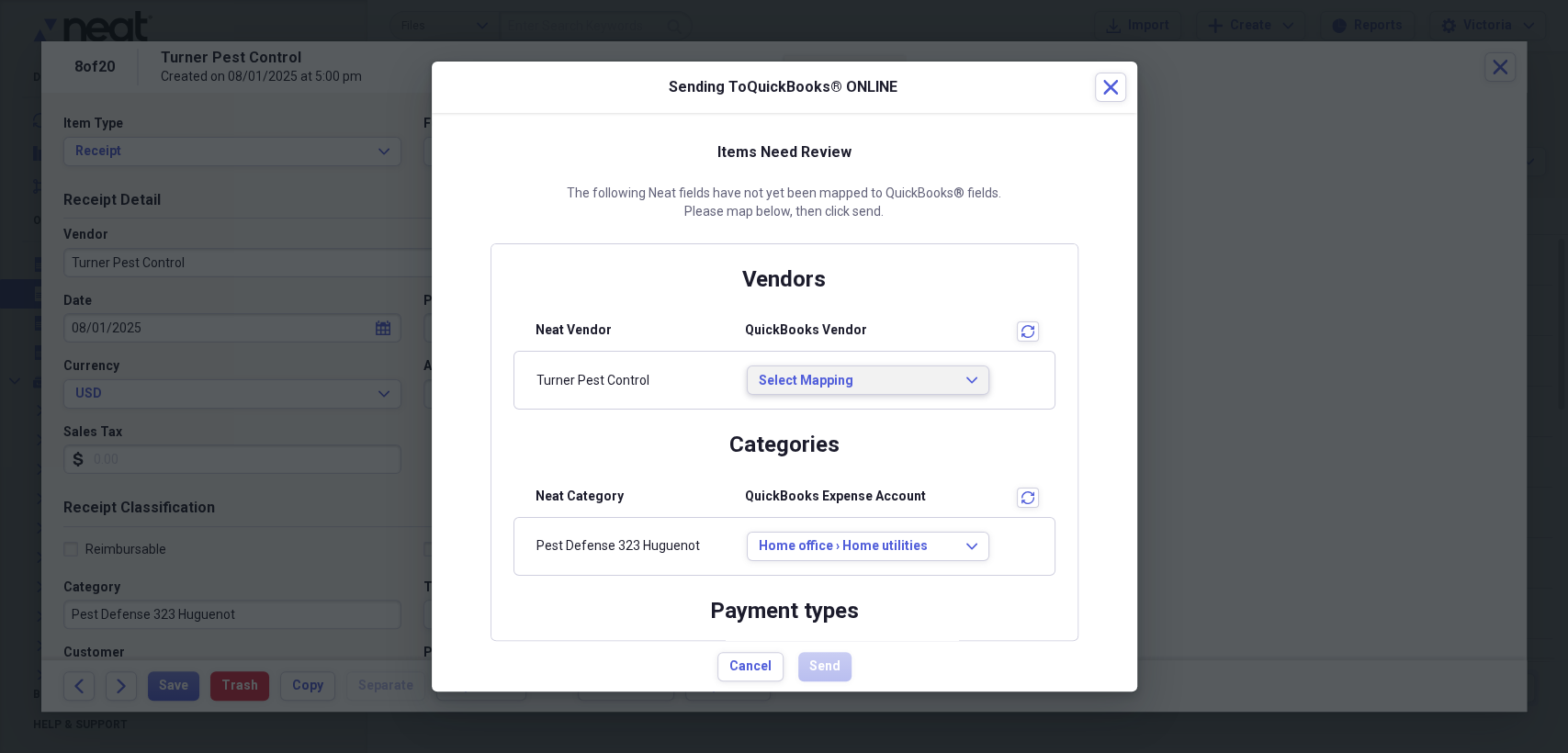 click on "Expand" 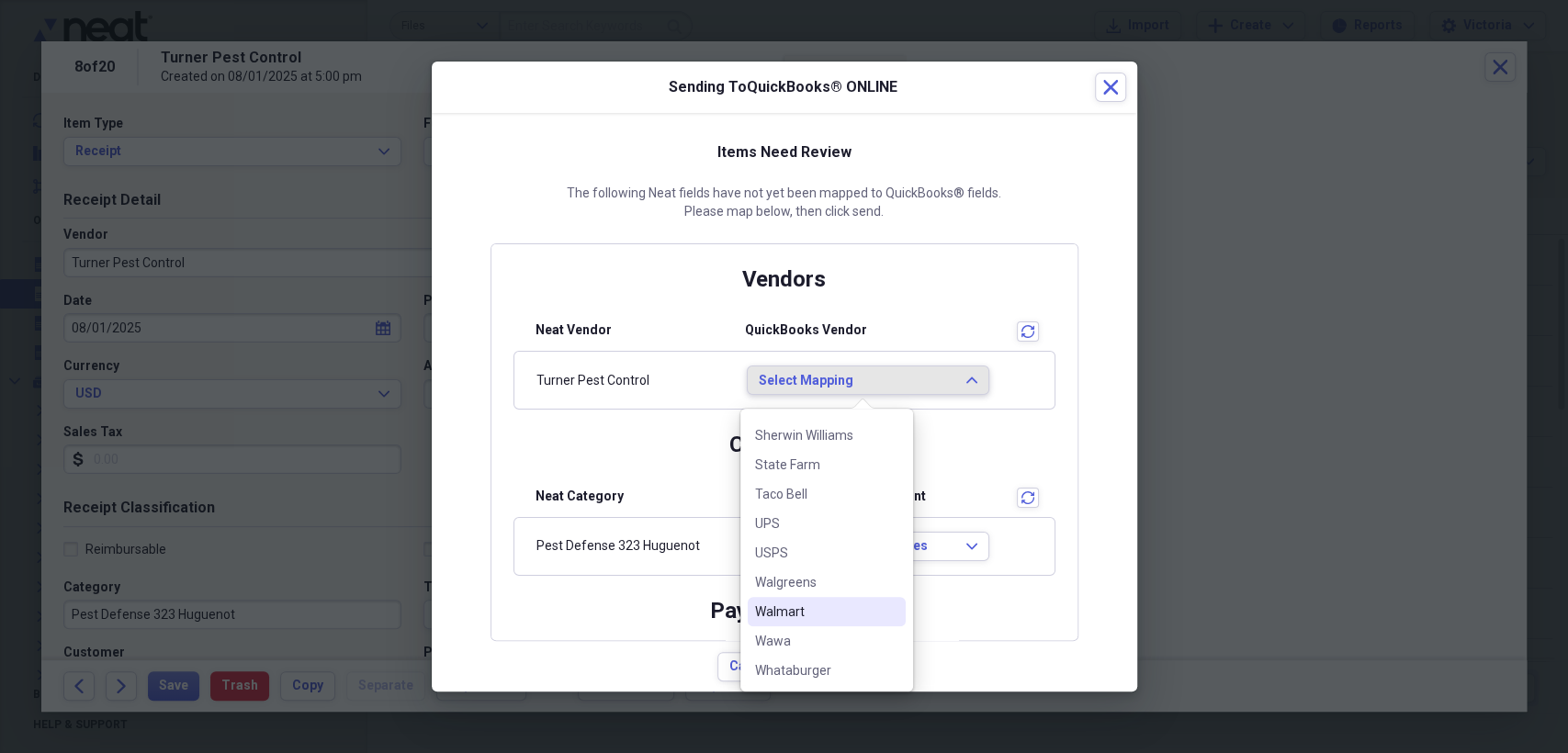 scroll, scrollTop: 0, scrollLeft: 0, axis: both 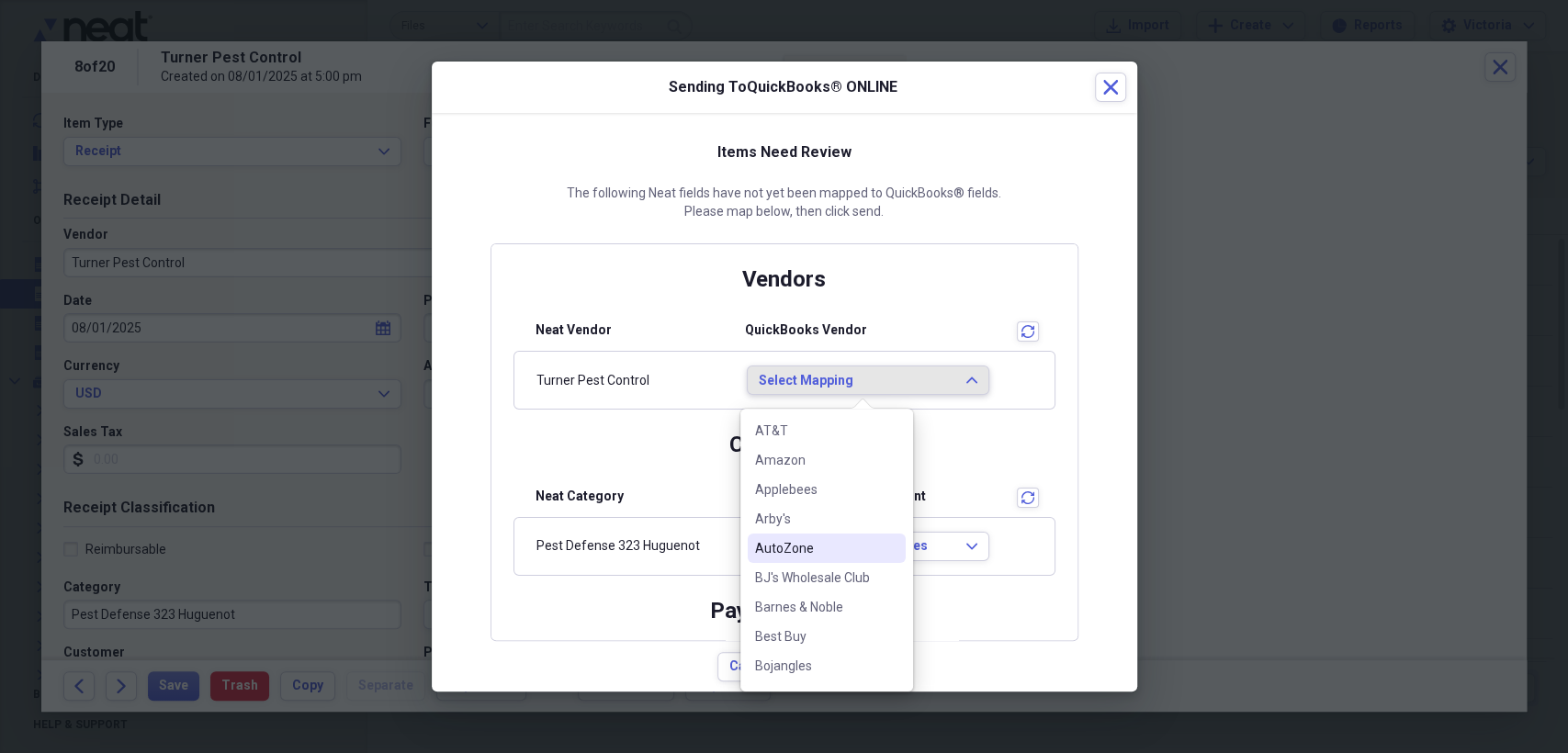 click on "Select Mapping" at bounding box center [857, 381] 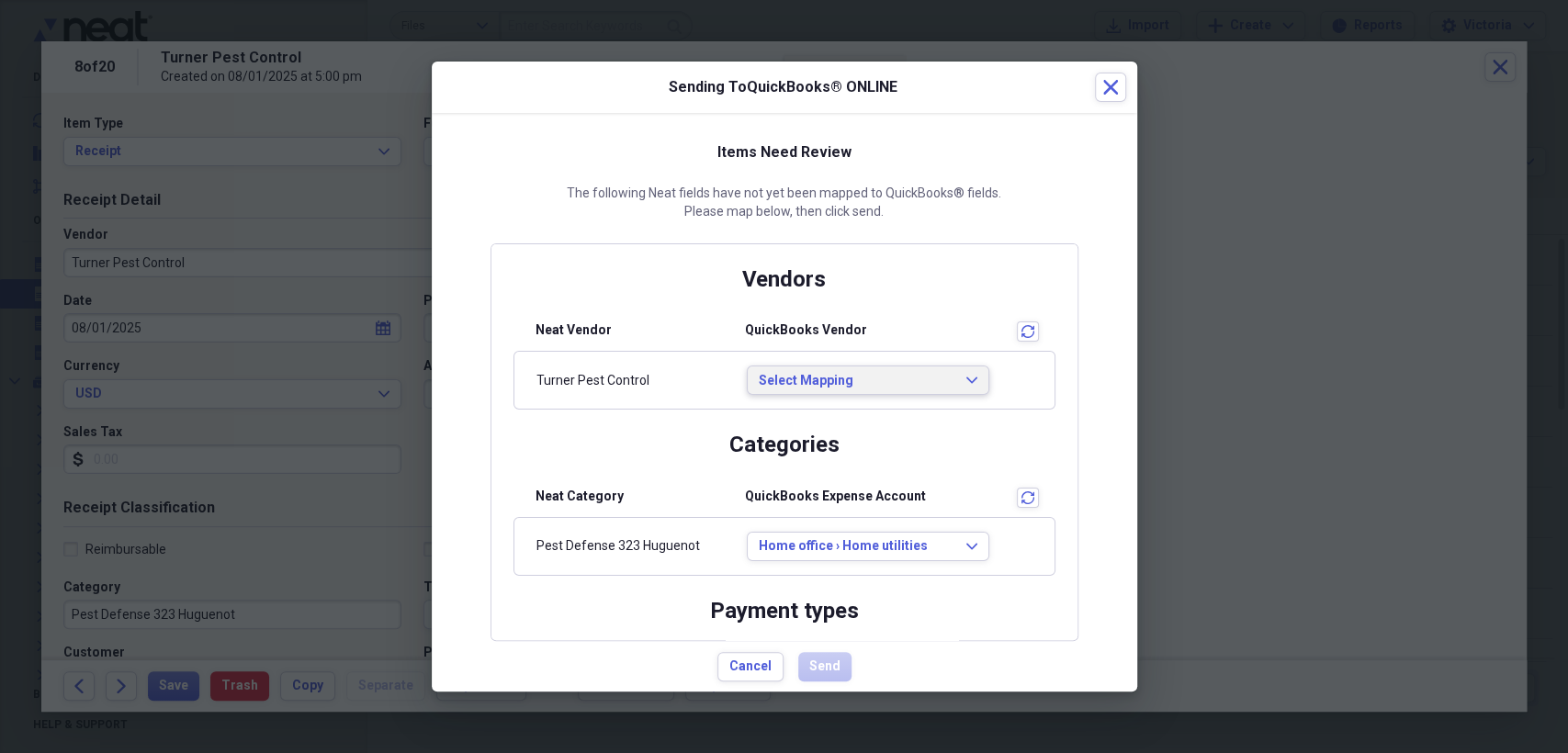 click on "Select Mapping" at bounding box center (857, 381) 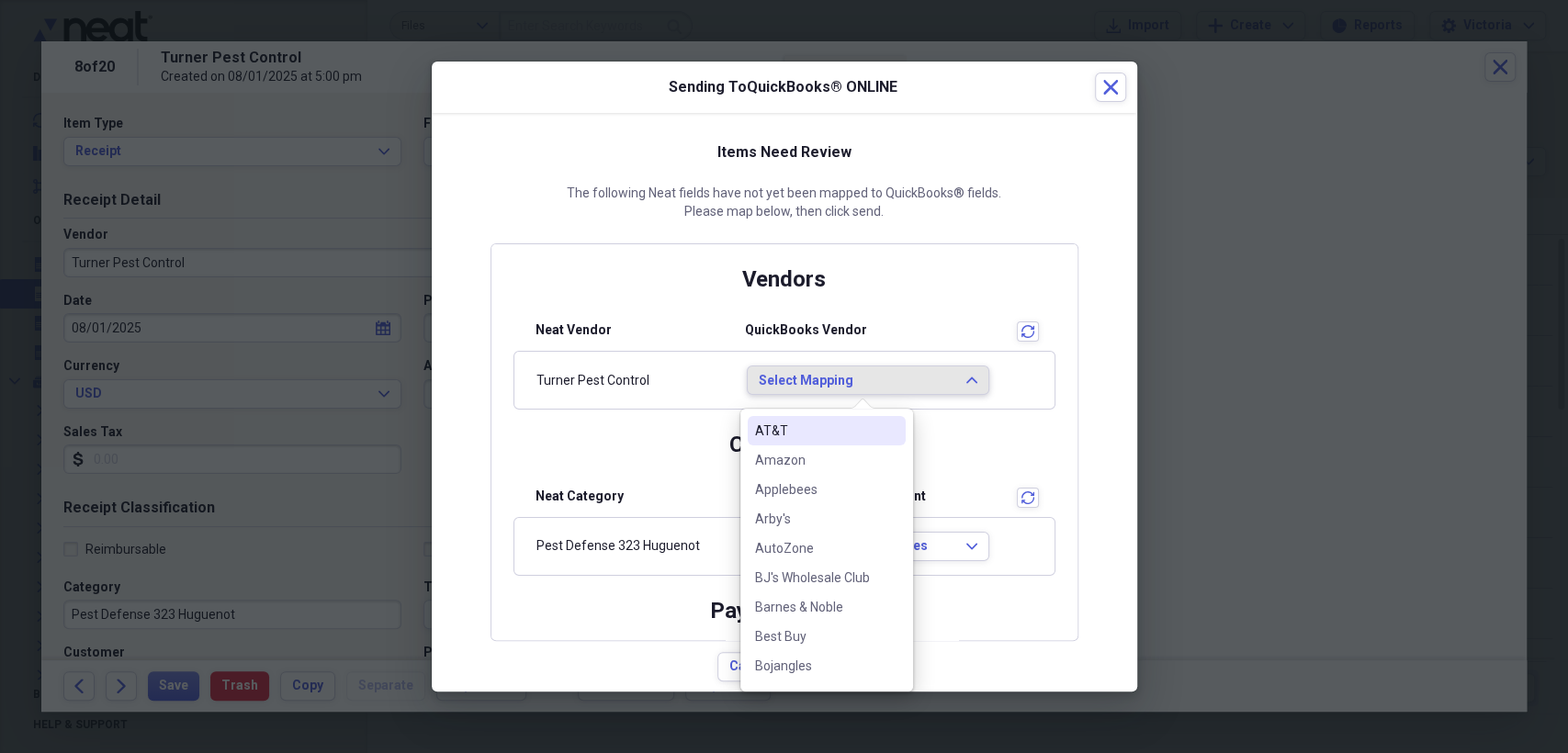 click on "Categories" at bounding box center [784, 452] 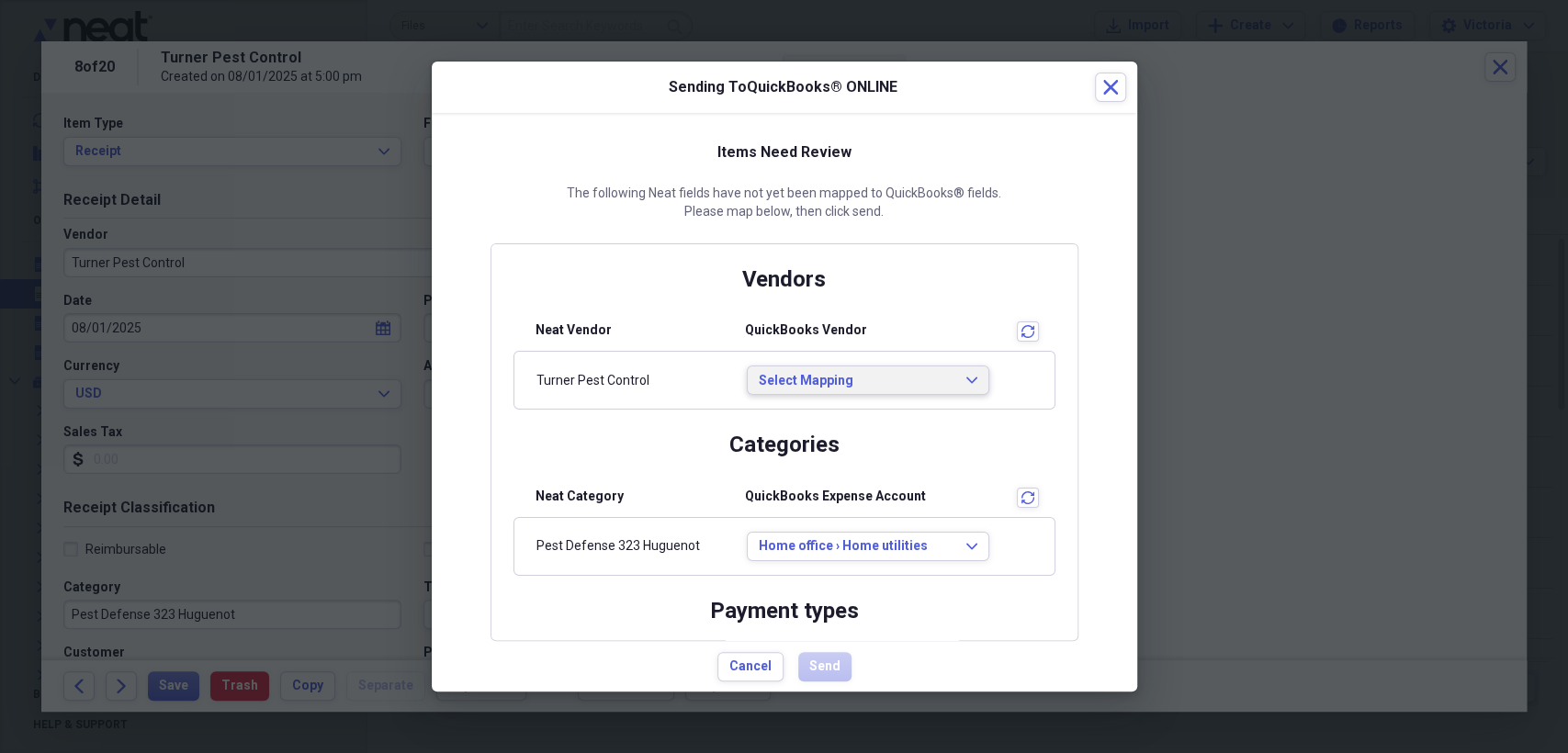 click on "Select Mapping Expand" at bounding box center [868, 380] 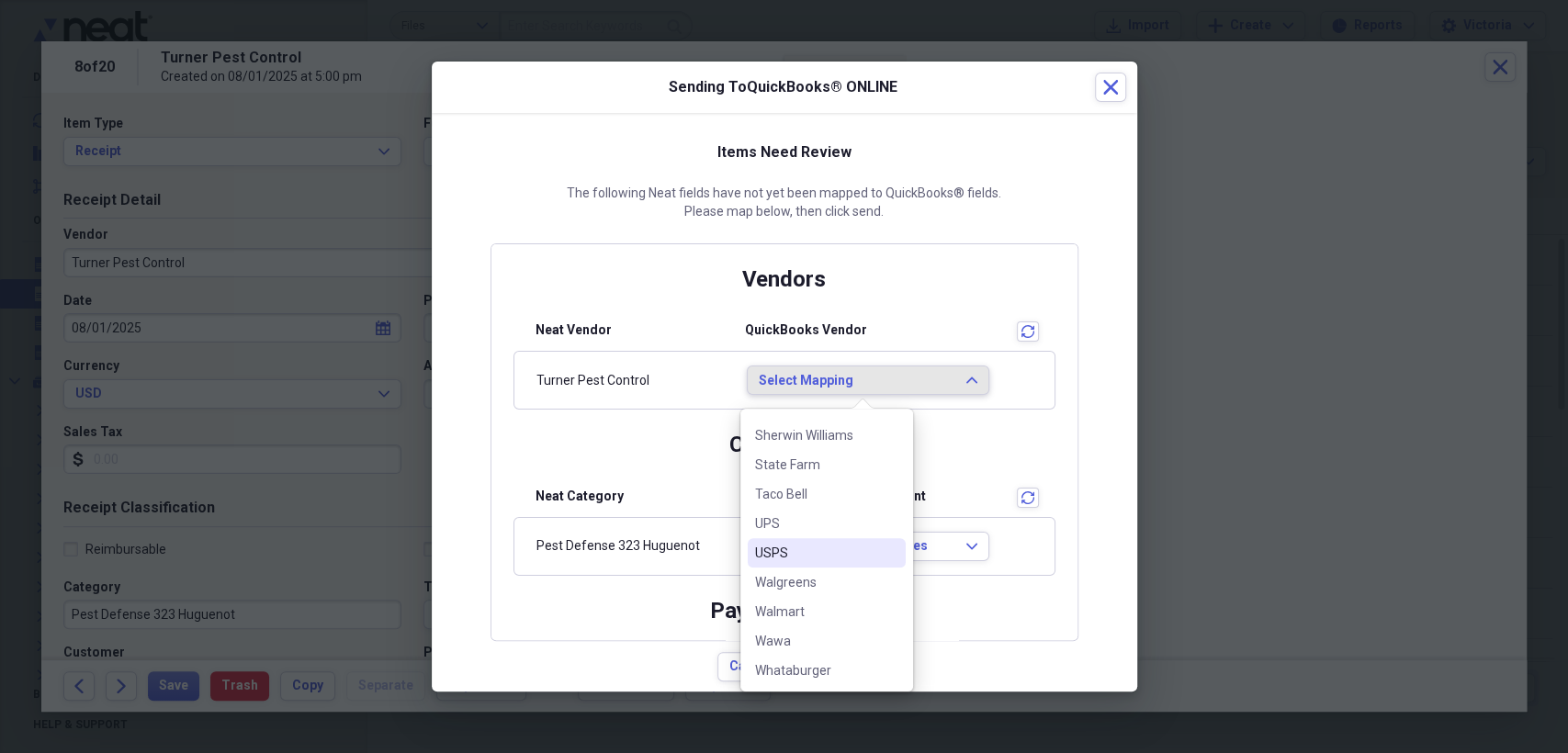 scroll, scrollTop: 0, scrollLeft: 0, axis: both 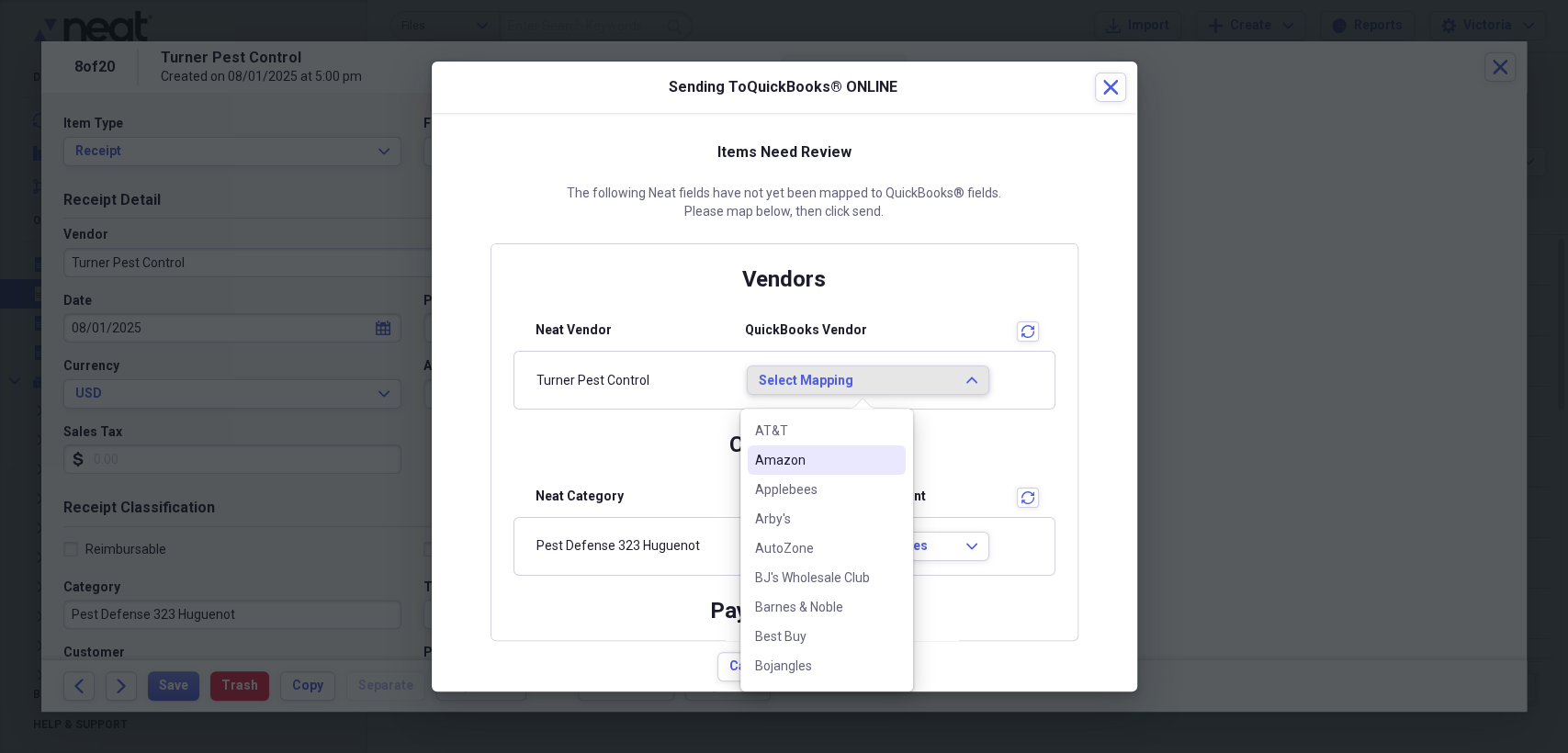 click on "Categories" at bounding box center [784, 452] 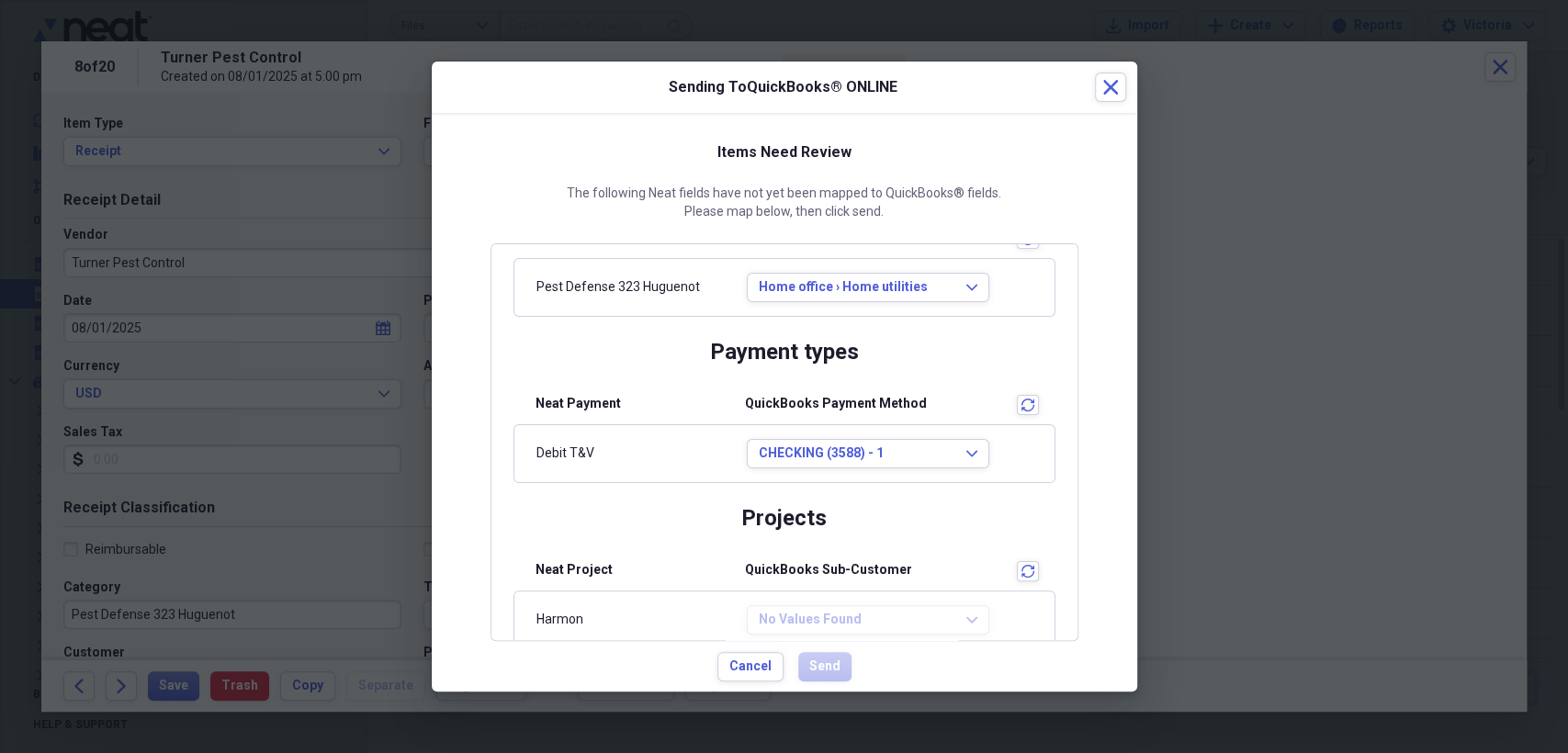 scroll, scrollTop: 289, scrollLeft: 0, axis: vertical 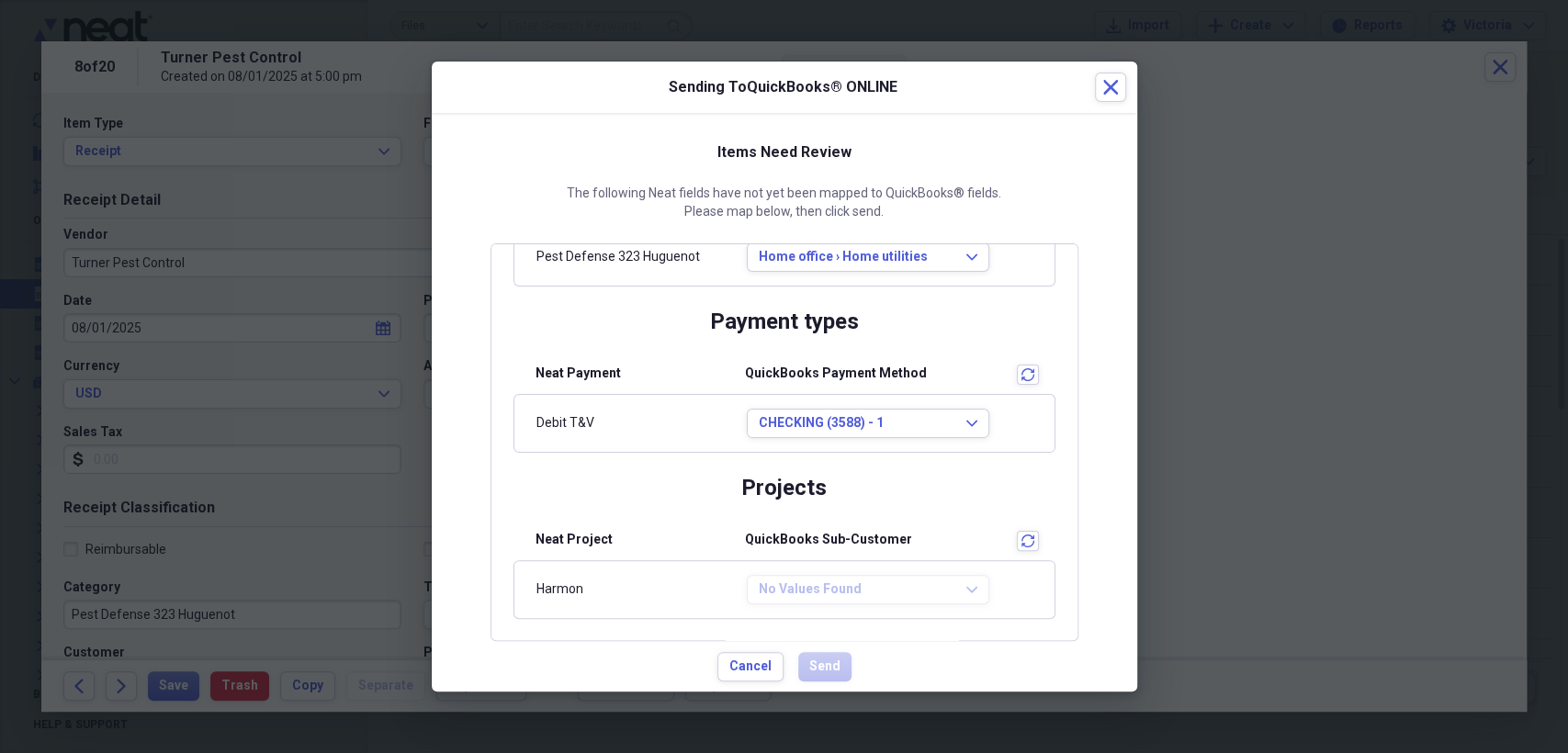 click on "Harmon" at bounding box center [629, 590] 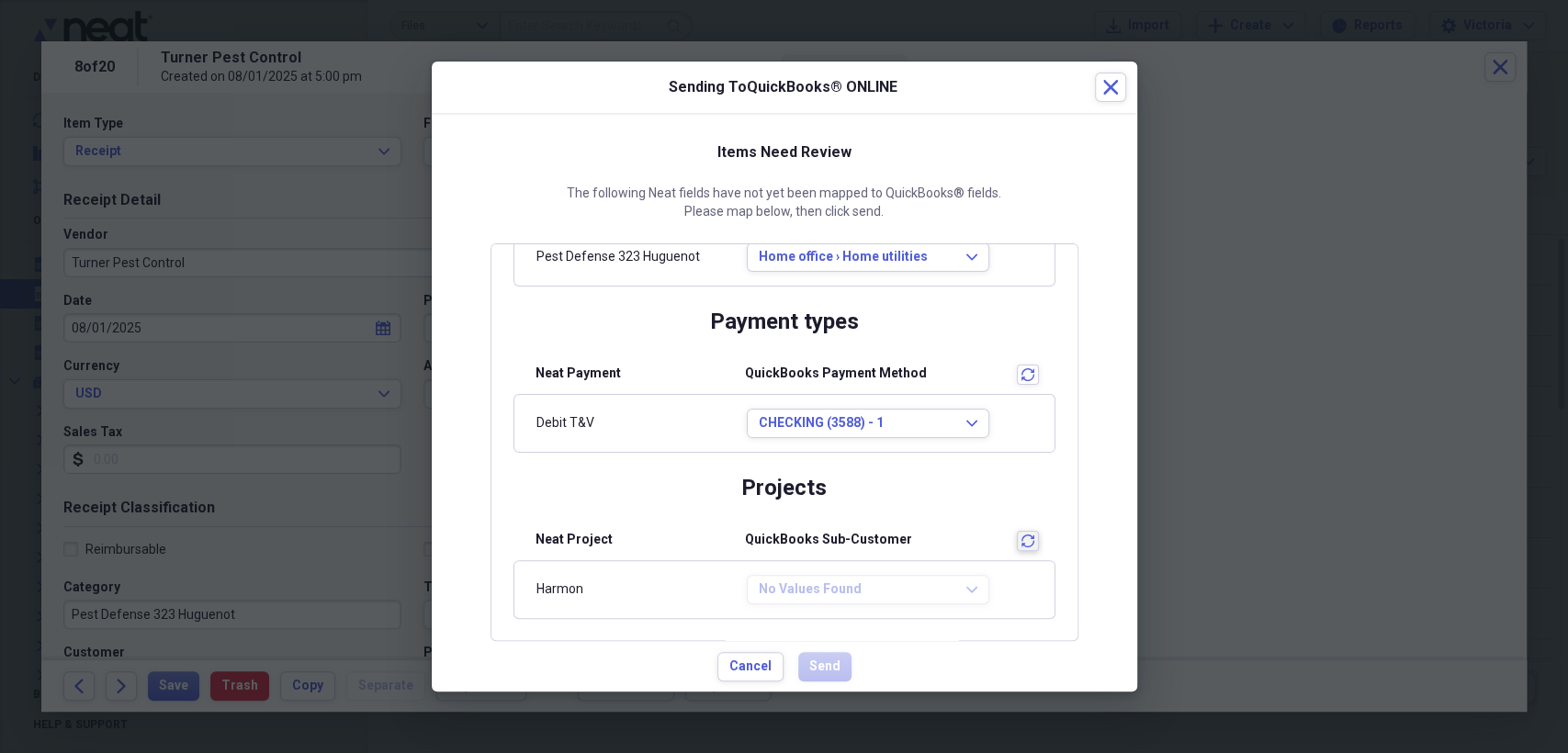 click on "transactions" 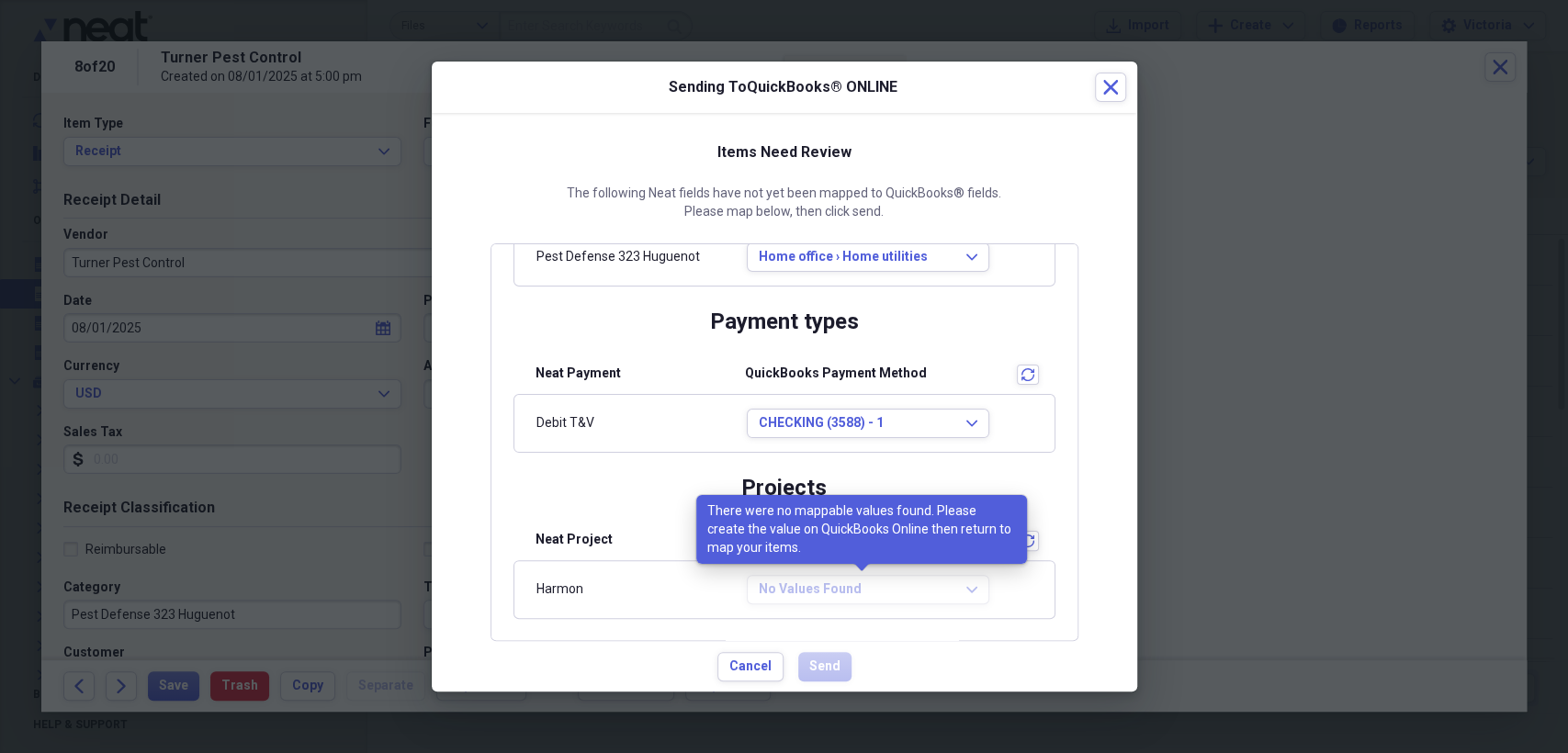click on "No Values Found Expand" at bounding box center [868, 590] 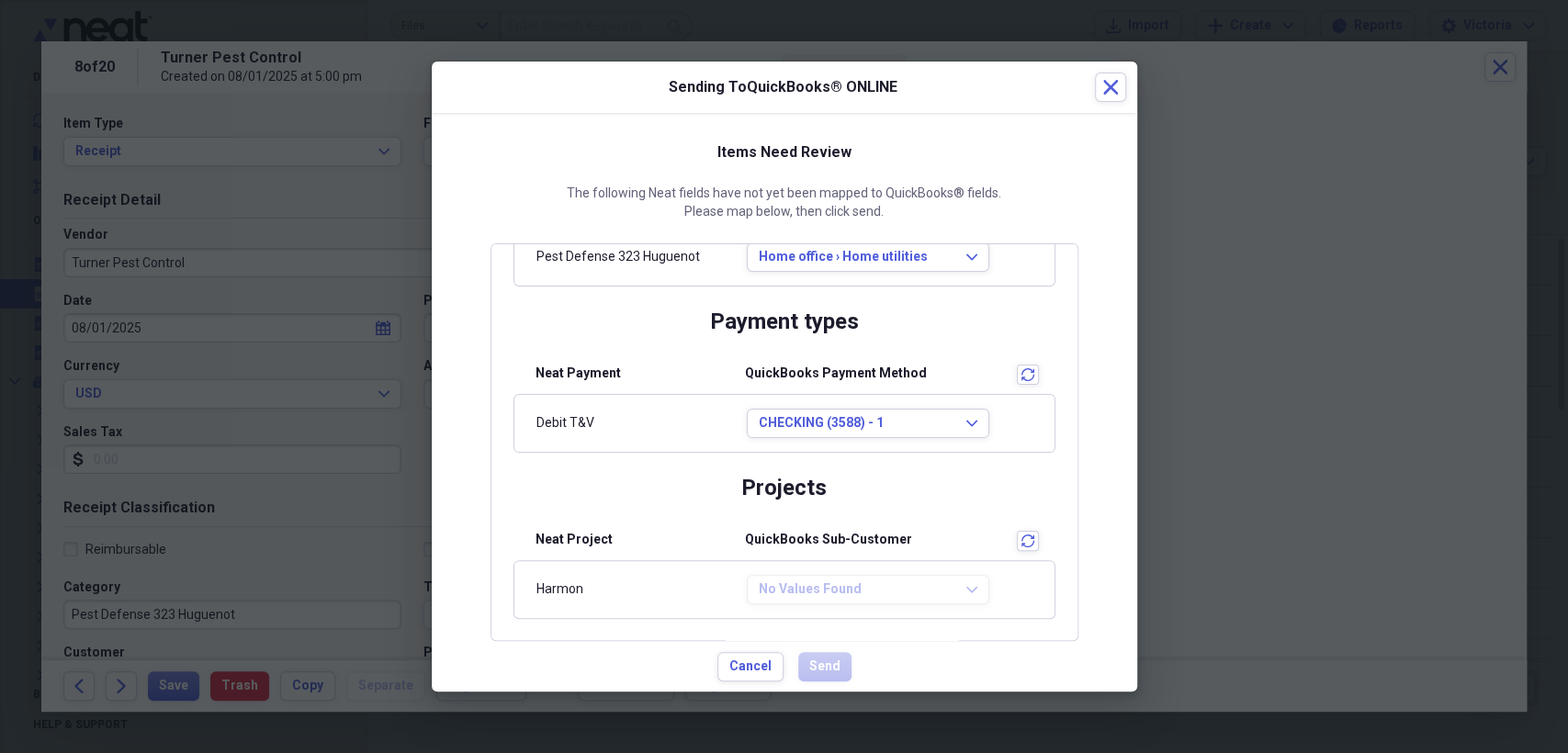 click on "Projects Neat Project QuickBooks Sub-Customer transactions [LAST] No Values Found Expand" at bounding box center [784, 546] 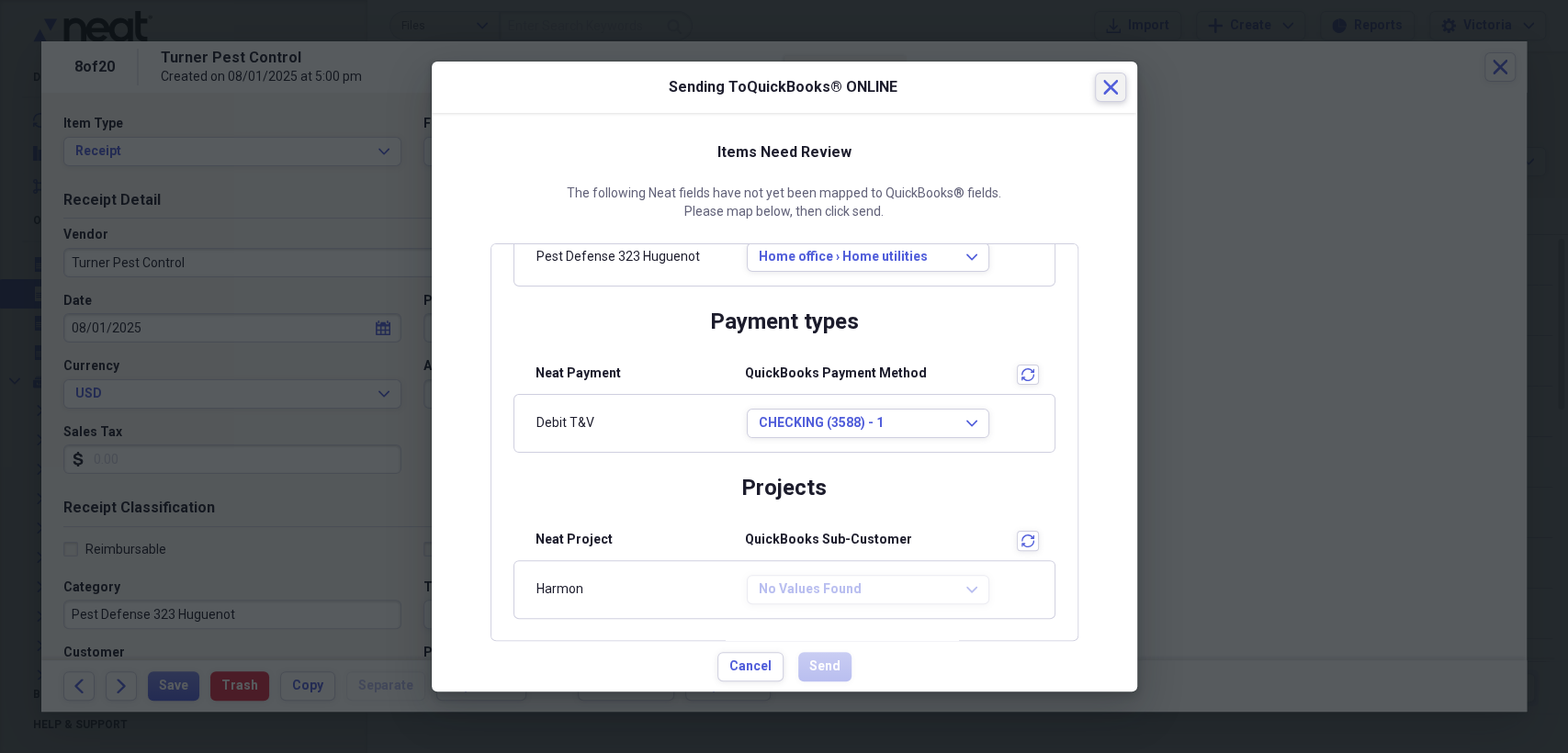 click on "Close" at bounding box center [1111, 87] 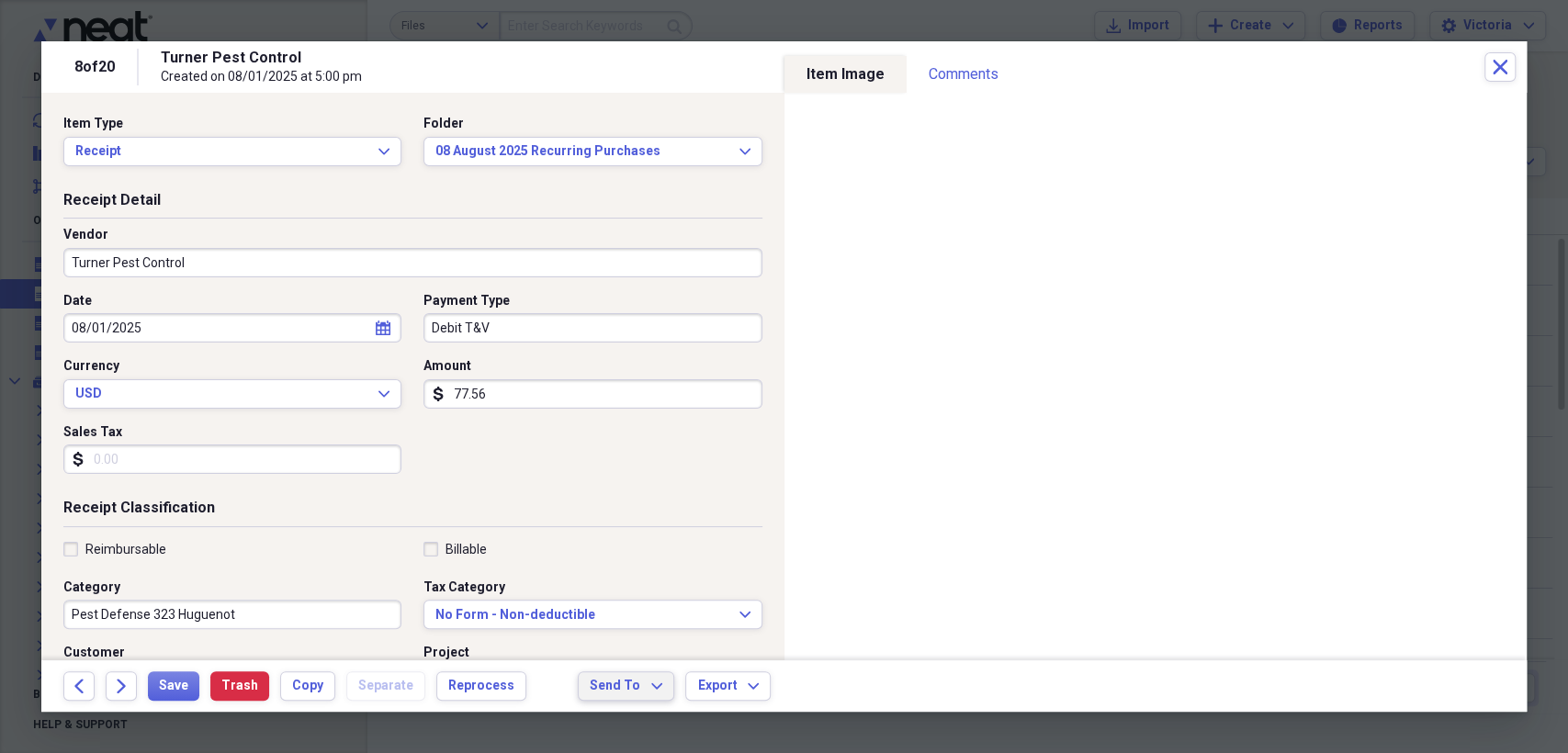 click on "Send To Expand" at bounding box center [626, 686] 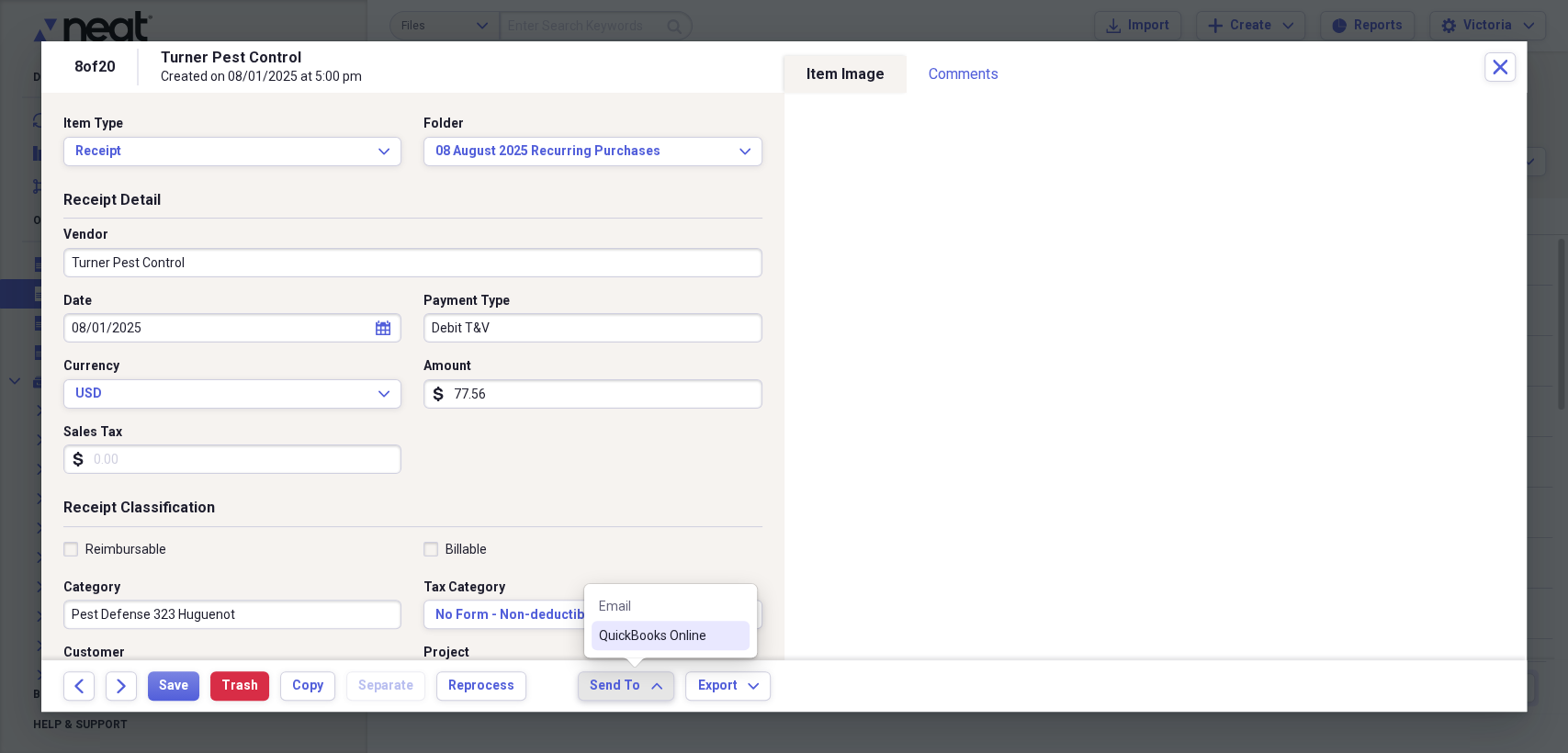 click on "QuickBooks Online" at bounding box center [660, 635] 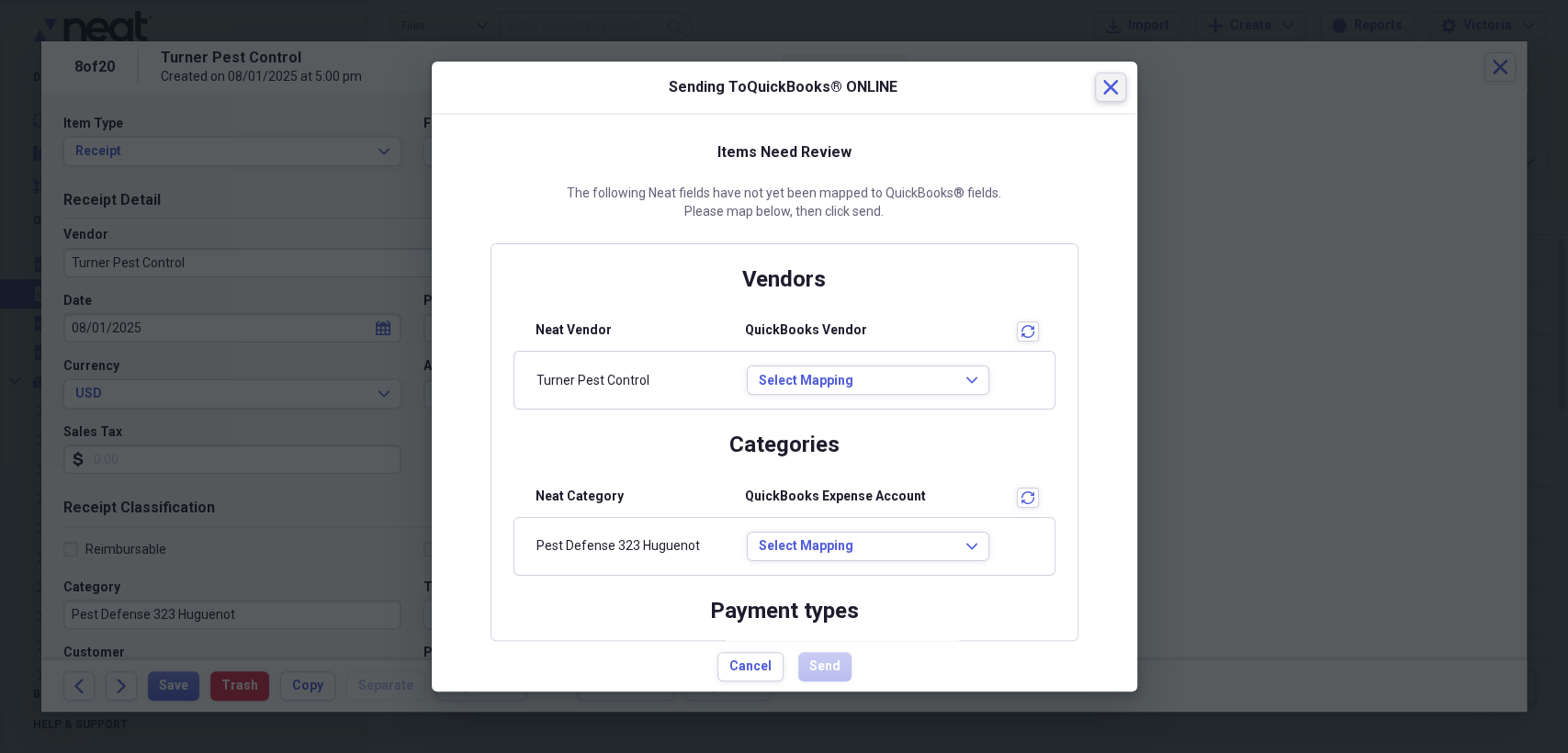 click 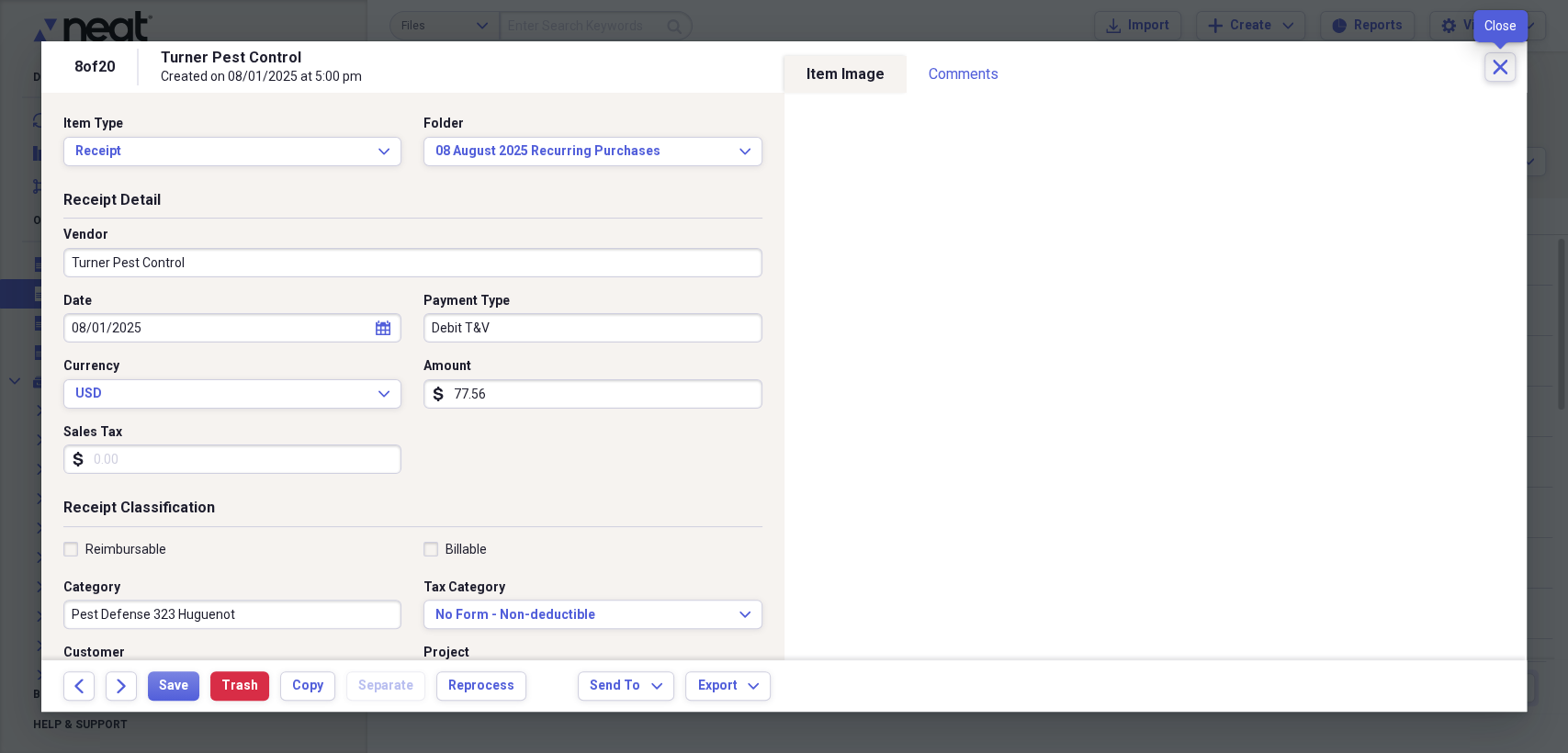 click on "Close" 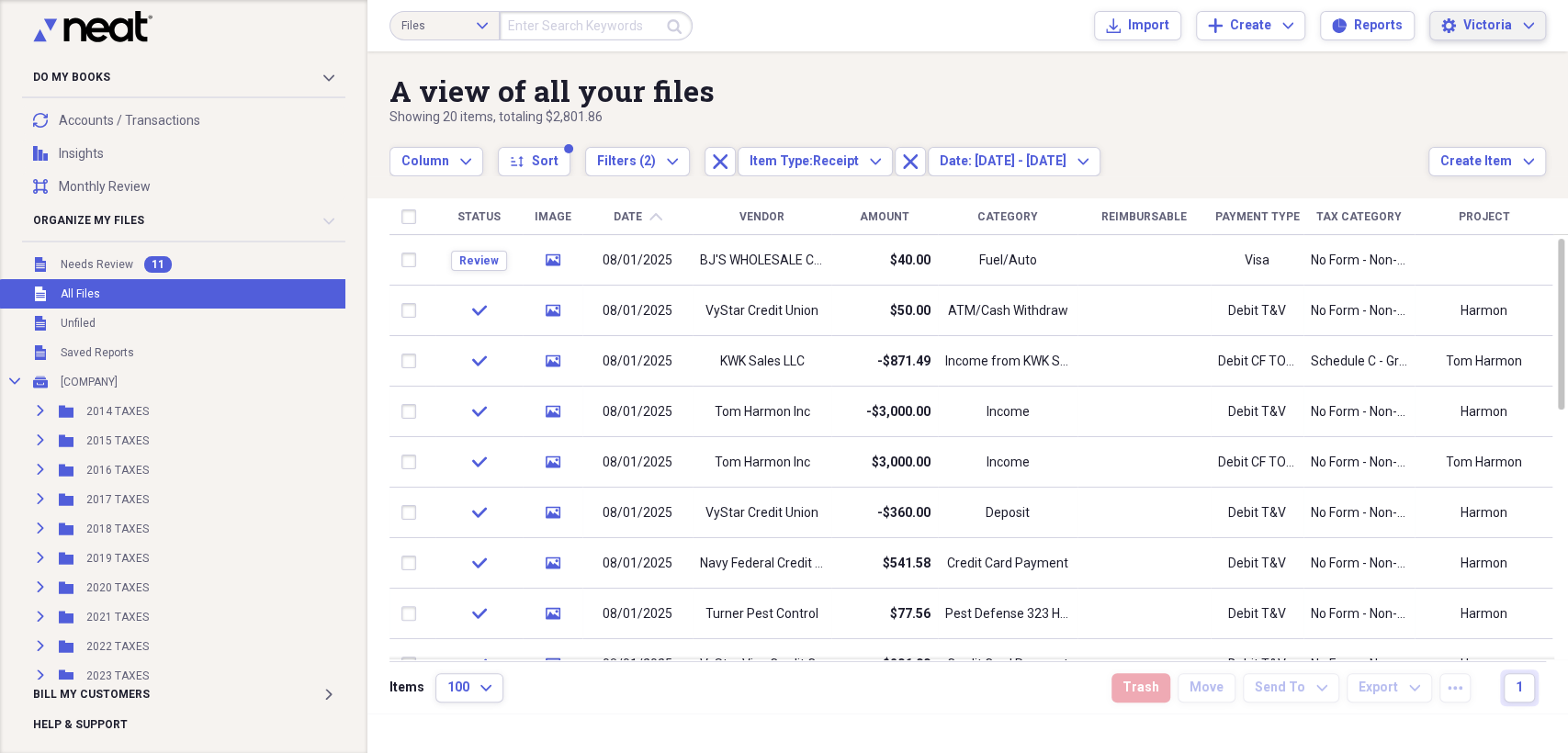 click on "[FIRST] Expand" at bounding box center [1498, 26] 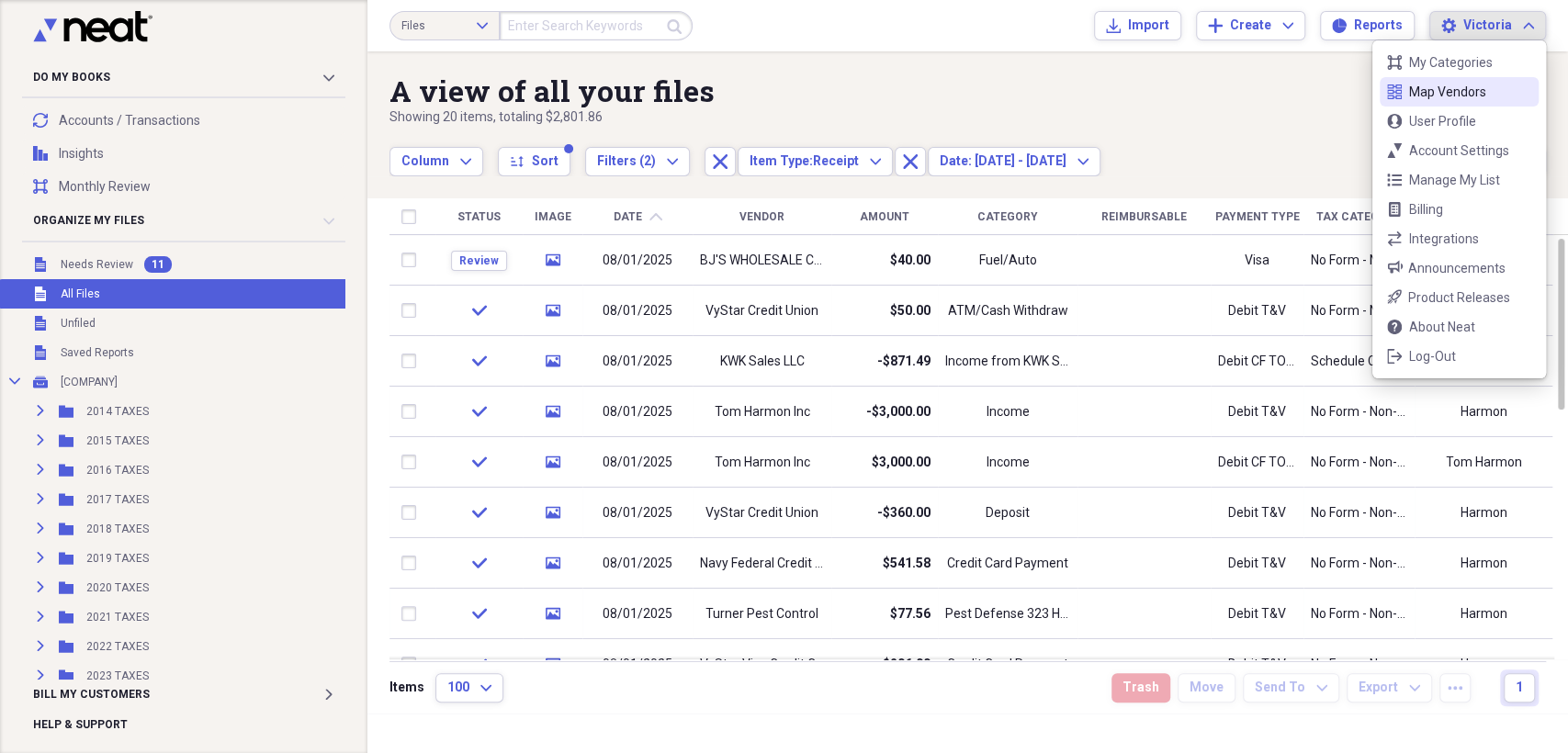 click on "Map Vendors" at bounding box center [1459, 92] 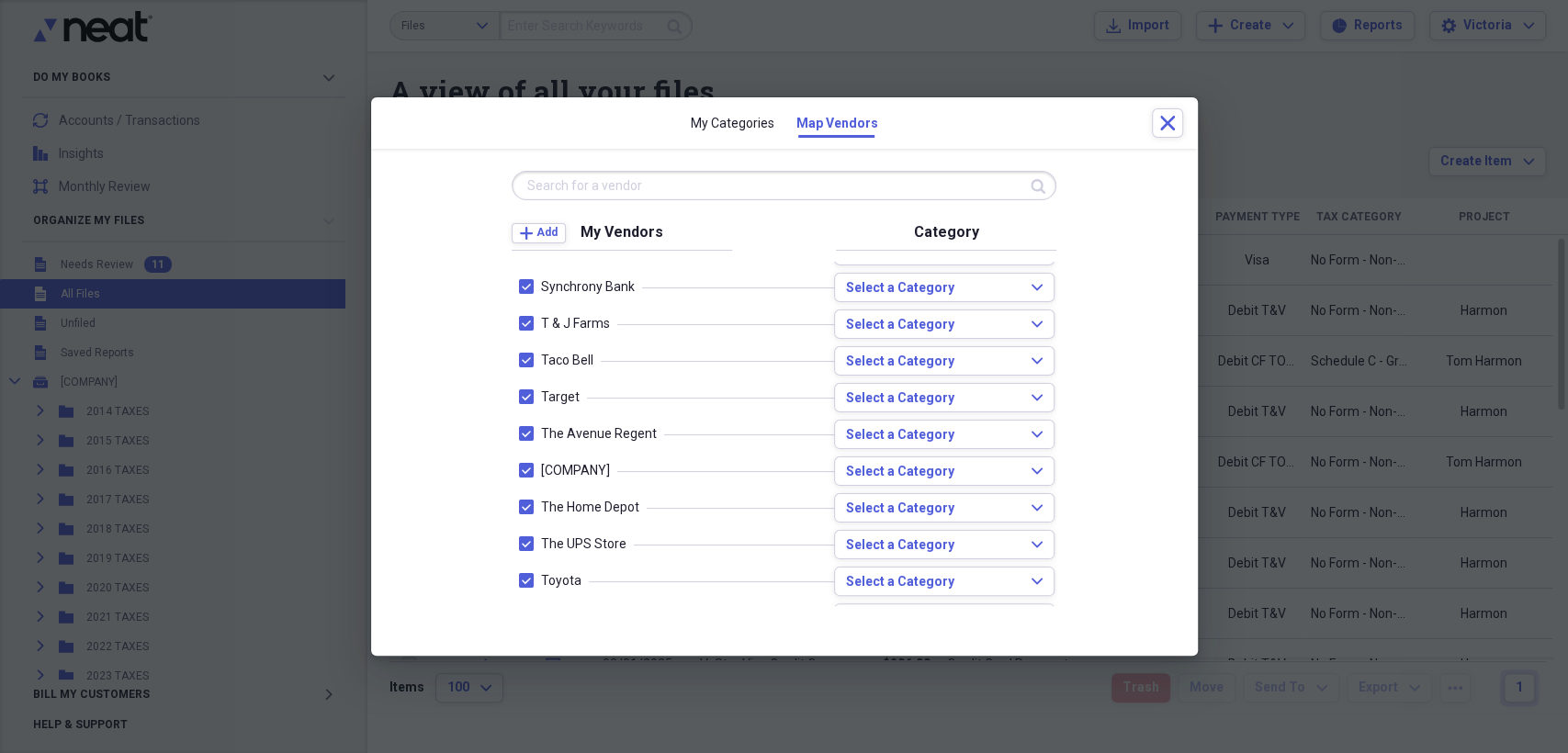 scroll, scrollTop: 4283, scrollLeft: 0, axis: vertical 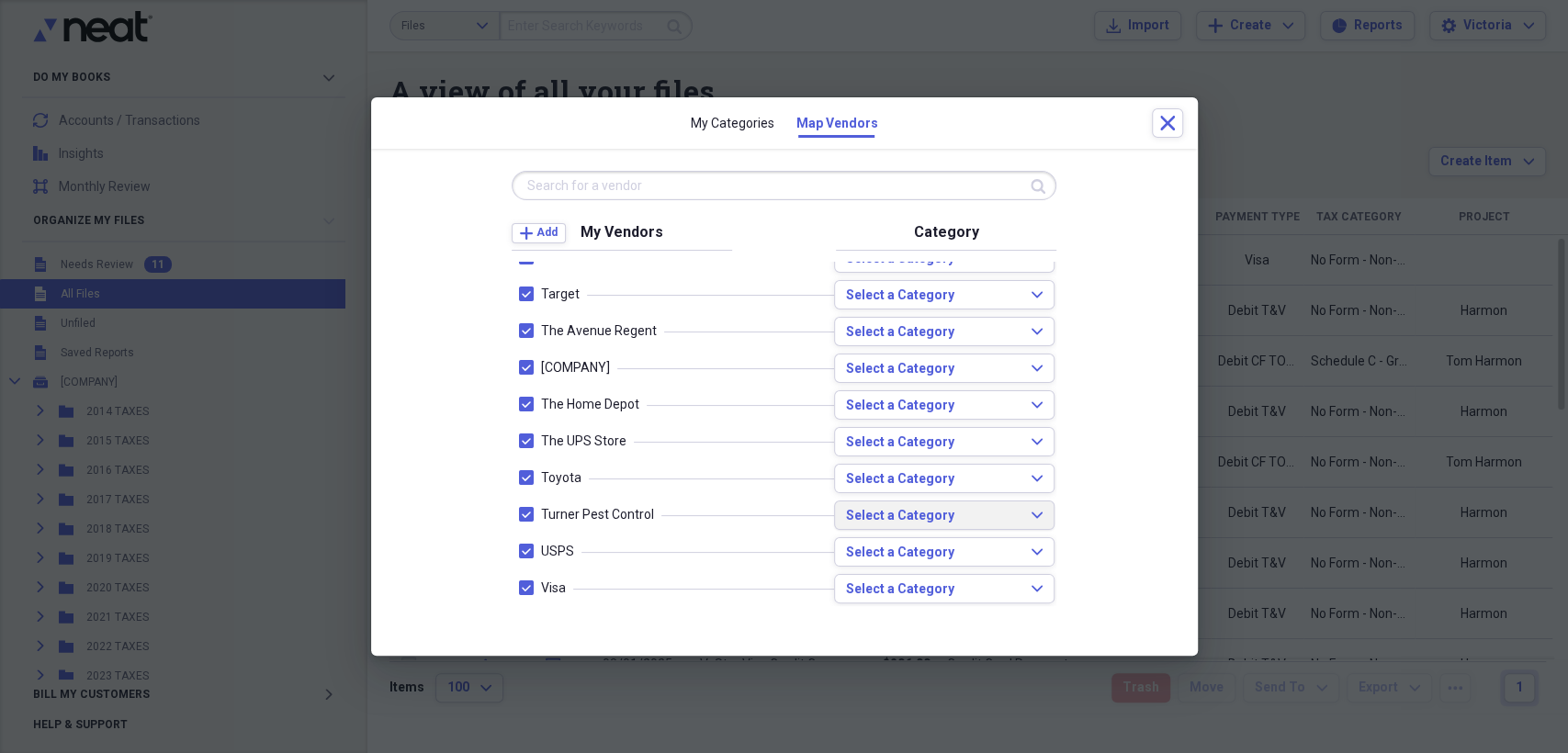 click on "Expand" 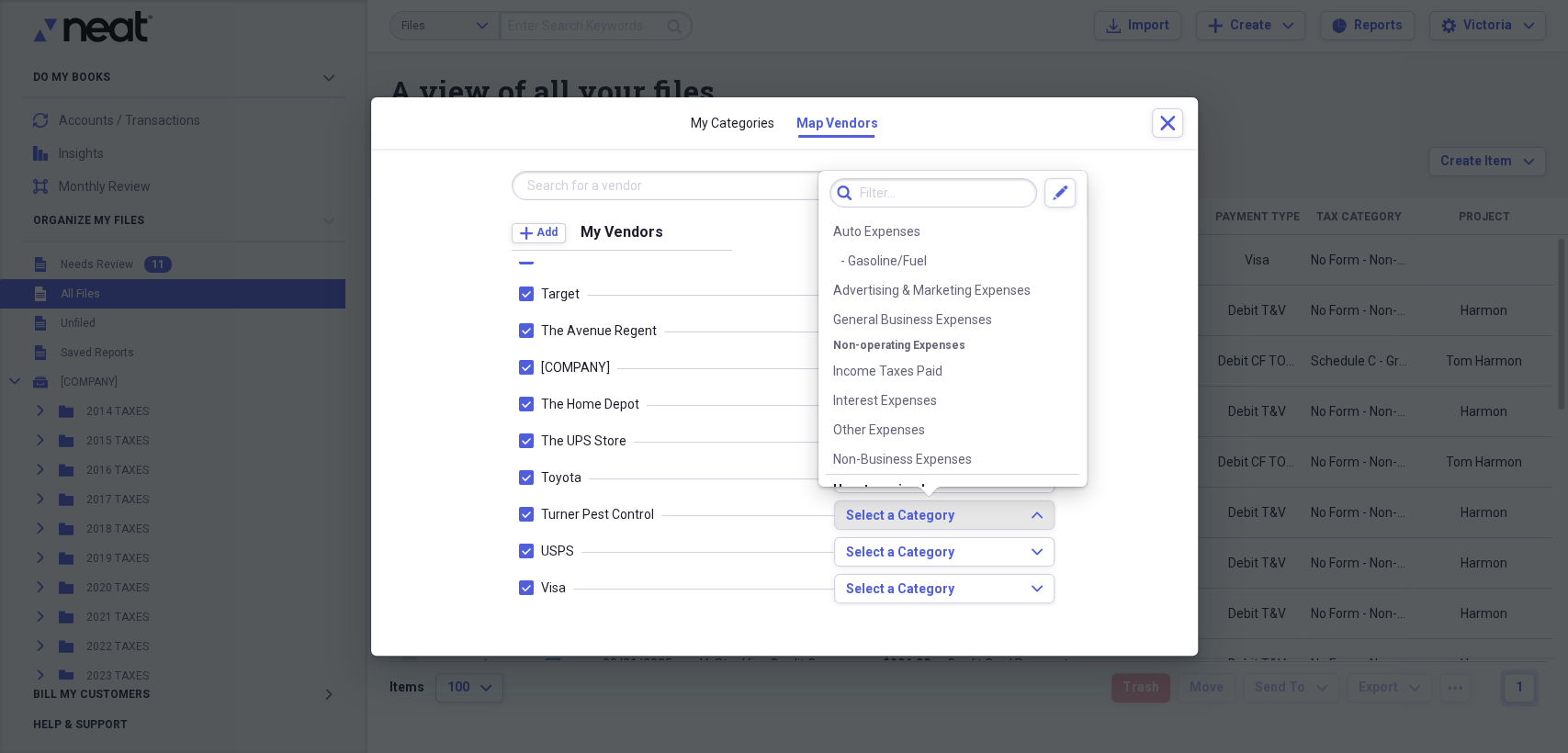 scroll, scrollTop: 355, scrollLeft: 0, axis: vertical 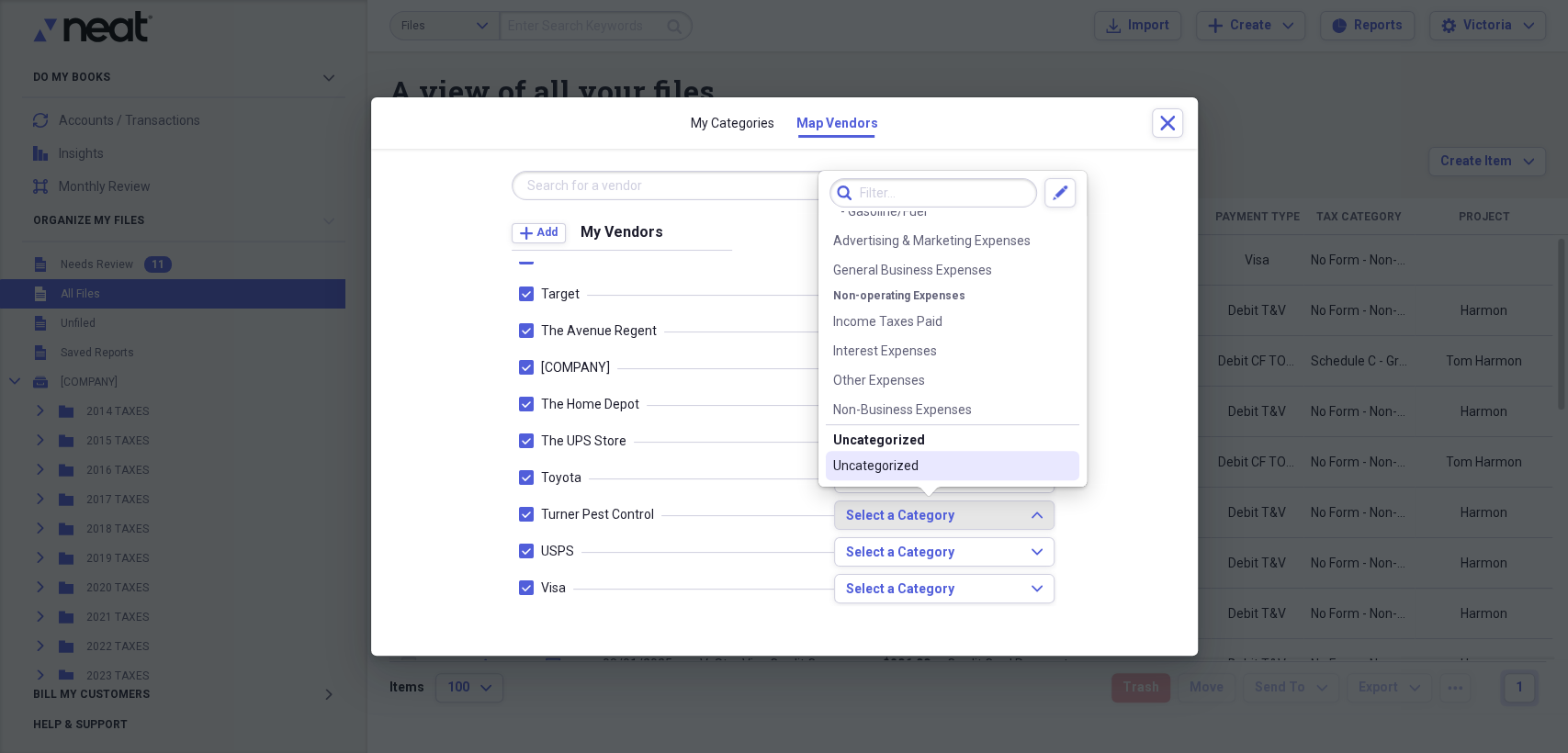 click on "Uncategorized" at bounding box center (942, 466) 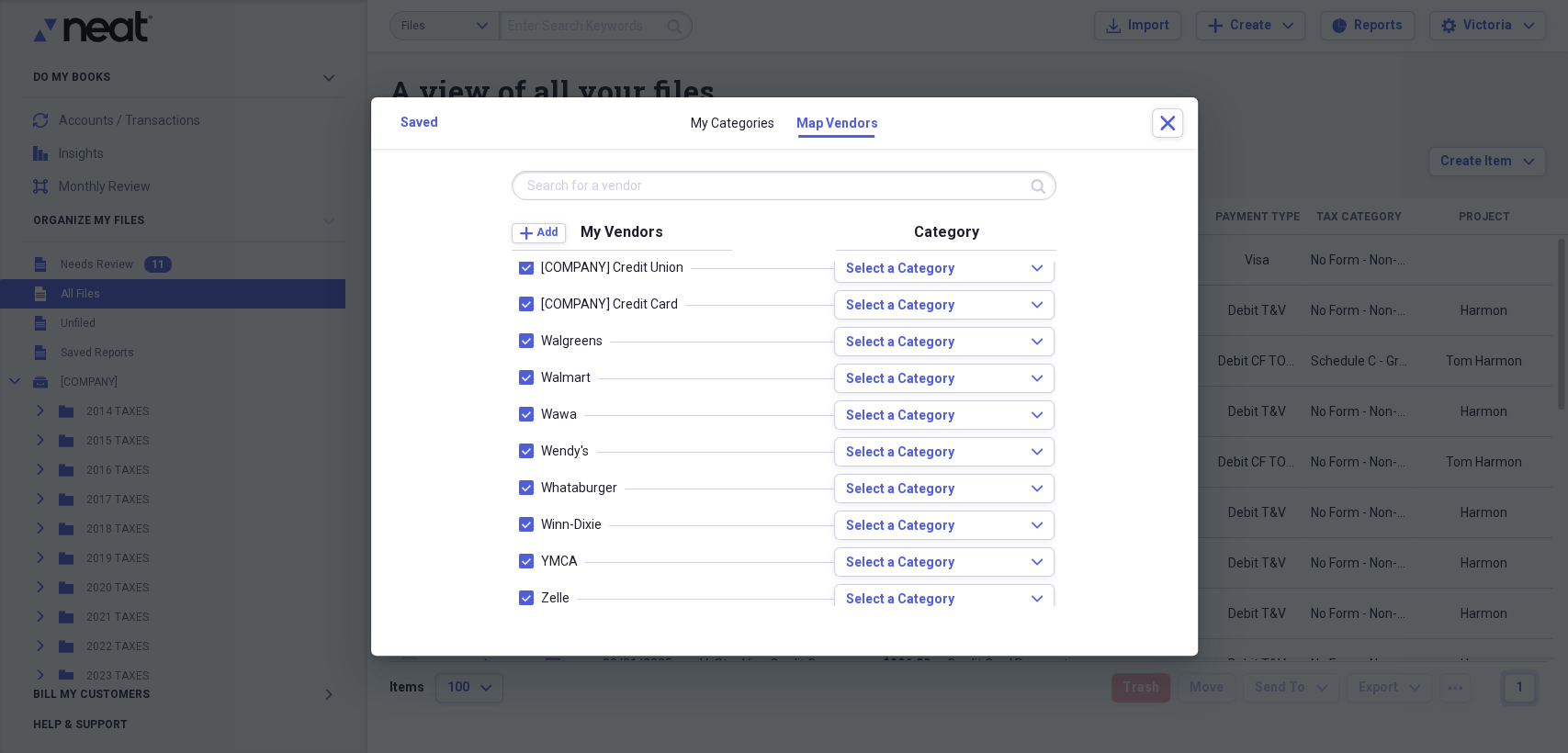 scroll, scrollTop: 4691, scrollLeft: 0, axis: vertical 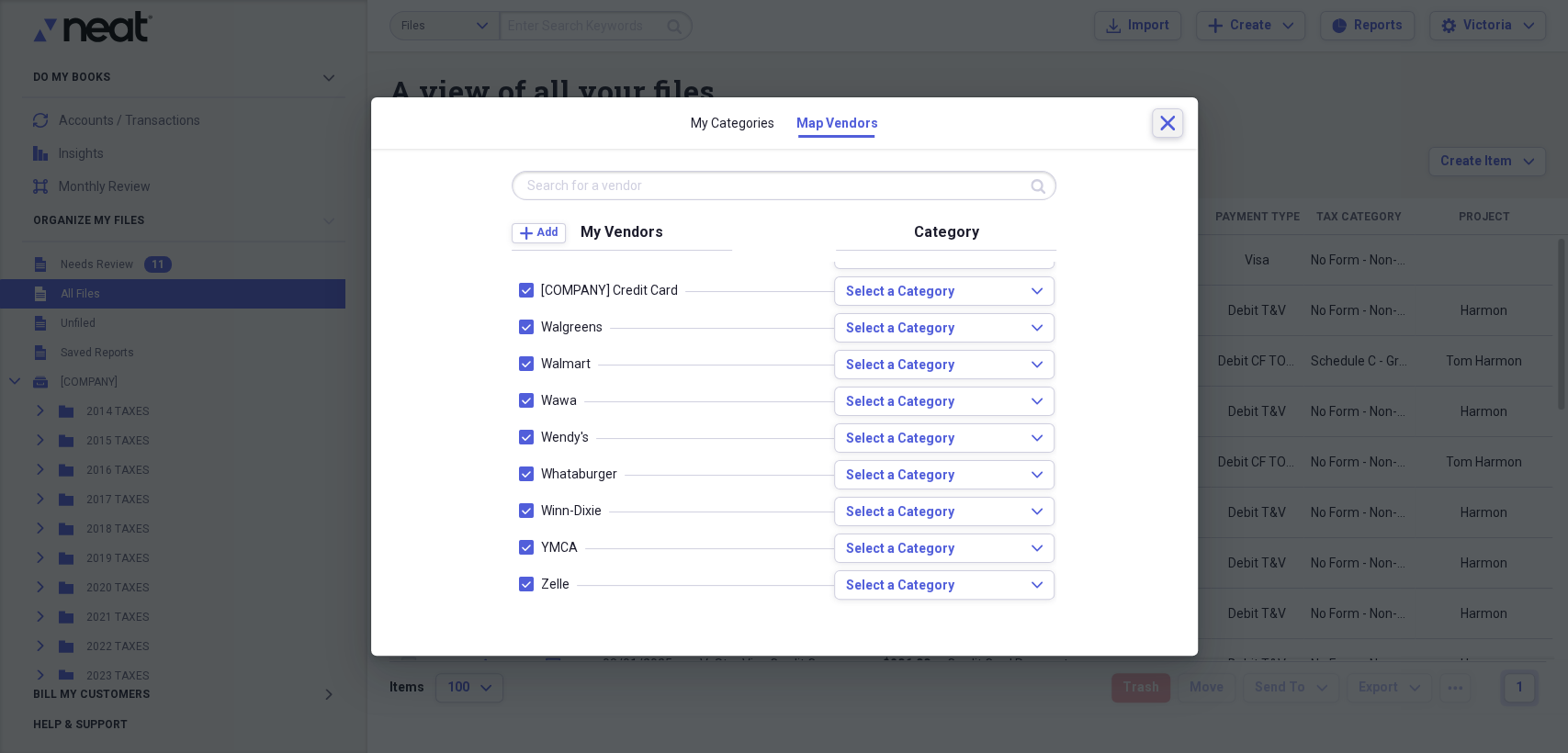 click 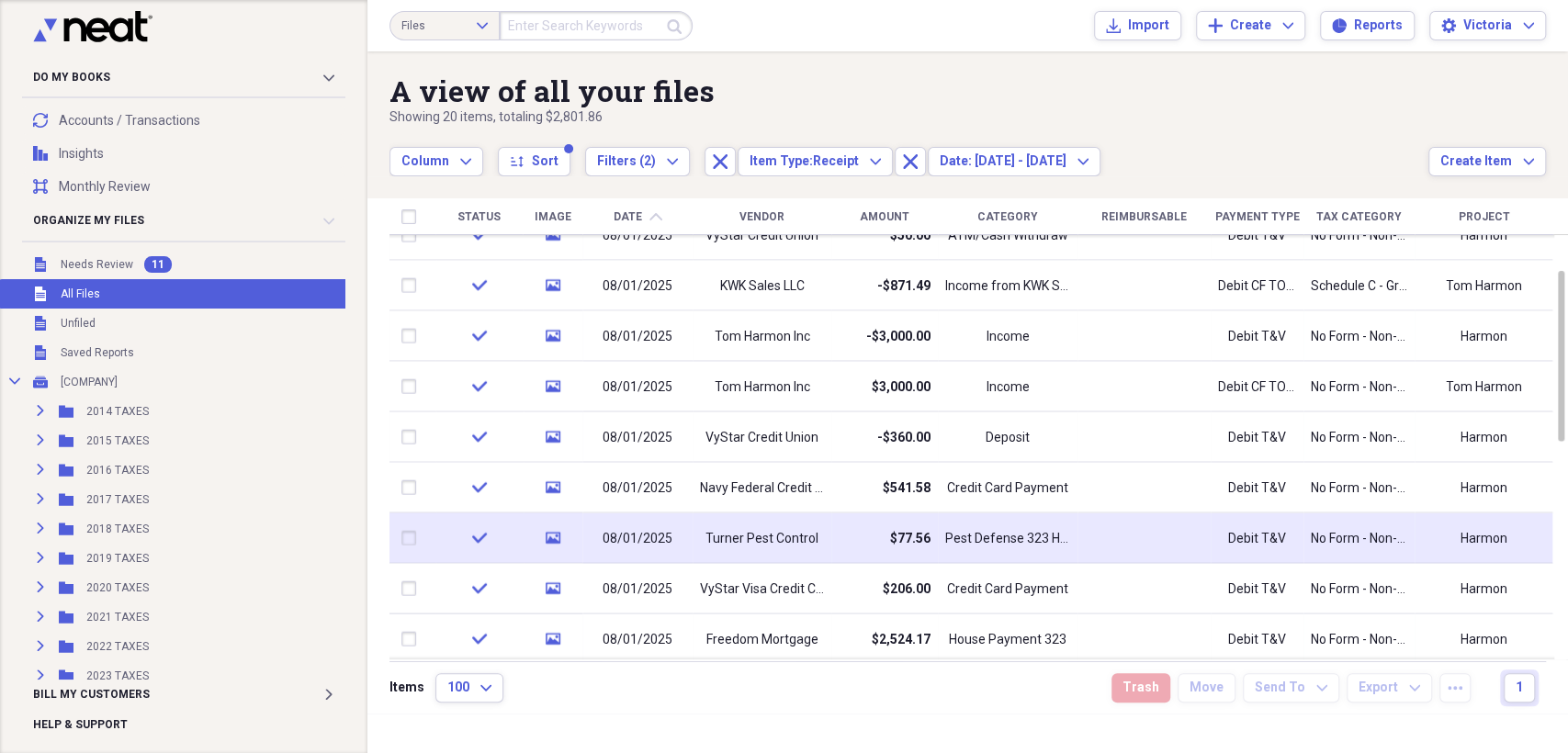 click on "Turner Pest Control" at bounding box center [761, 538] 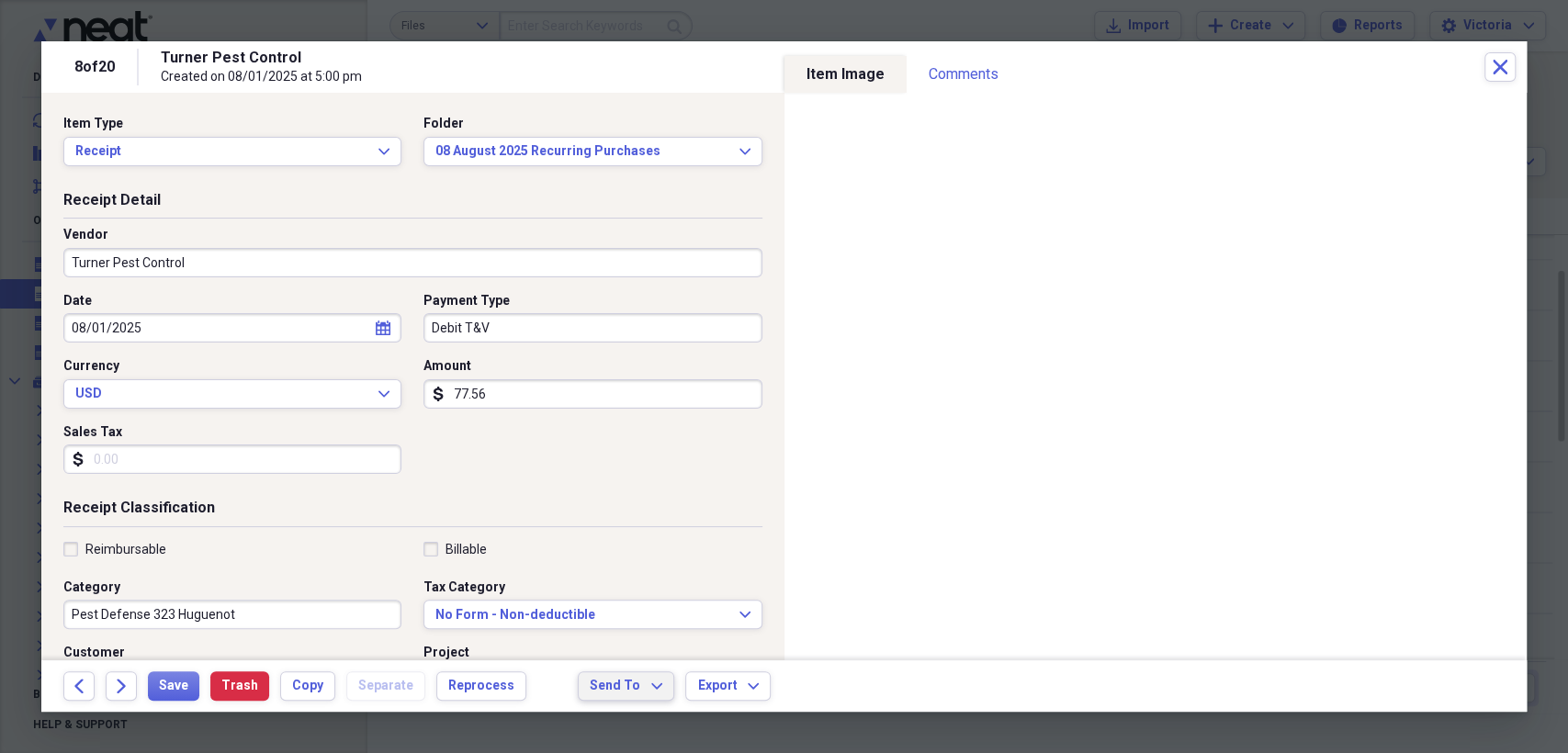 click on "Send To" at bounding box center (615, 686) 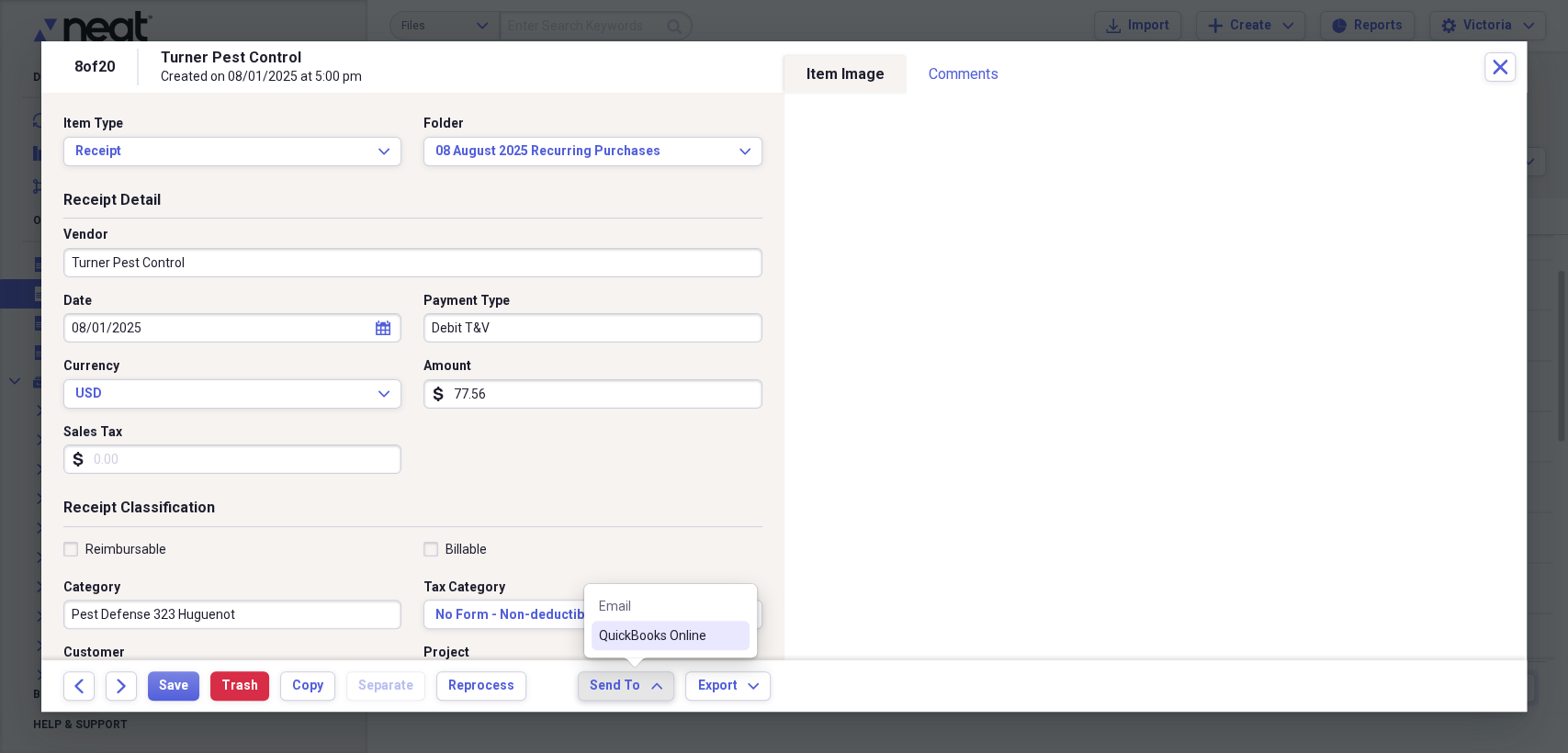 click on "QuickBooks Online" at bounding box center (660, 635) 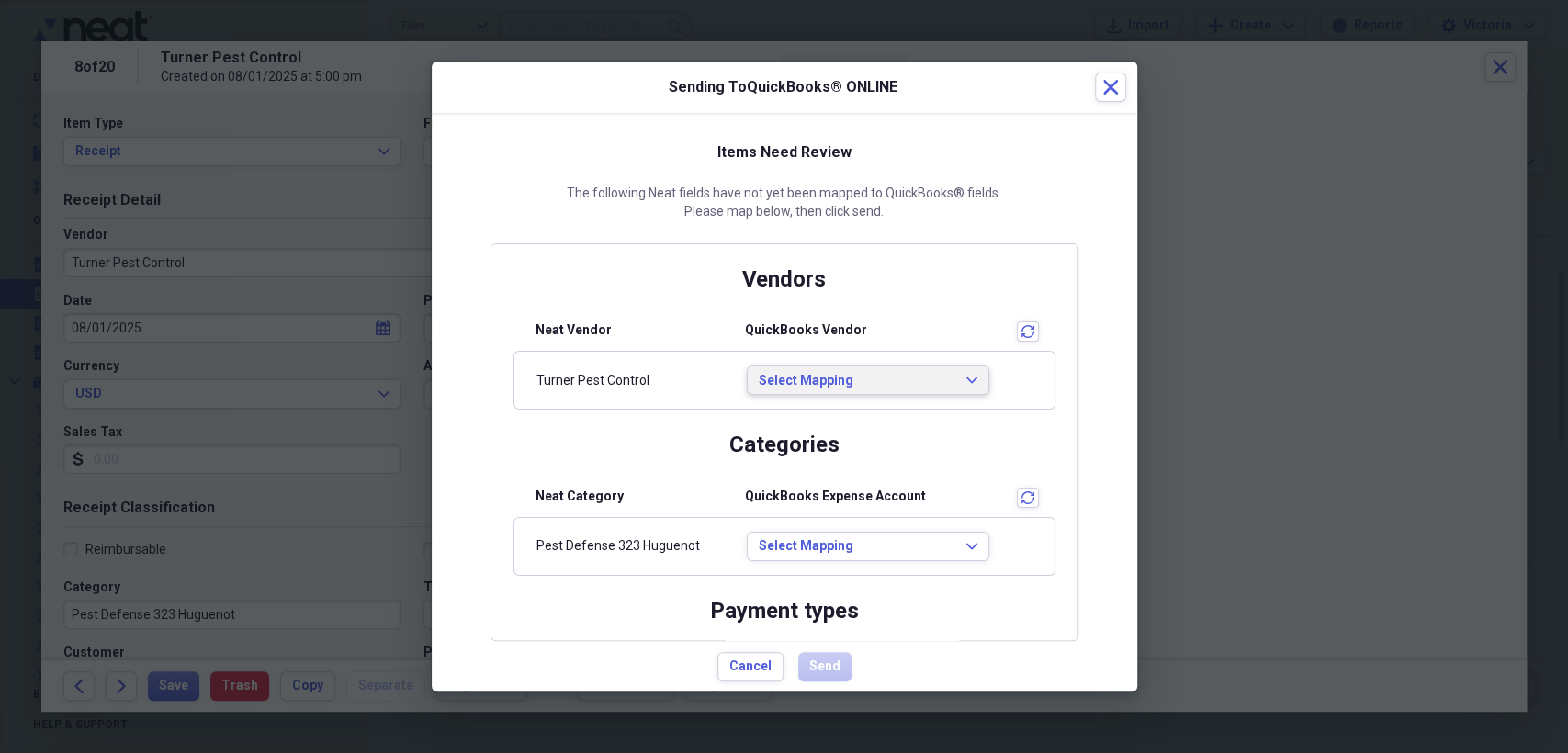 click on "[COMPANY] Select Mapping Expand" at bounding box center (784, 380) 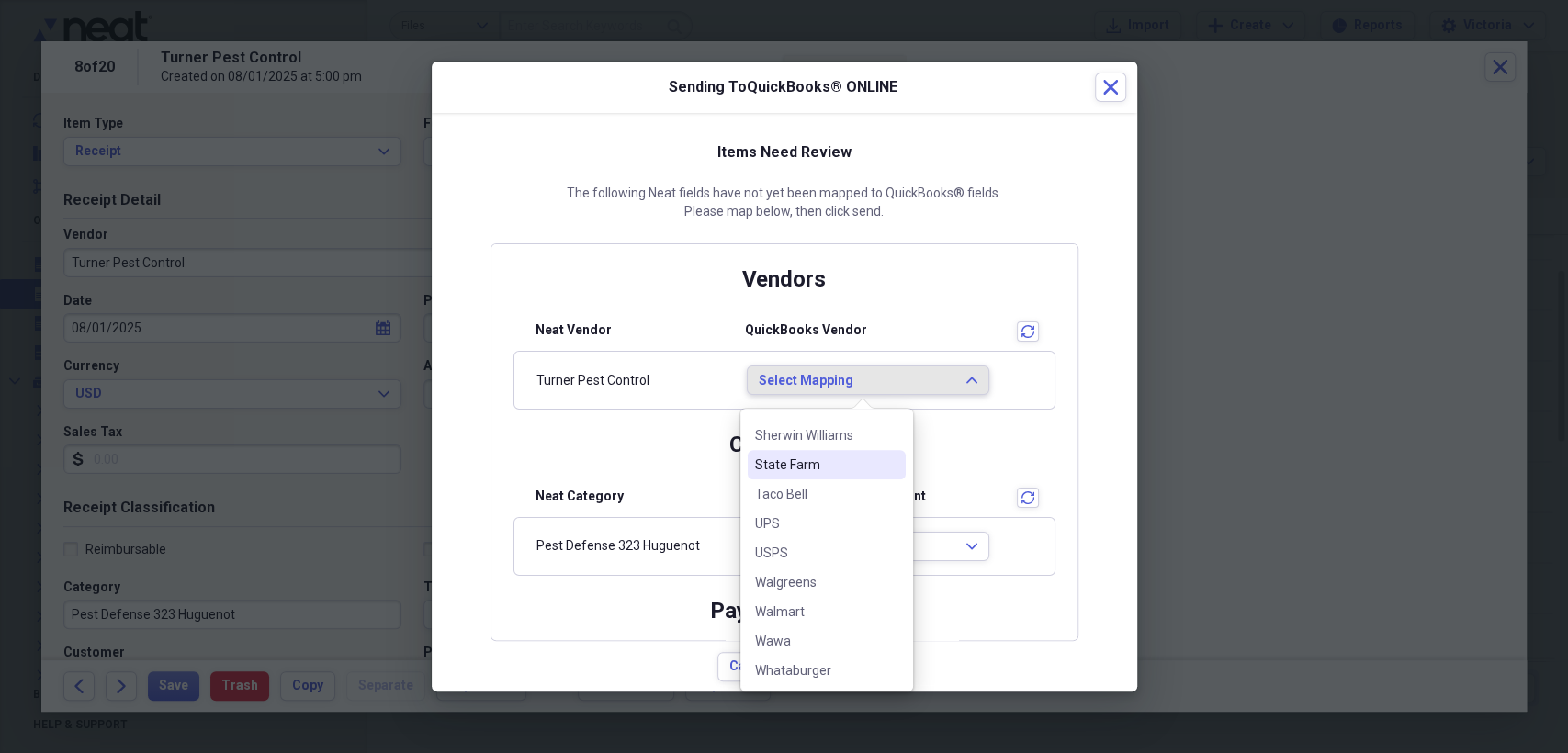scroll, scrollTop: 0, scrollLeft: 0, axis: both 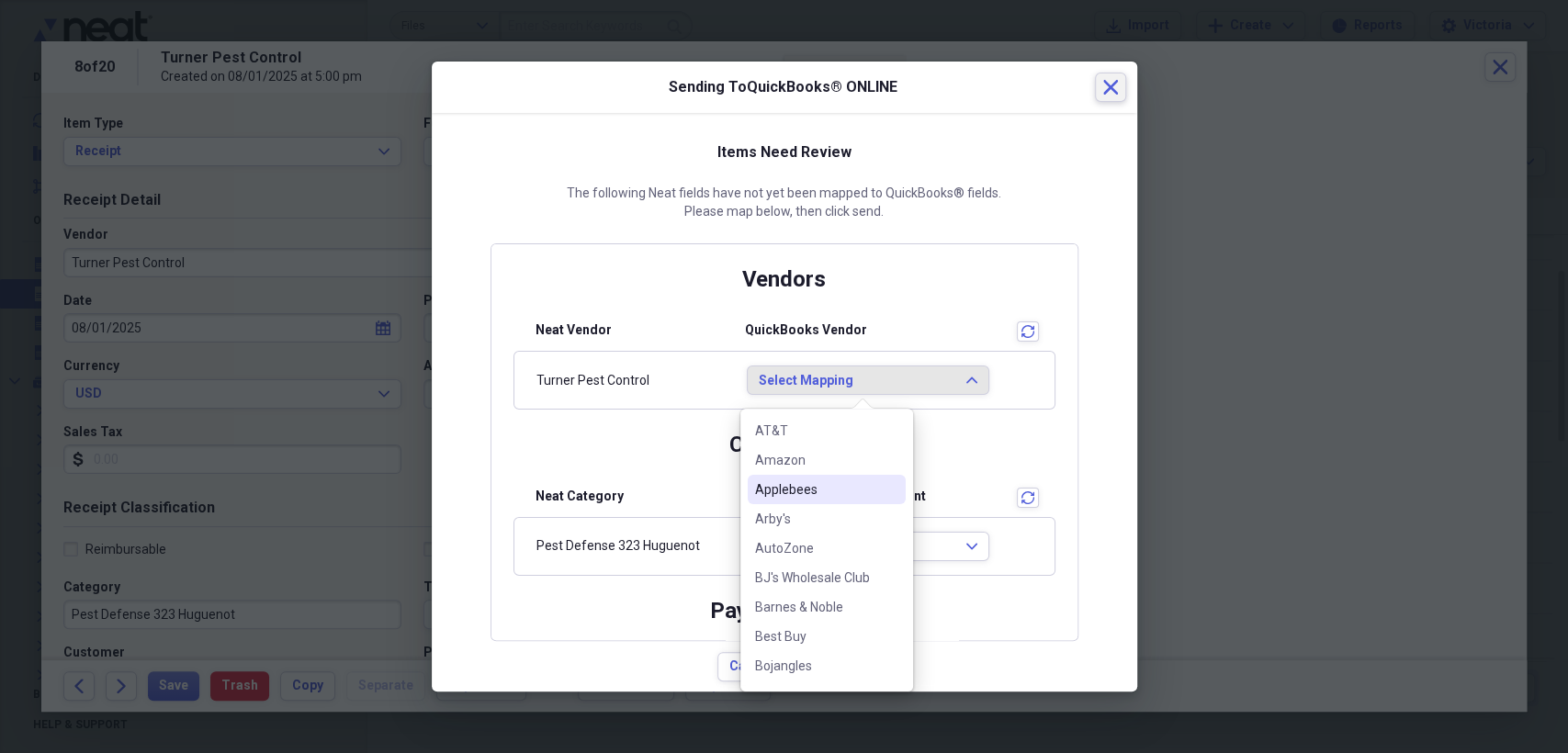 click on "Close" at bounding box center (1111, 87) 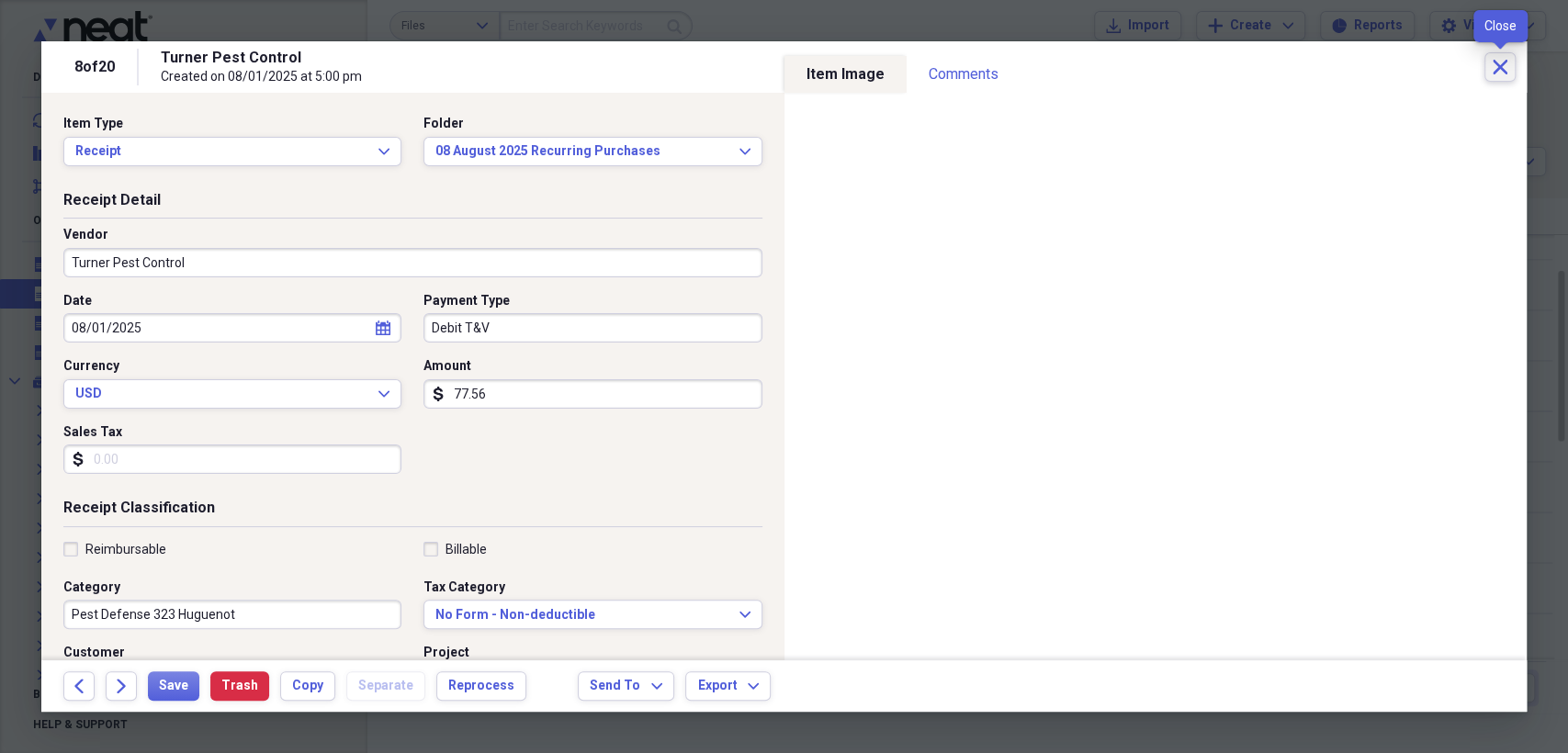 click on "Close" at bounding box center [1500, 67] 